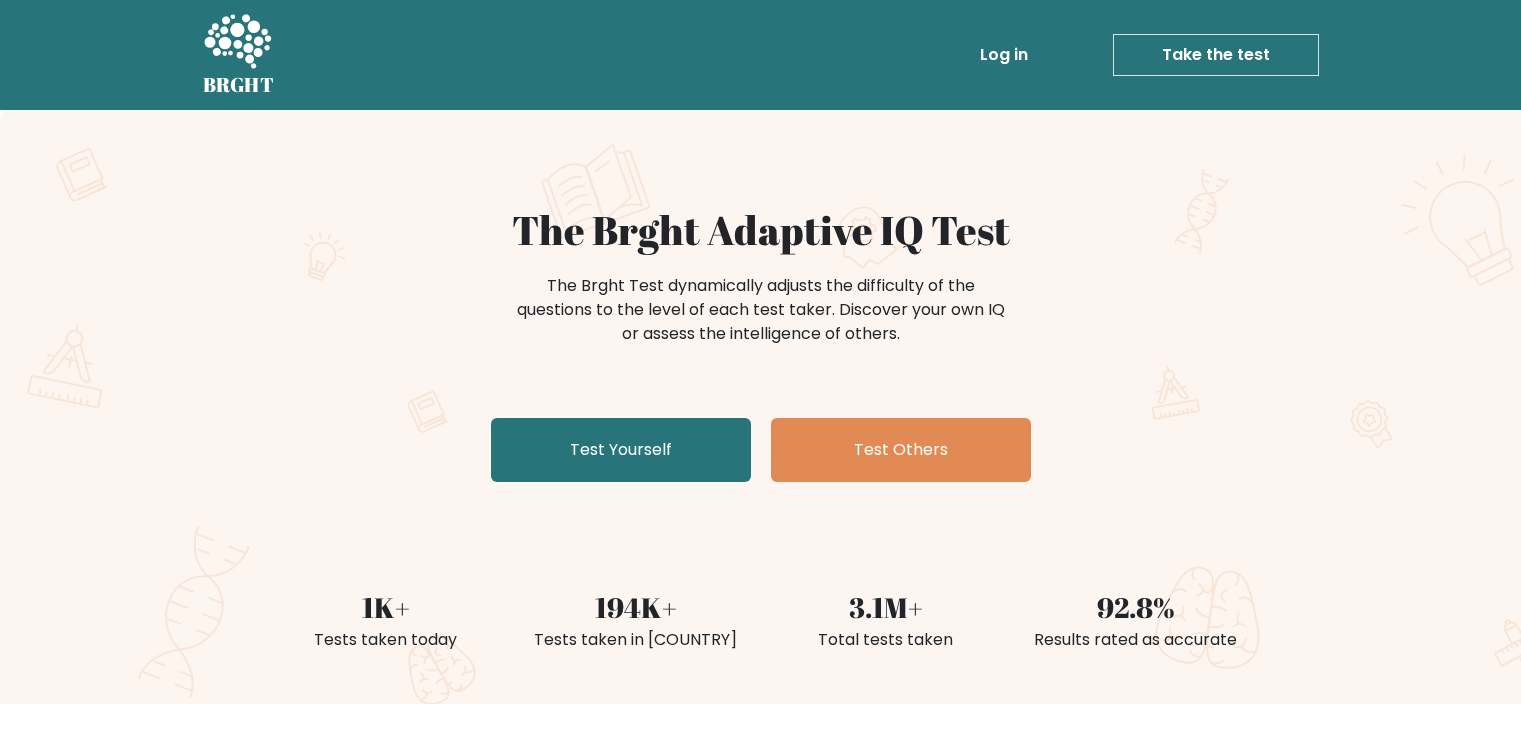 scroll, scrollTop: 0, scrollLeft: 0, axis: both 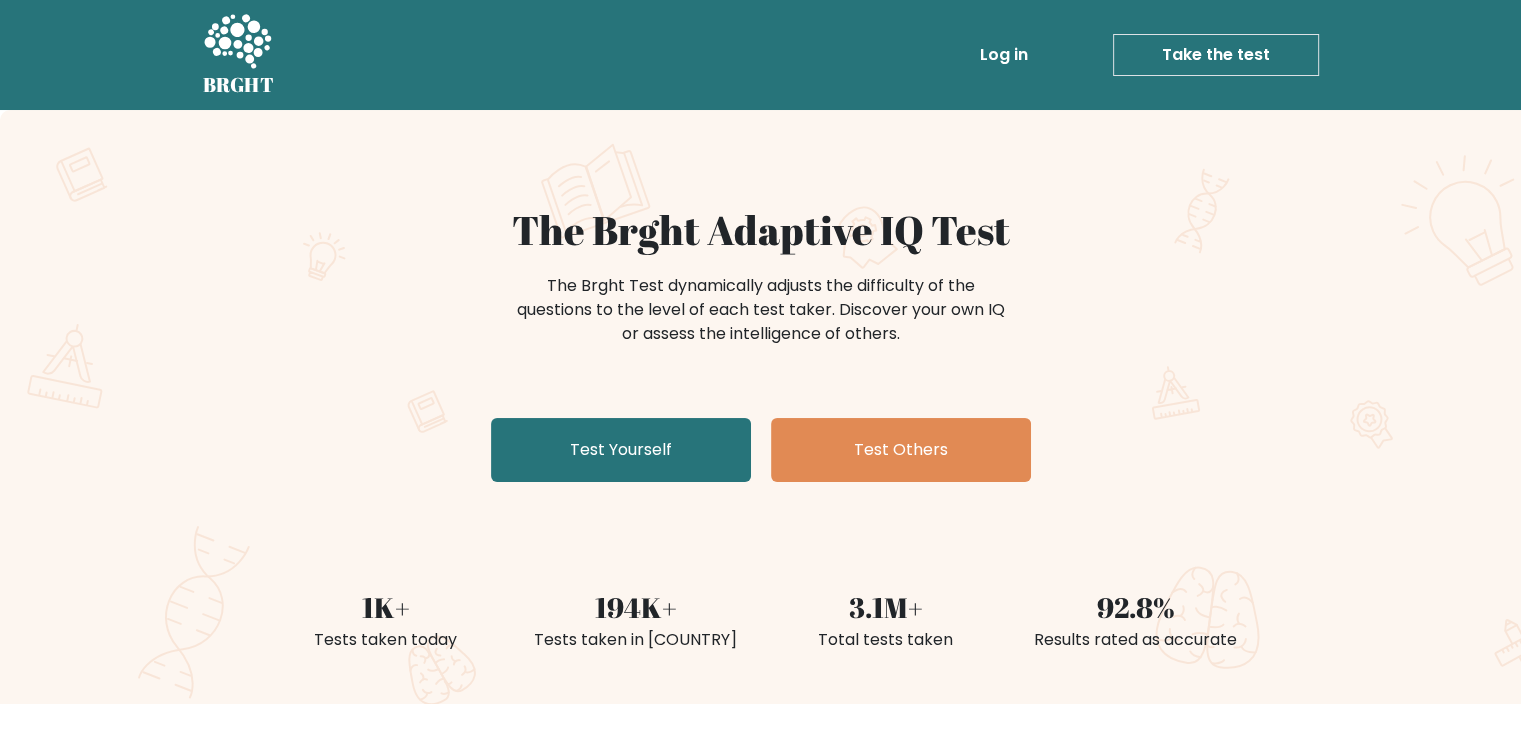 click on "The Brght Adaptive IQ Test
The Brght Test dynamically adjusts the difficulty of the questions to the level of each test taker. Discover your own IQ or assess the intelligence of others.
Test Yourself
Test Others" at bounding box center [761, 348] 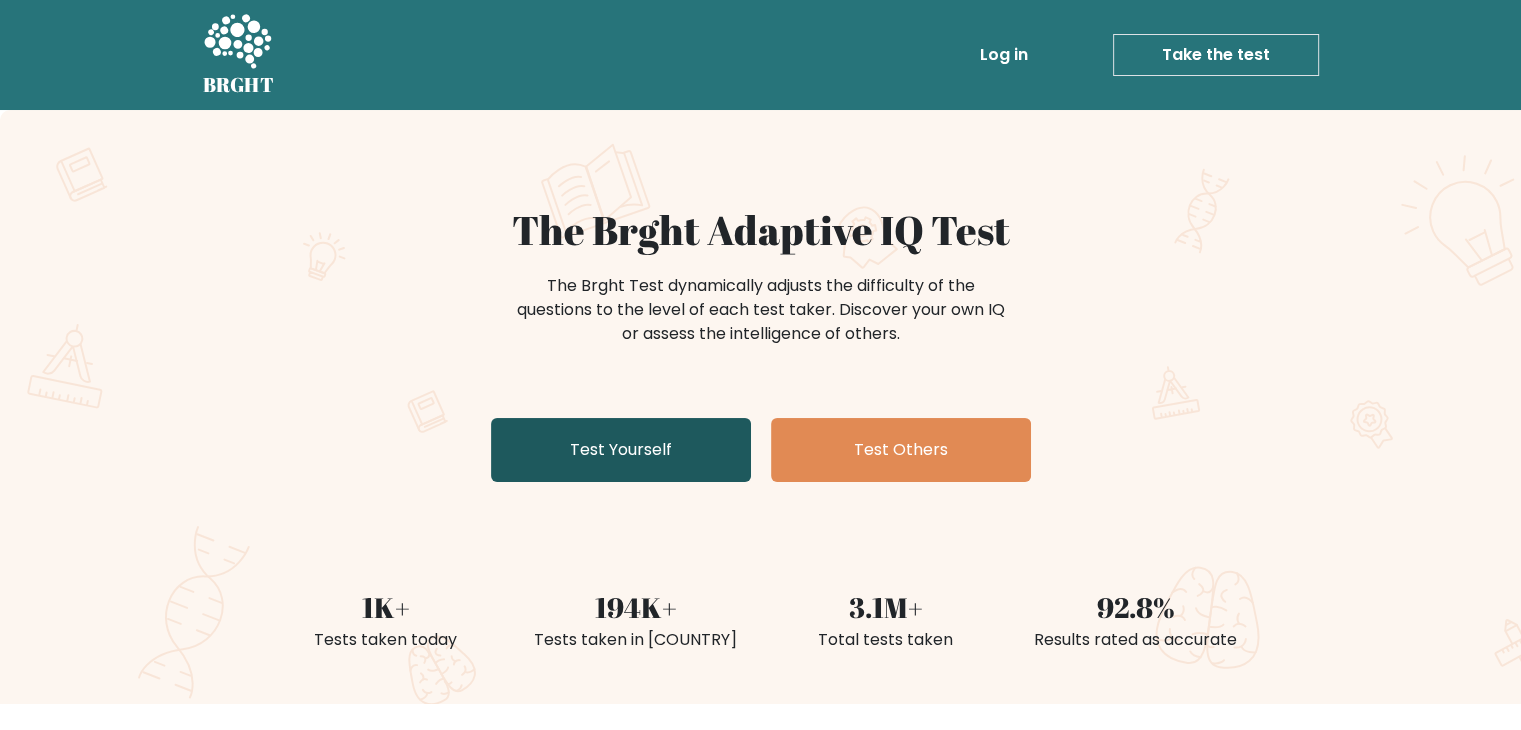 click on "Test Yourself" at bounding box center (621, 450) 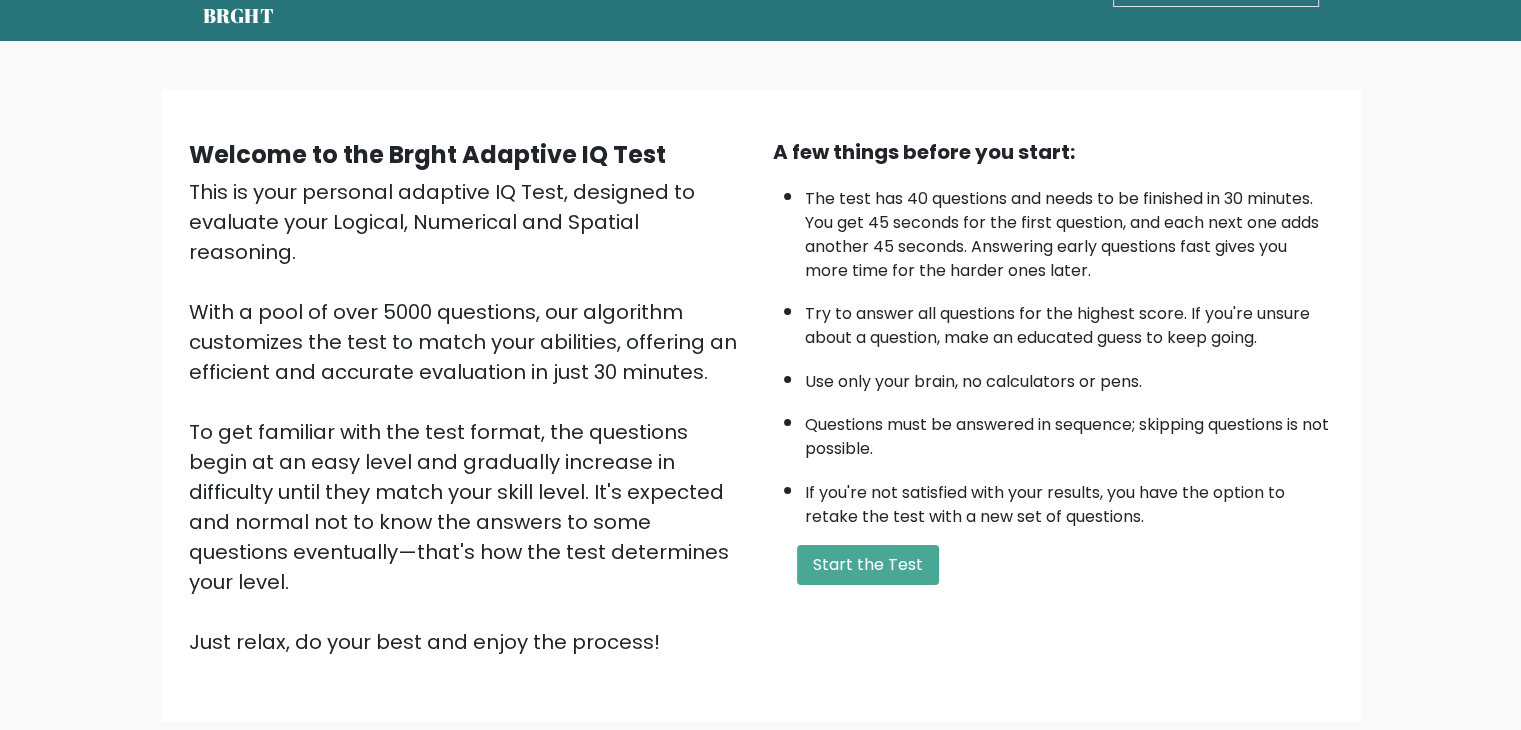 scroll, scrollTop: 66, scrollLeft: 0, axis: vertical 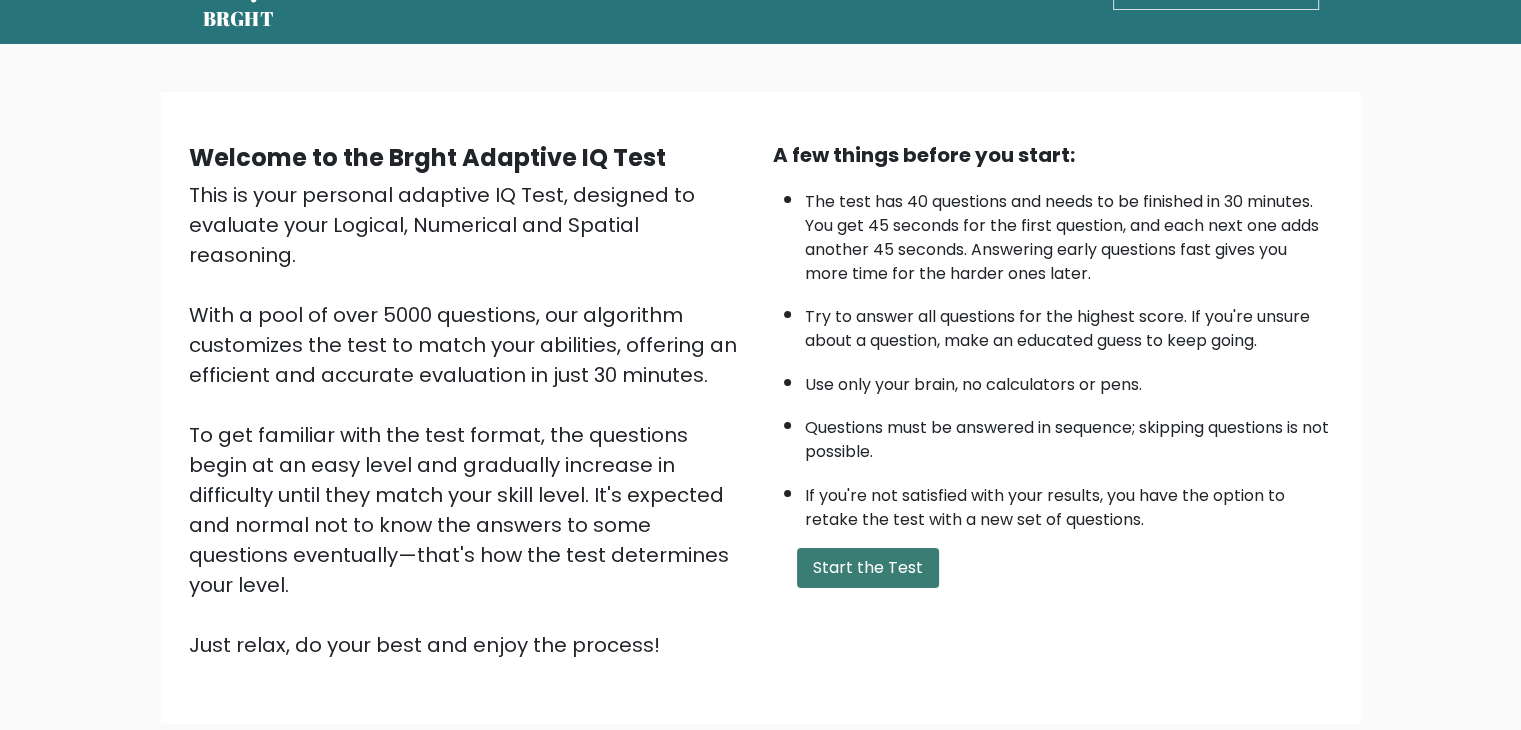 click on "Start the Test" at bounding box center (868, 568) 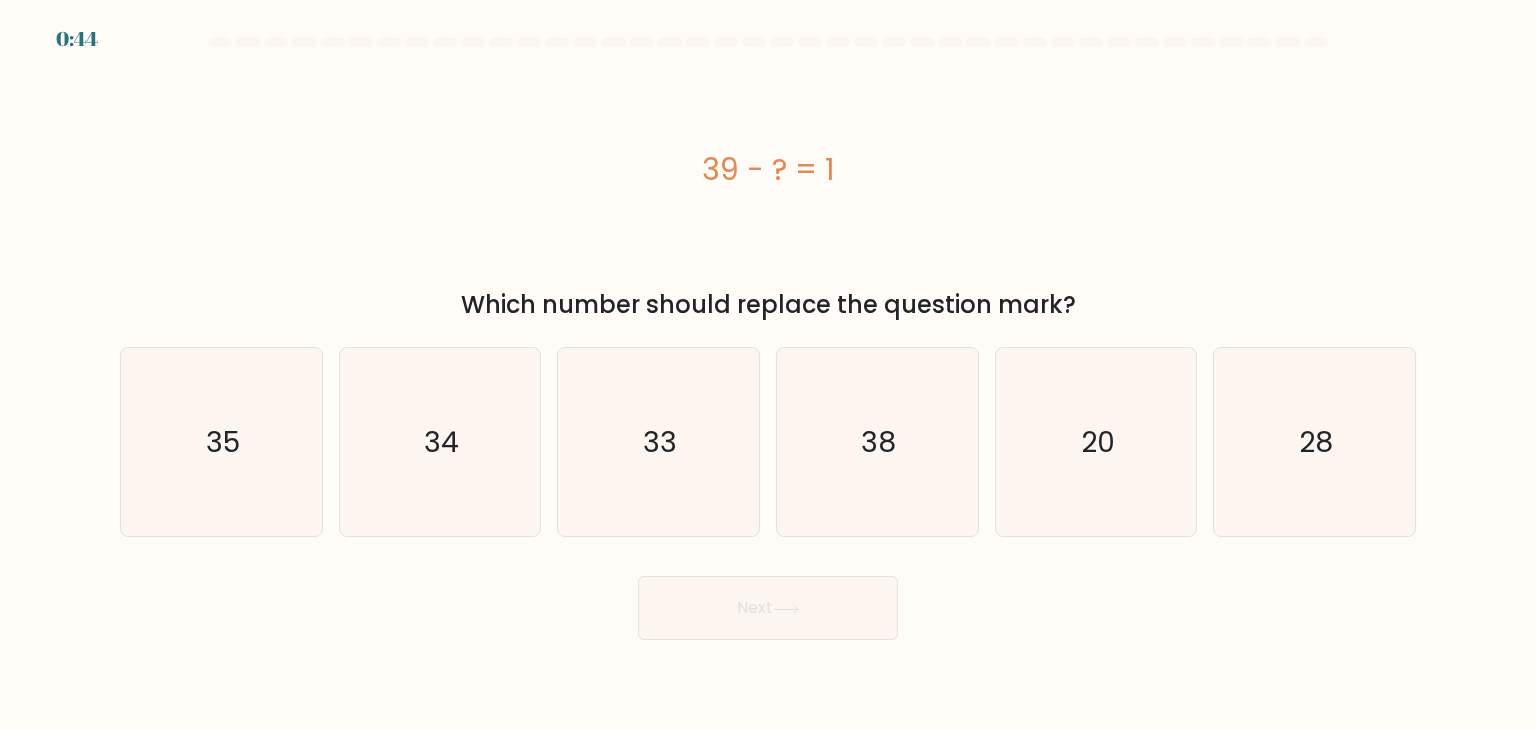 scroll, scrollTop: 0, scrollLeft: 0, axis: both 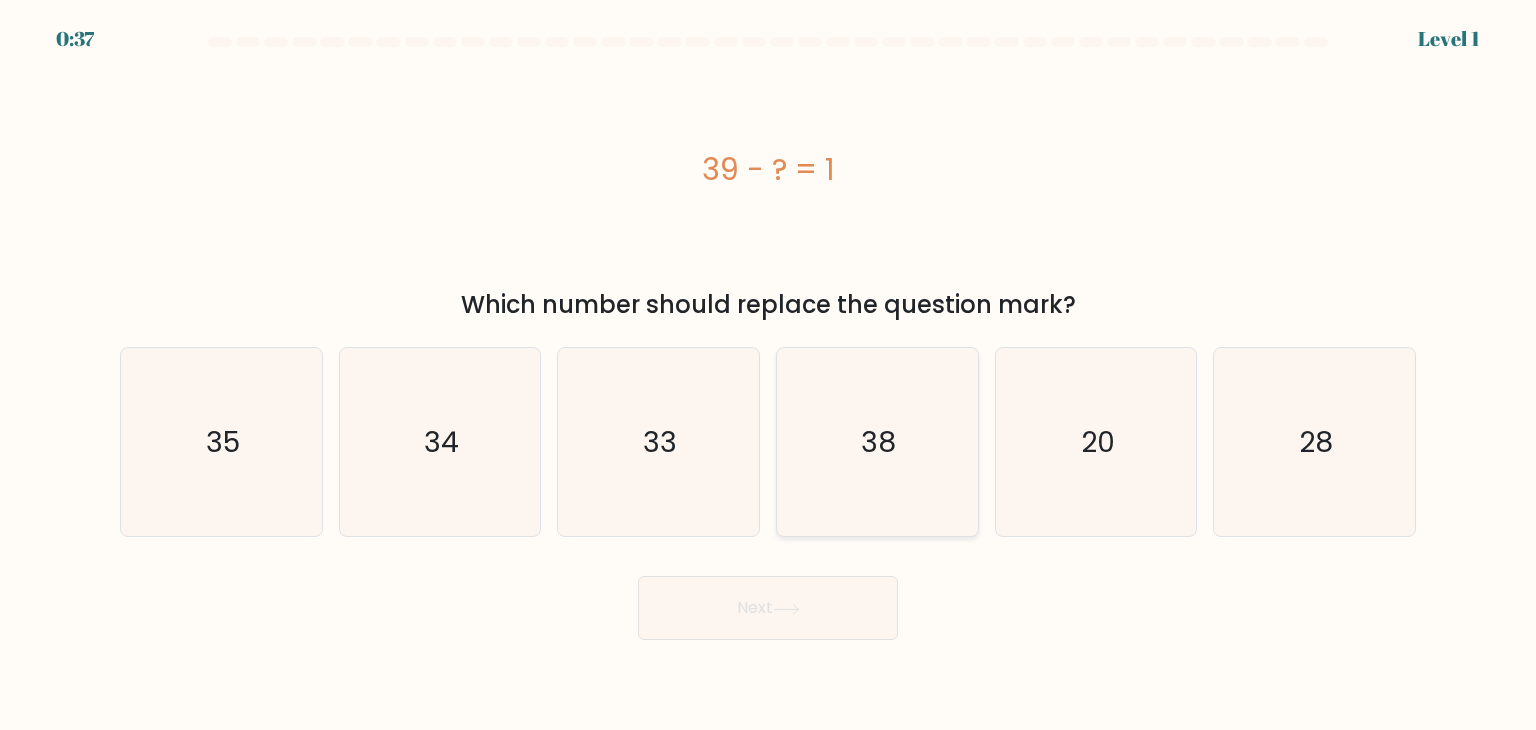 click on "38" at bounding box center [877, 442] 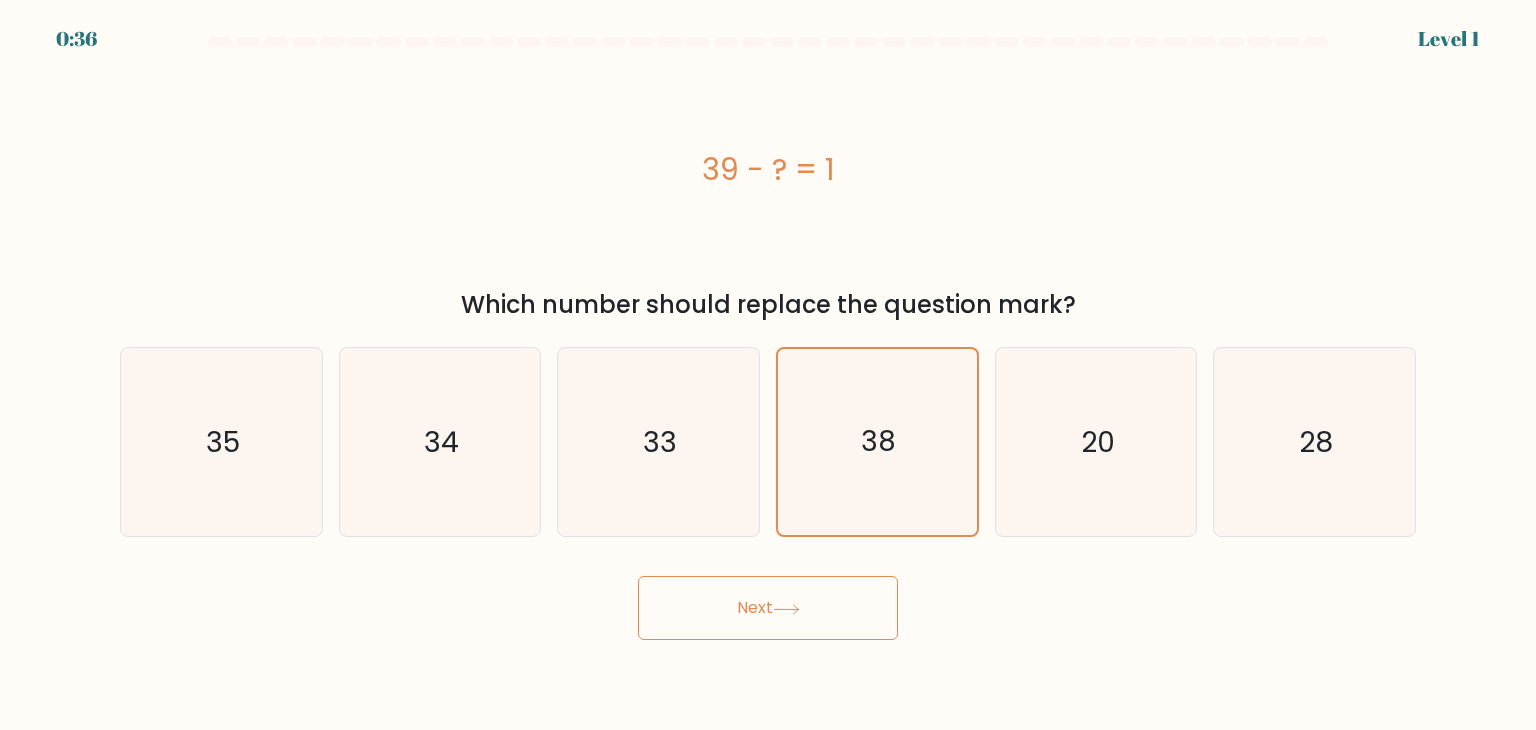click on "Next" at bounding box center [768, 608] 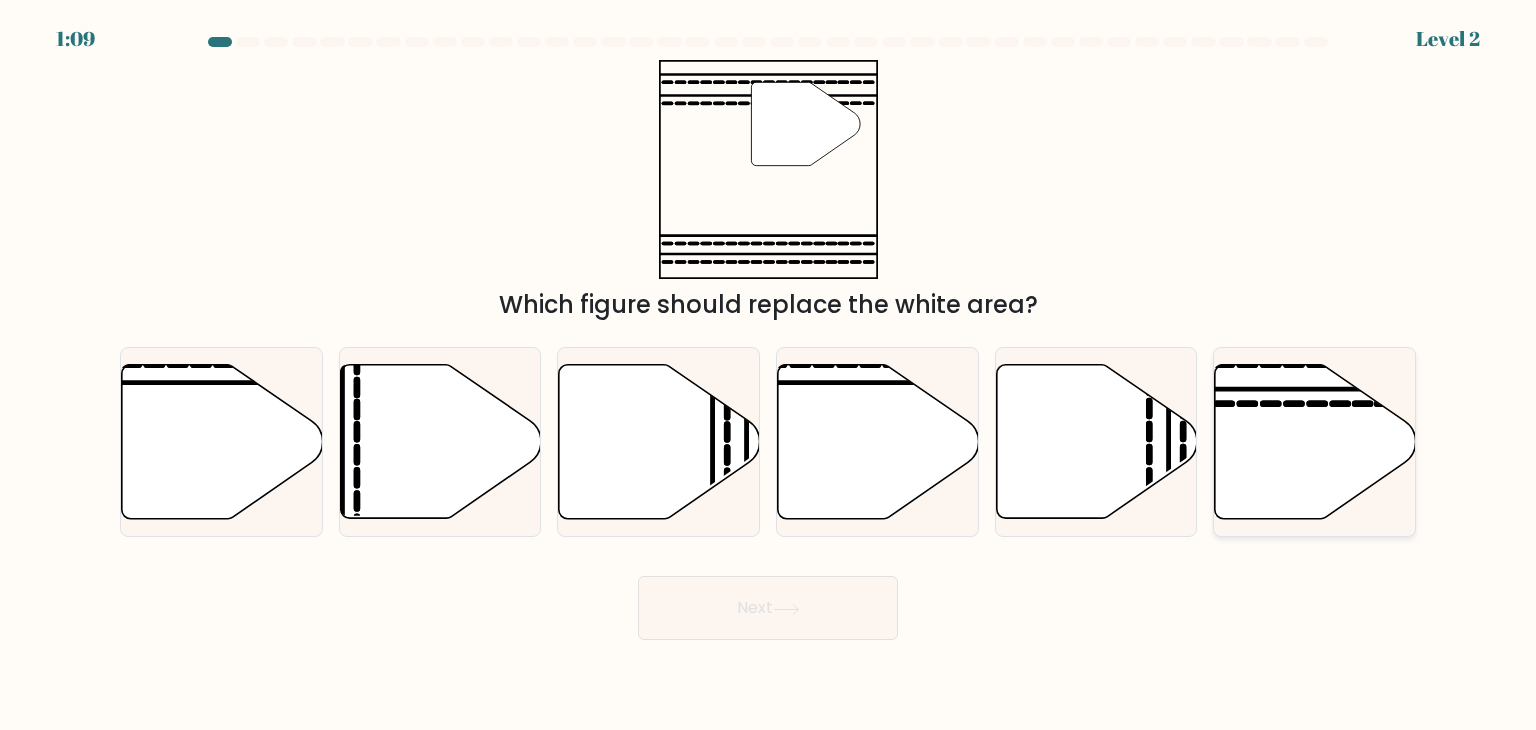 click at bounding box center (1315, 442) 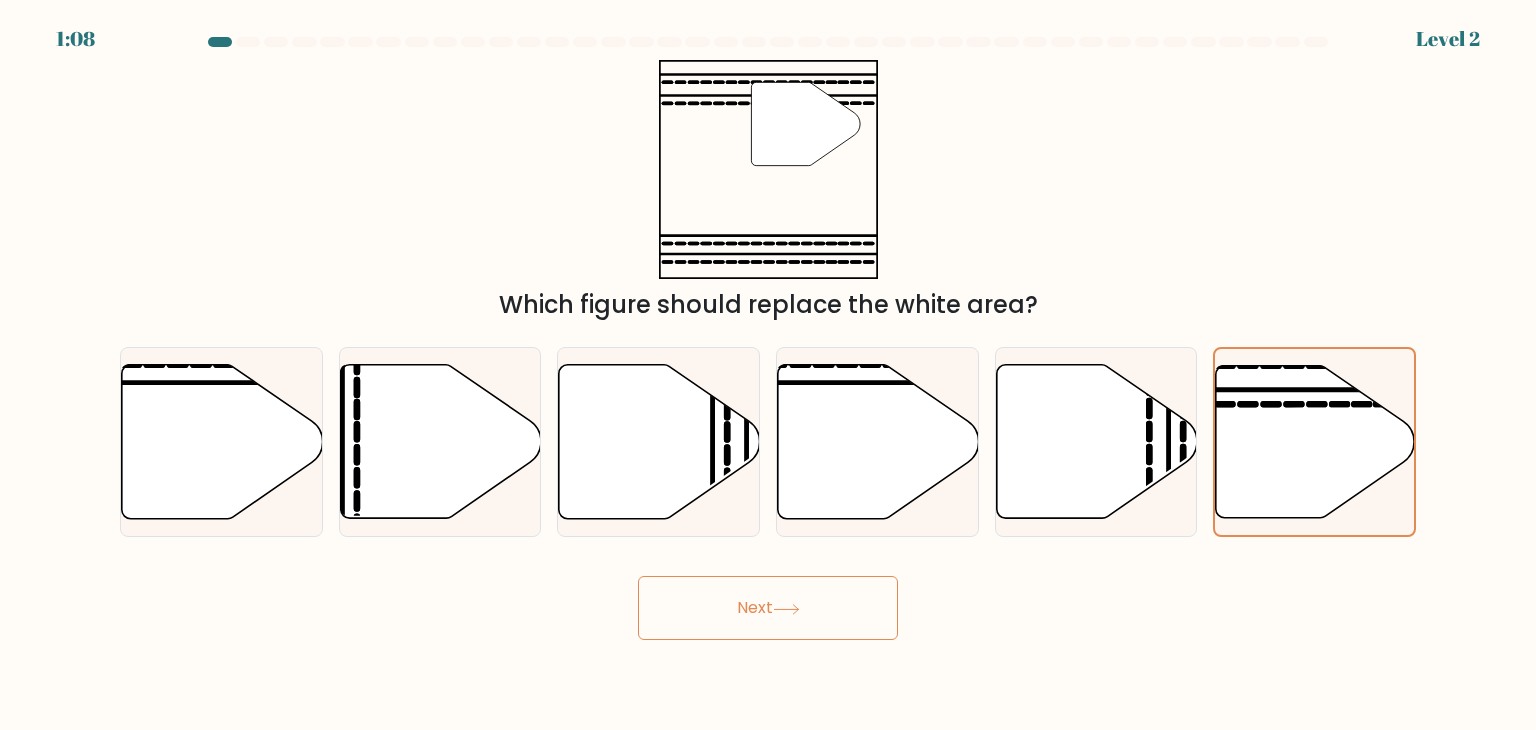 click on "Next" at bounding box center (768, 608) 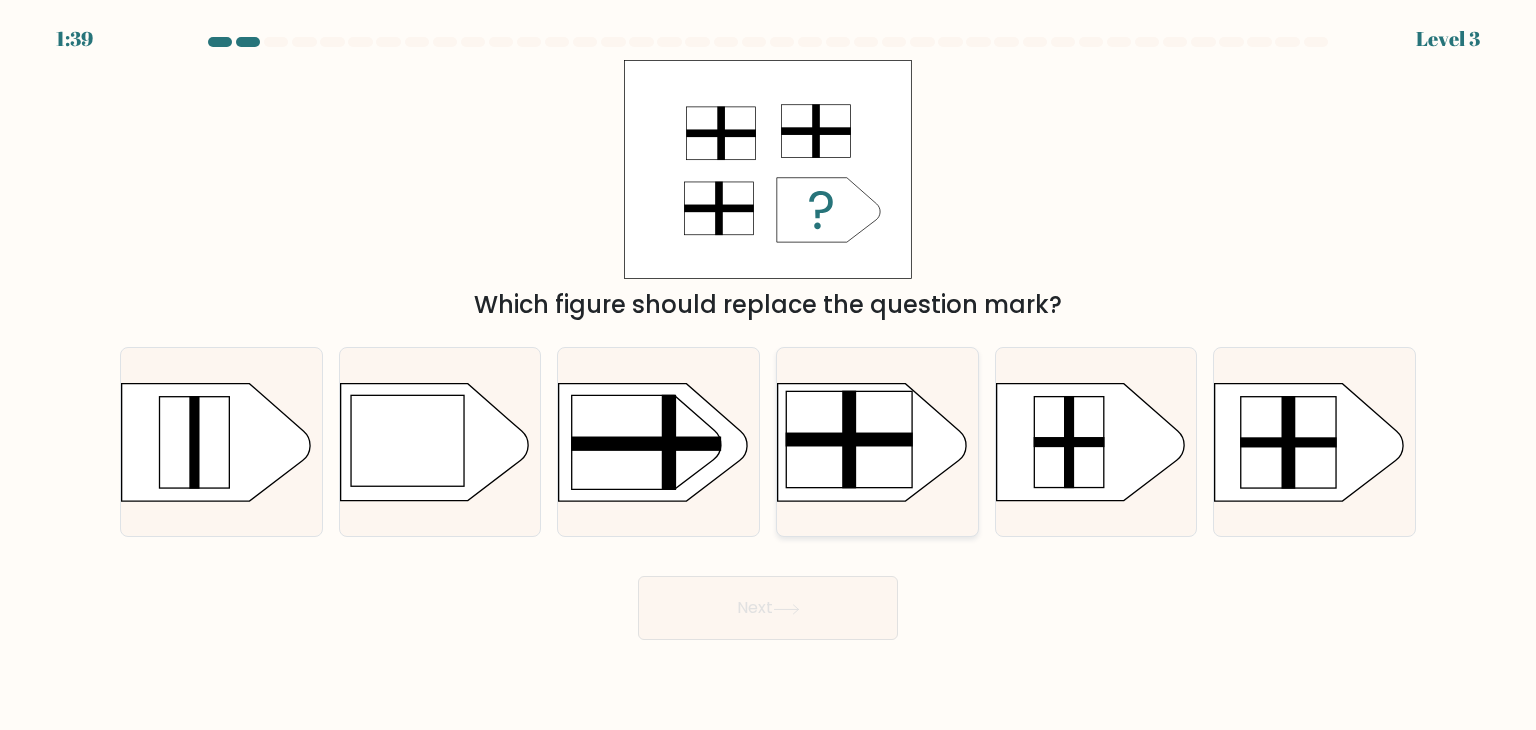 click at bounding box center (849, 439) 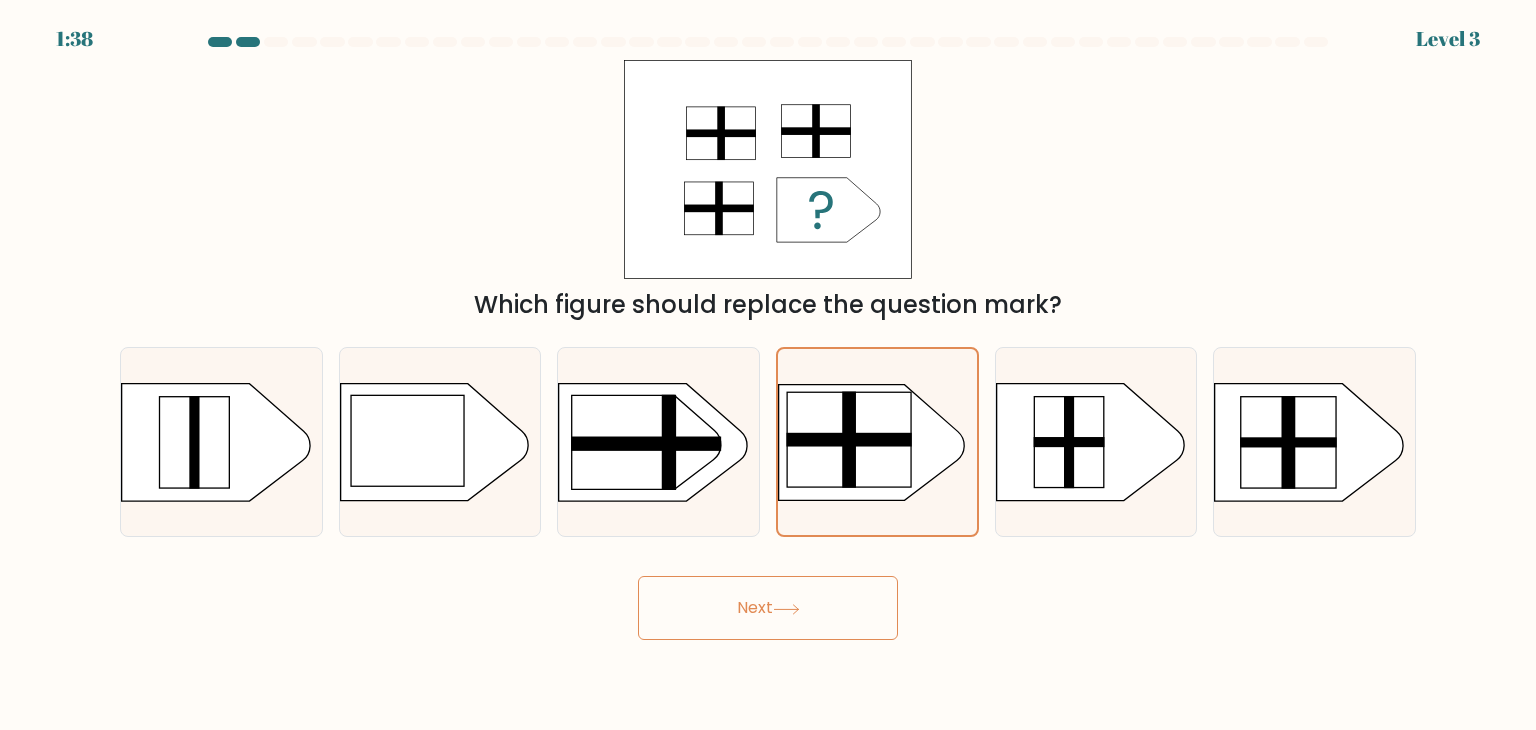 click on "Next" at bounding box center [768, 608] 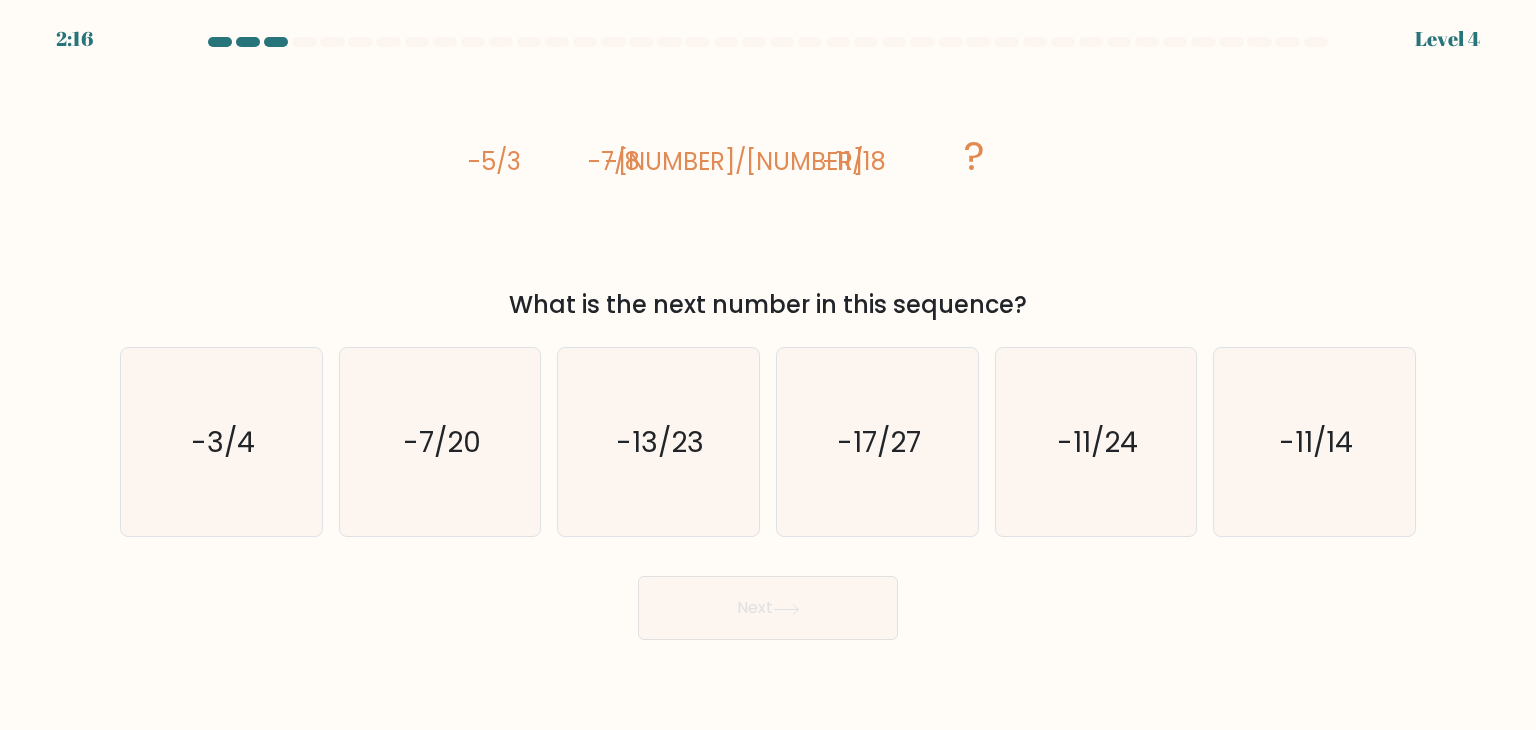 type 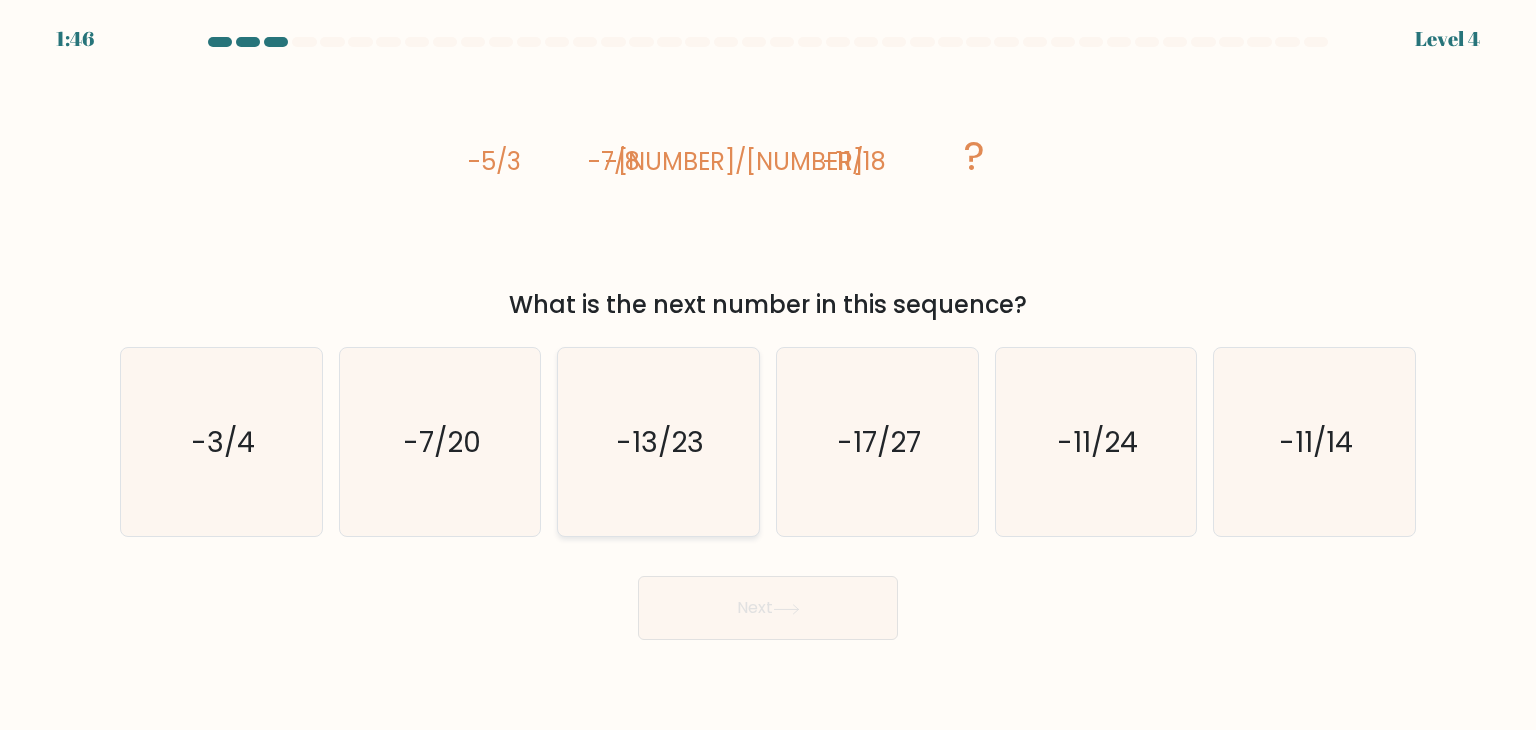 click on "-13/23" at bounding box center [658, 442] 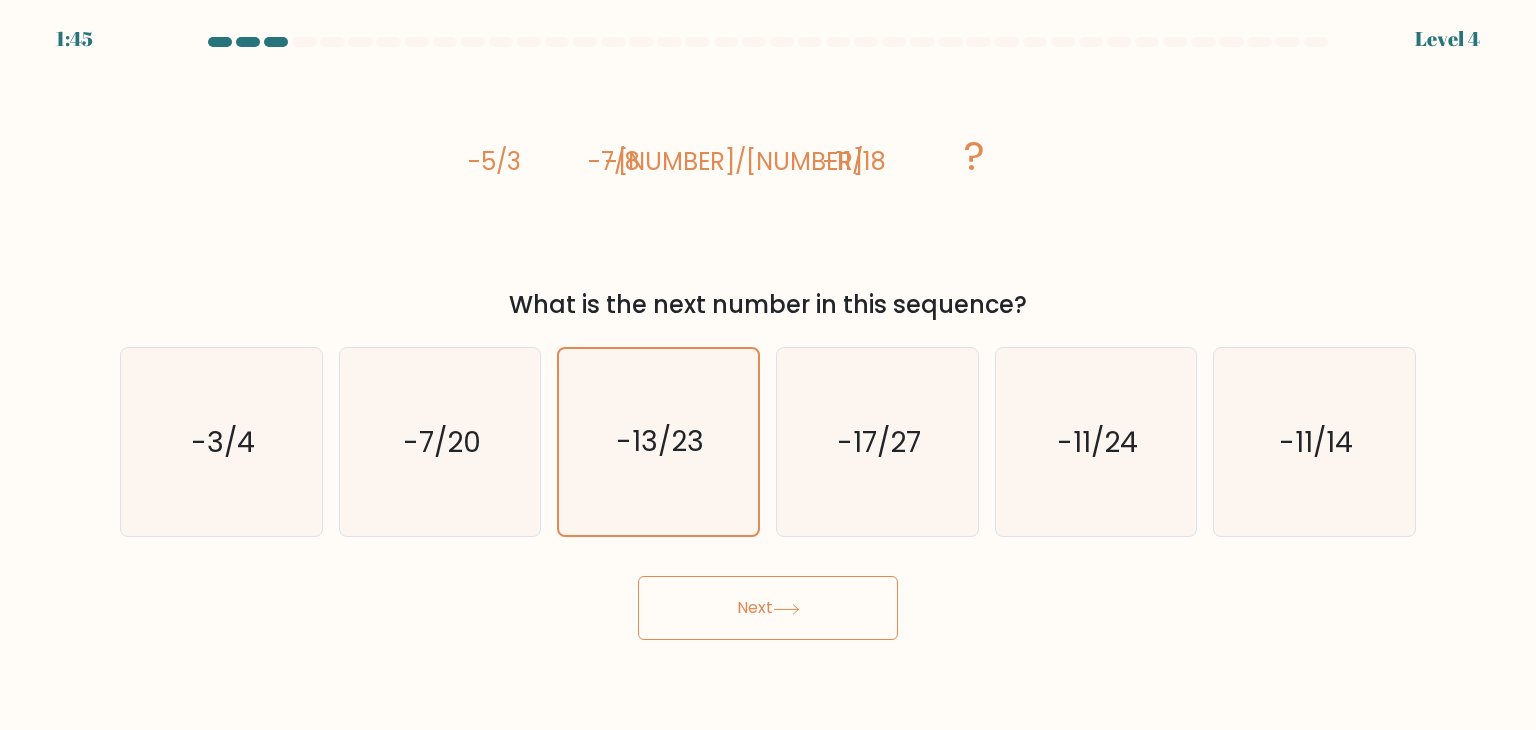 click on "Next" at bounding box center (768, 608) 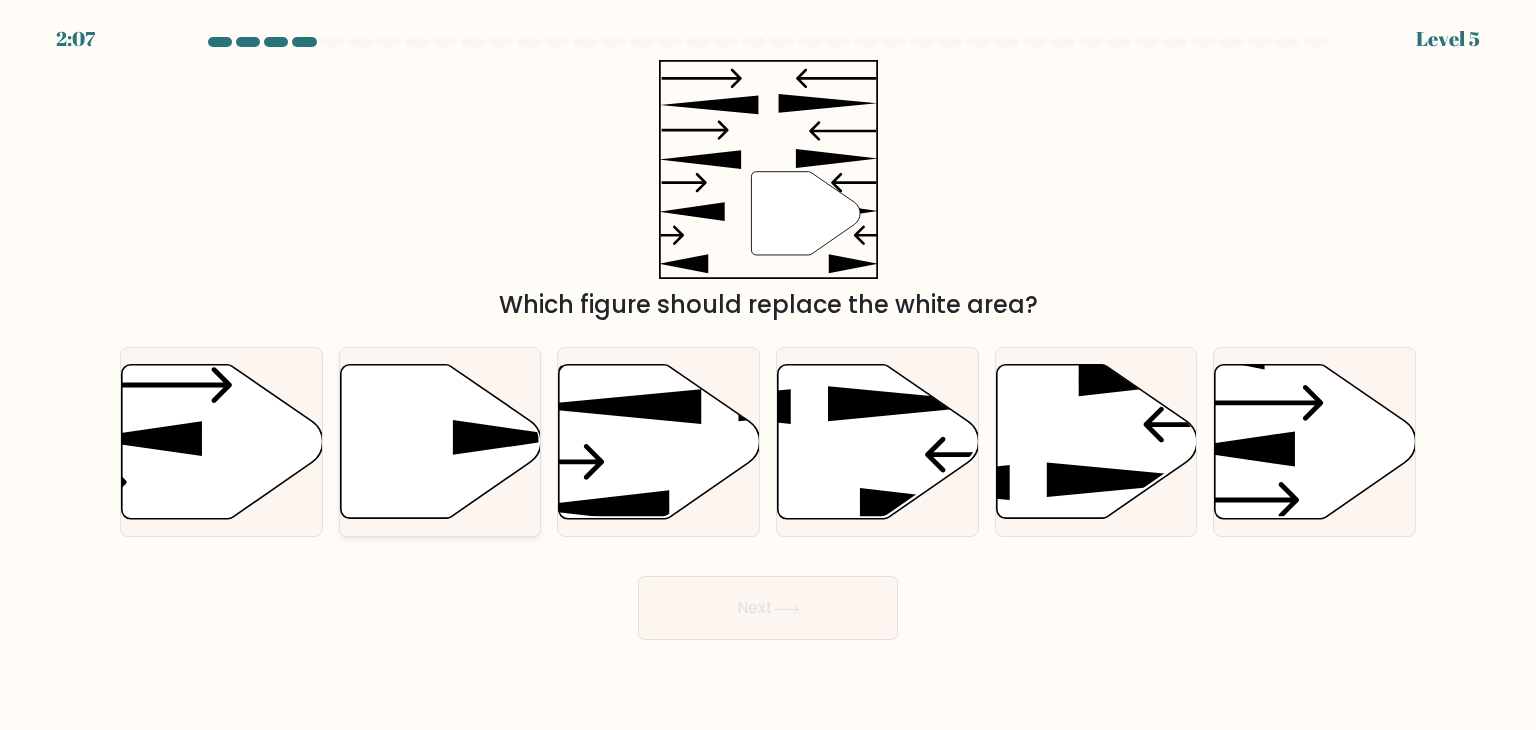click at bounding box center [440, 442] 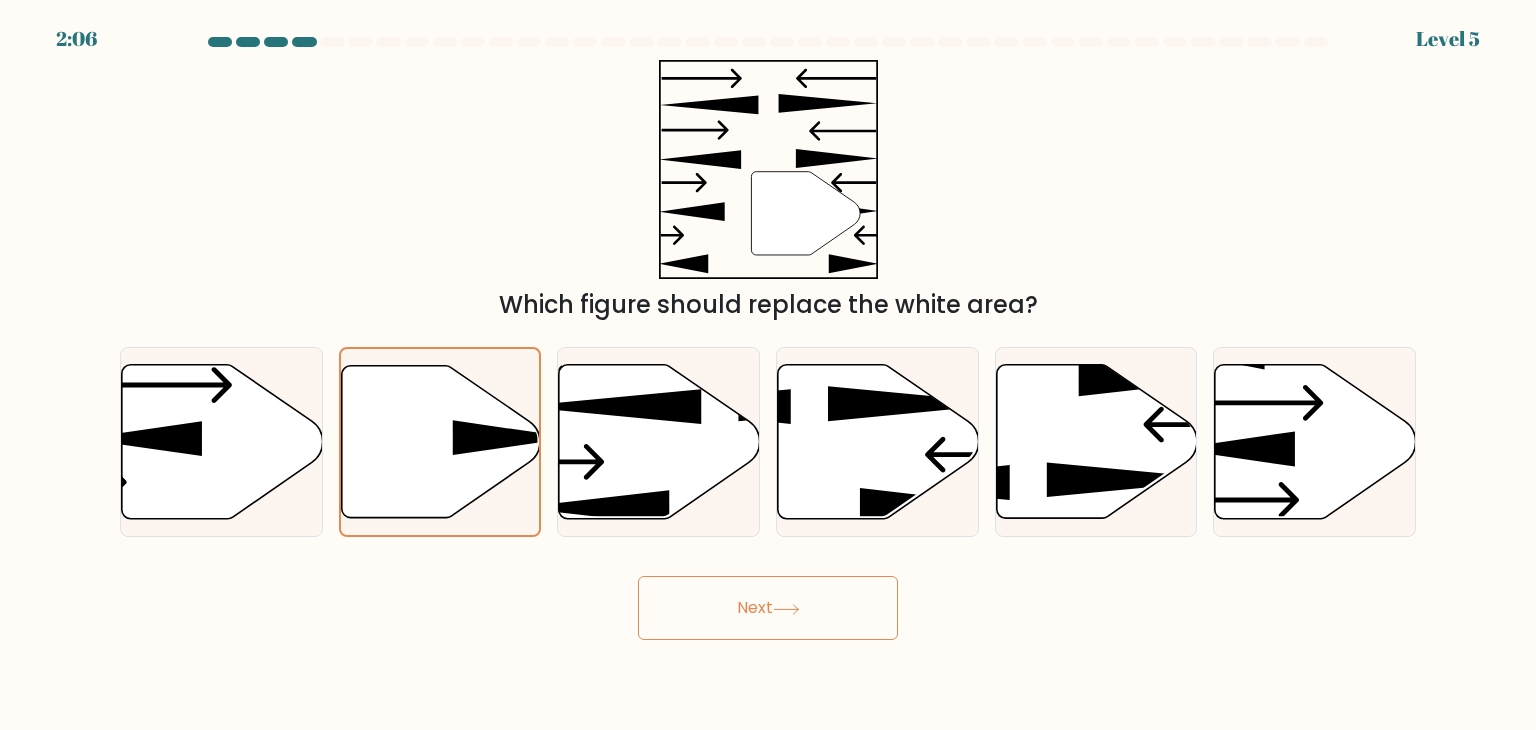 click on "Next" at bounding box center [768, 608] 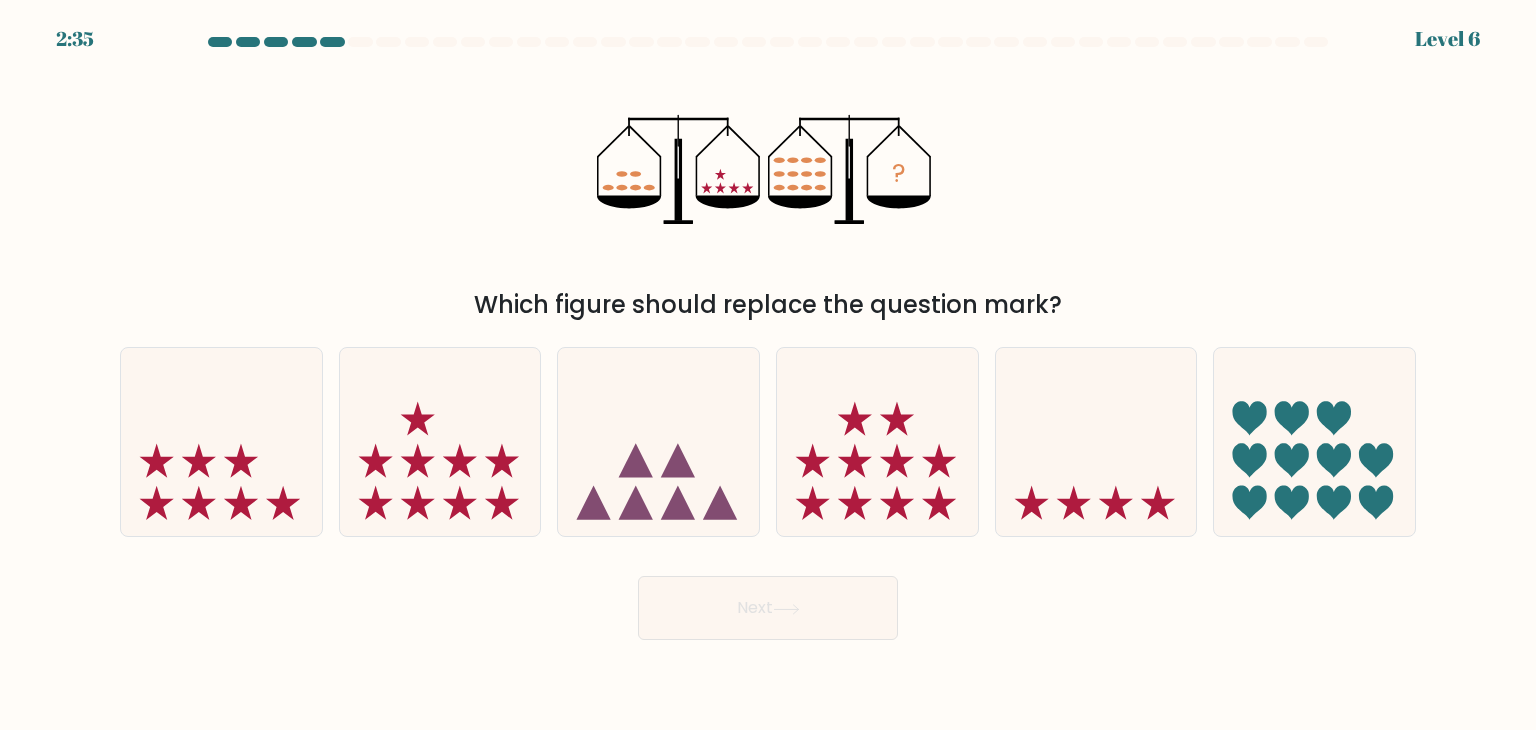 type 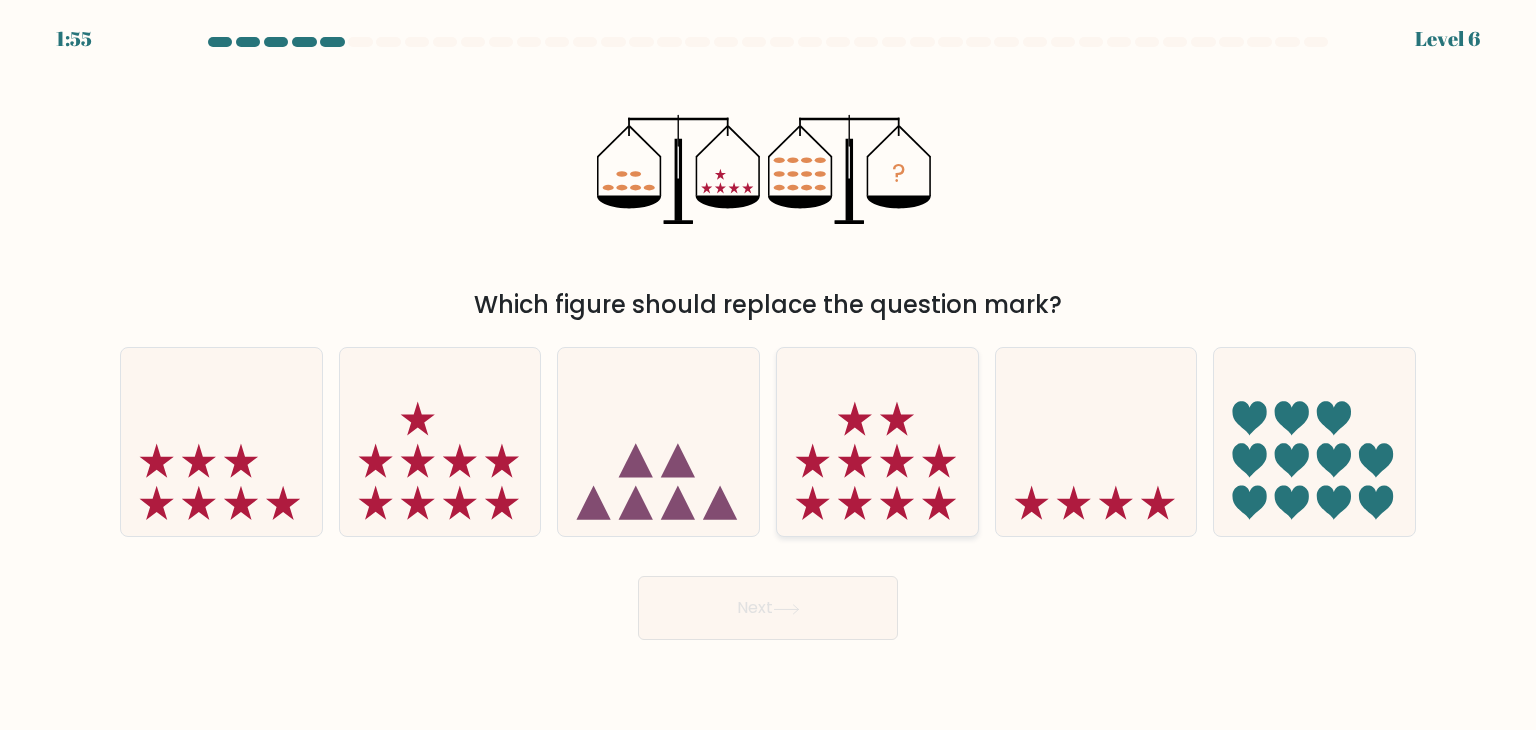 click at bounding box center [877, 442] 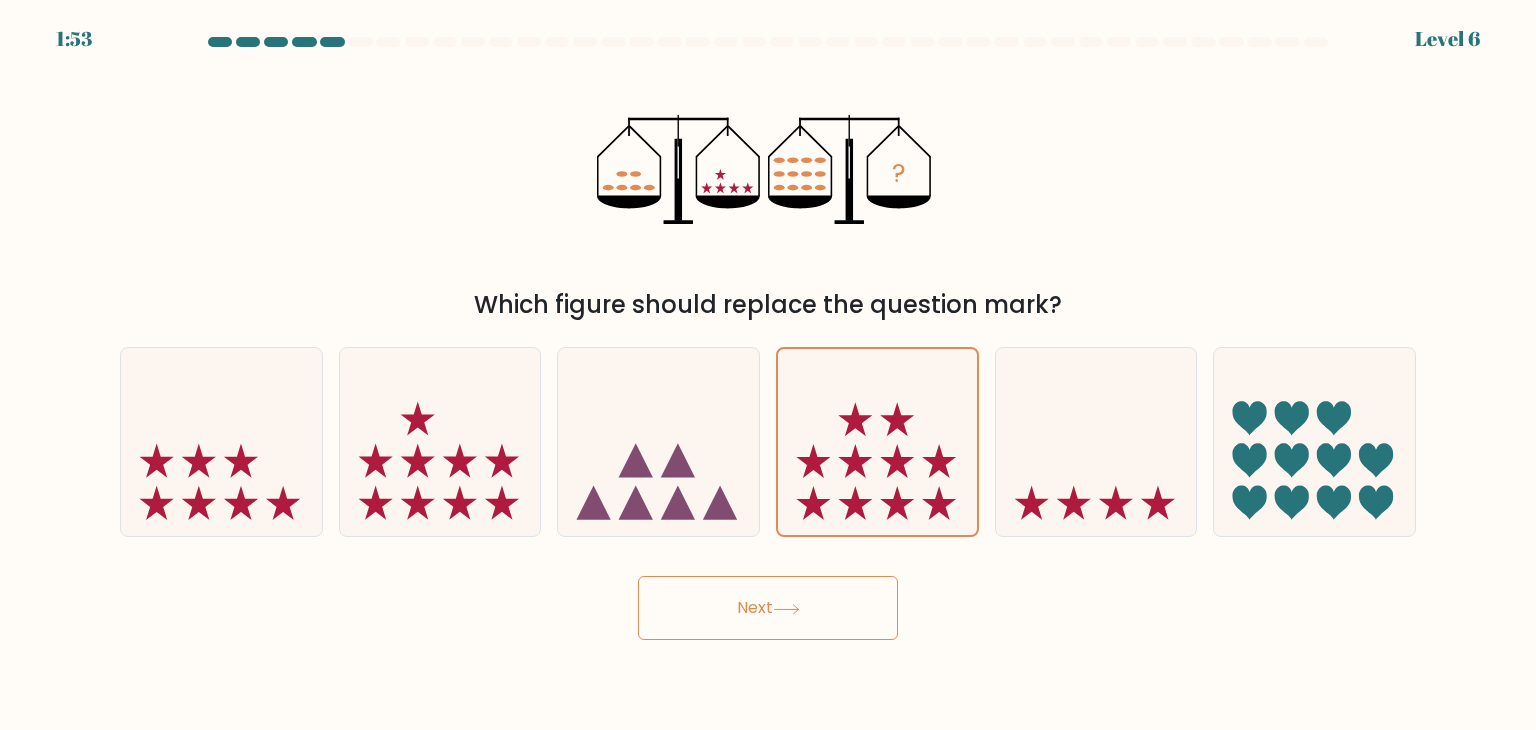 click on "Next" at bounding box center [768, 608] 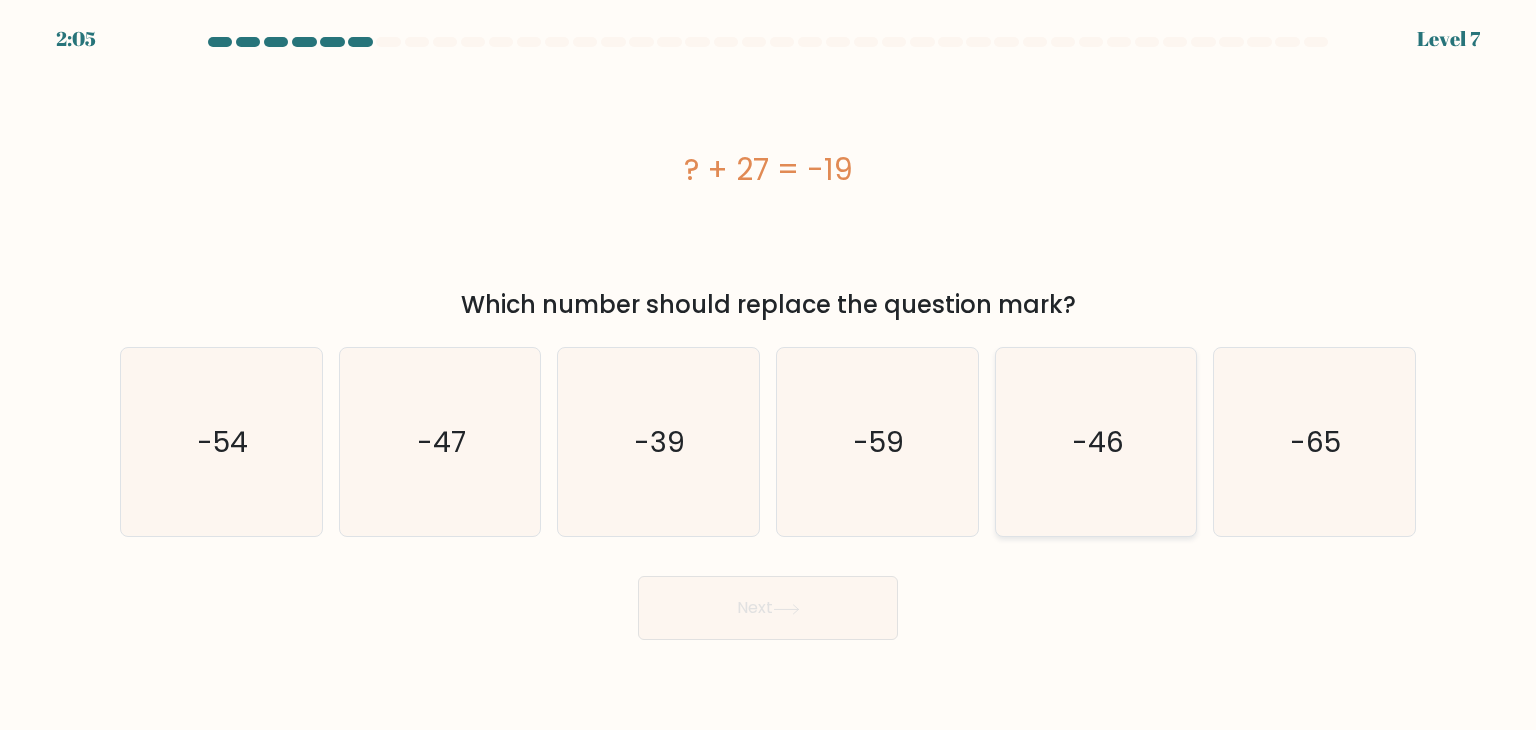 click on "-46" at bounding box center [1096, 442] 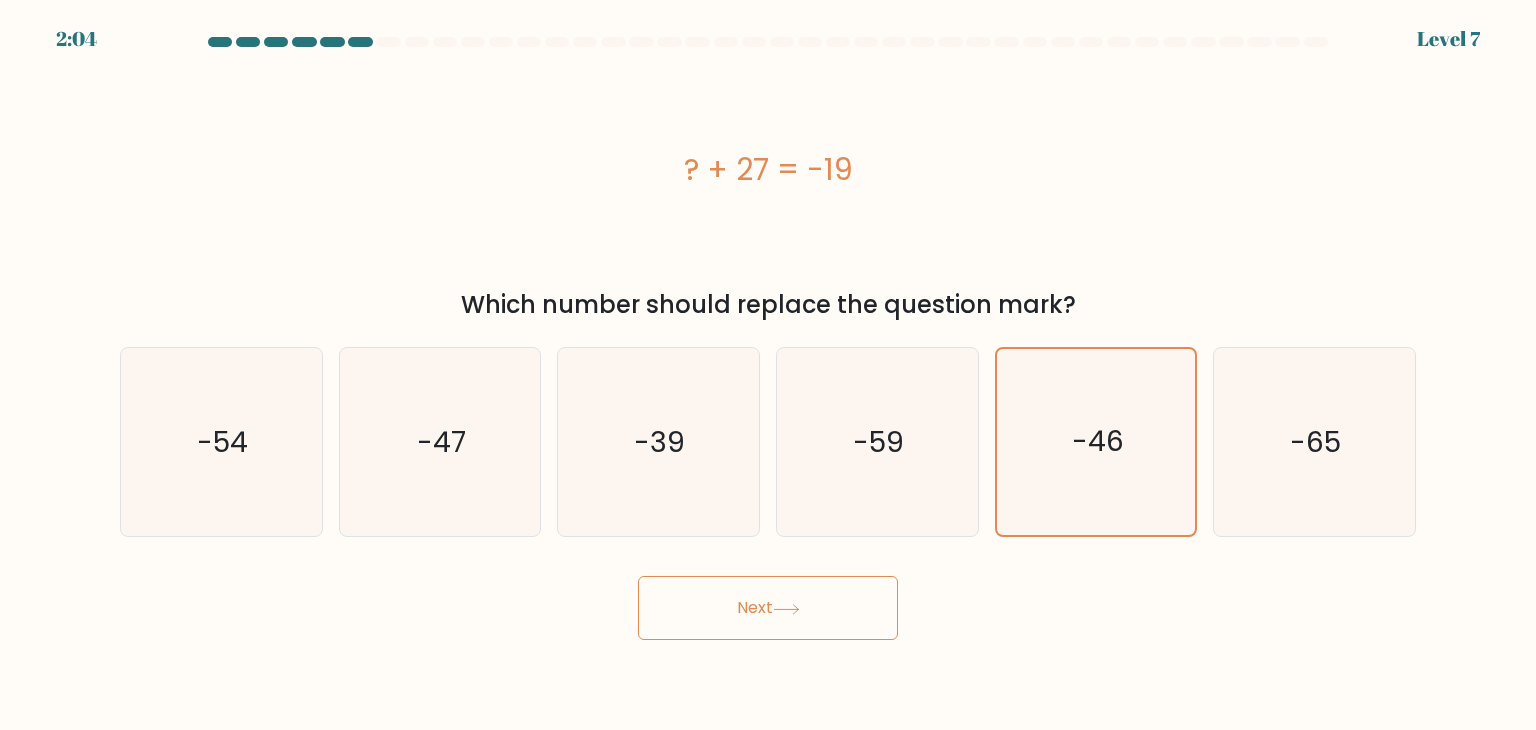 click on "Next" at bounding box center (768, 608) 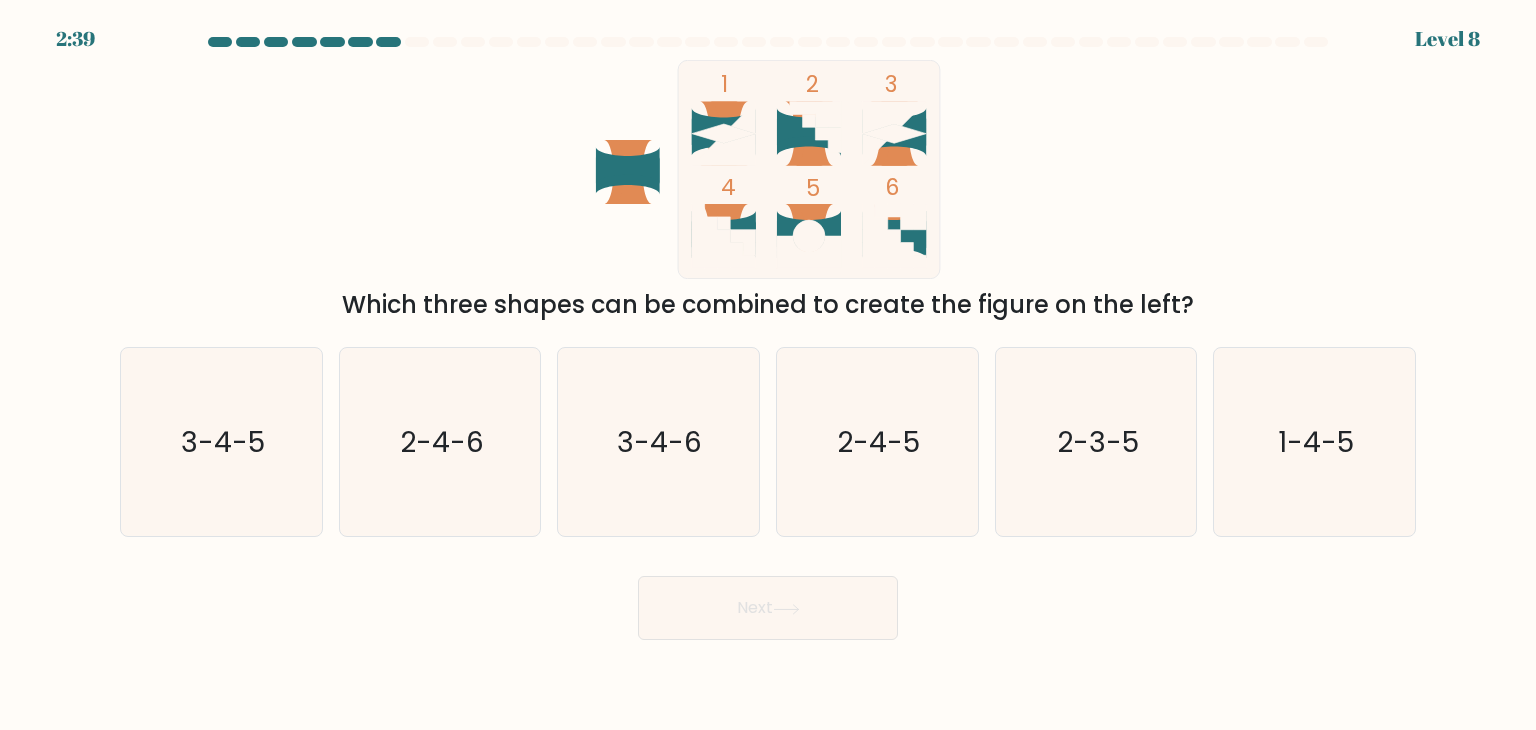 type 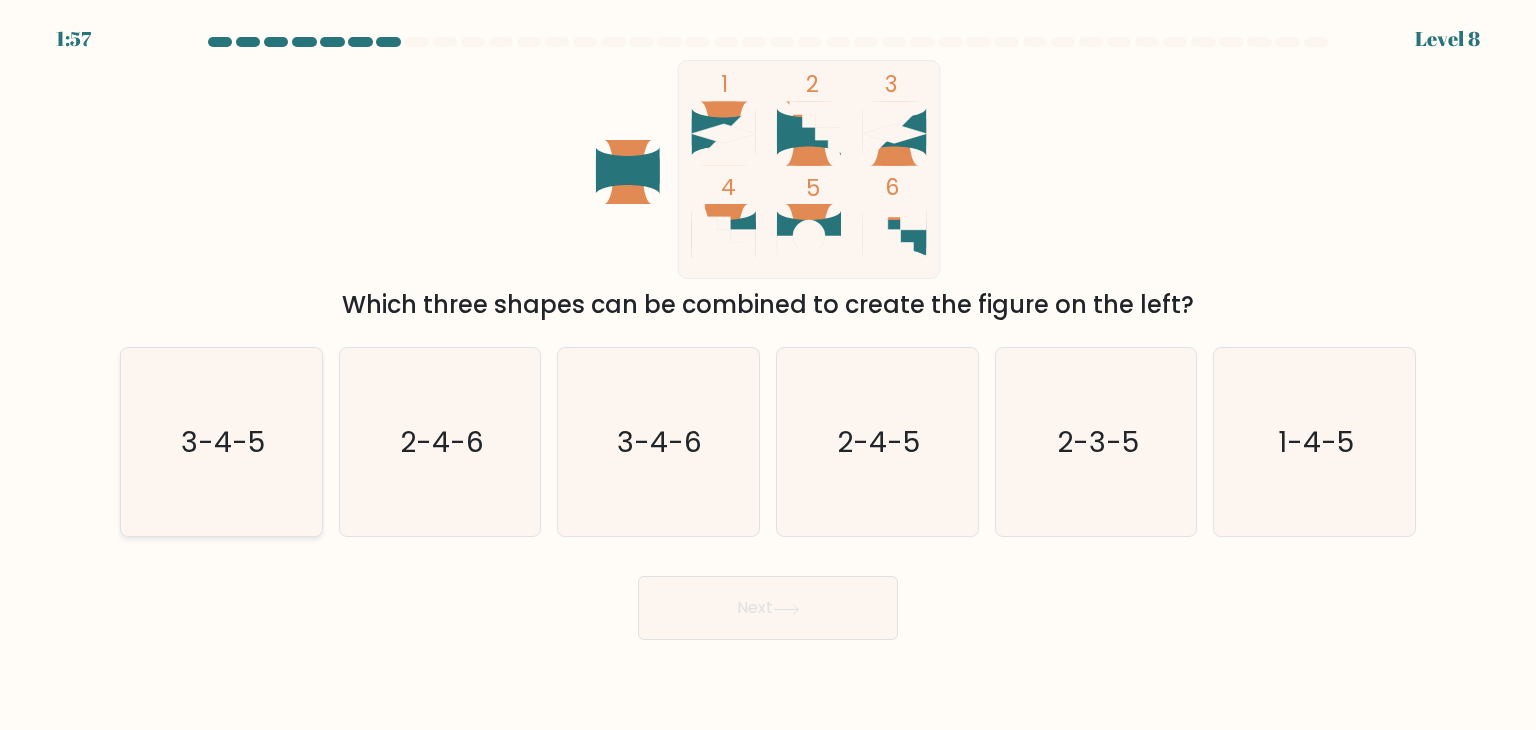 click on "3-4-5" at bounding box center (221, 442) 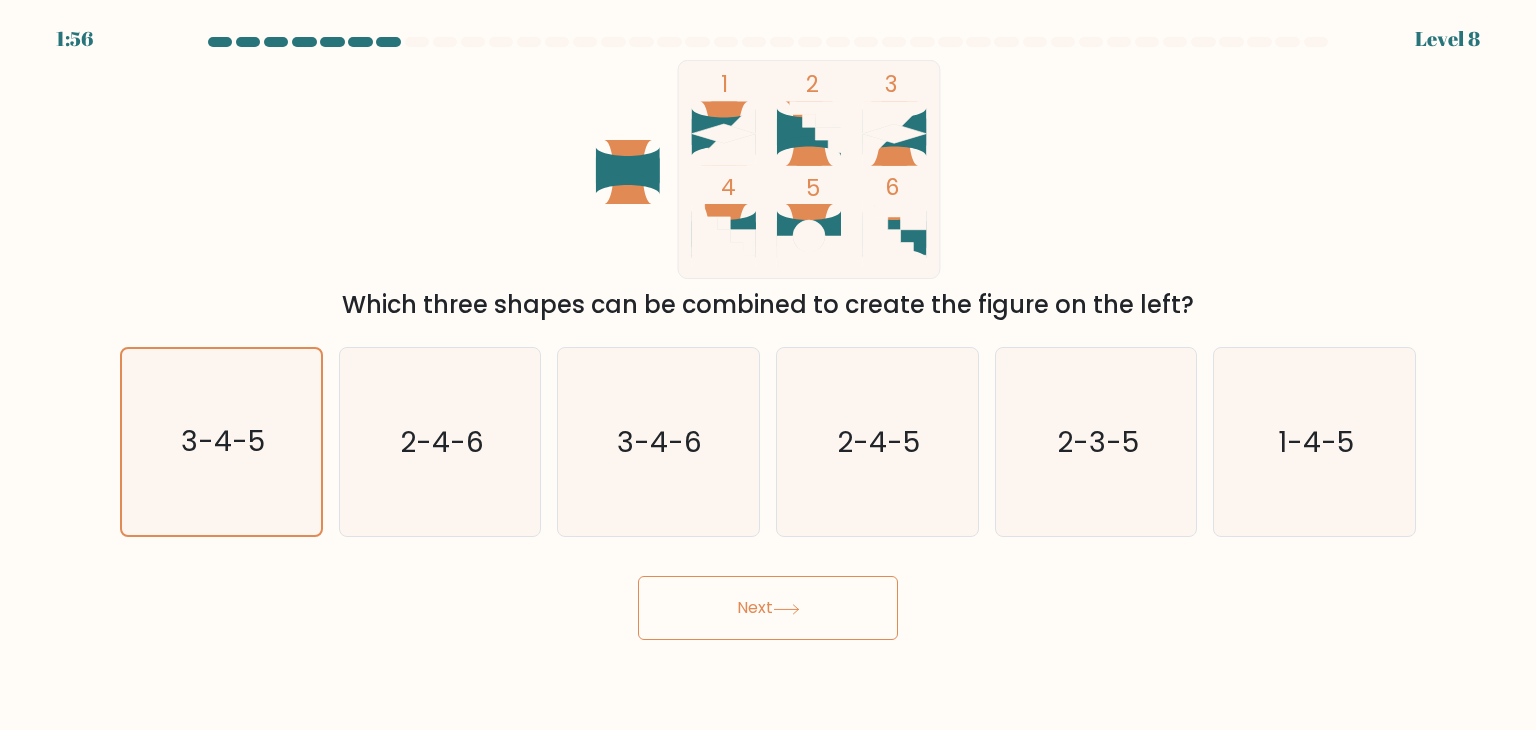 click on "Next" at bounding box center [768, 608] 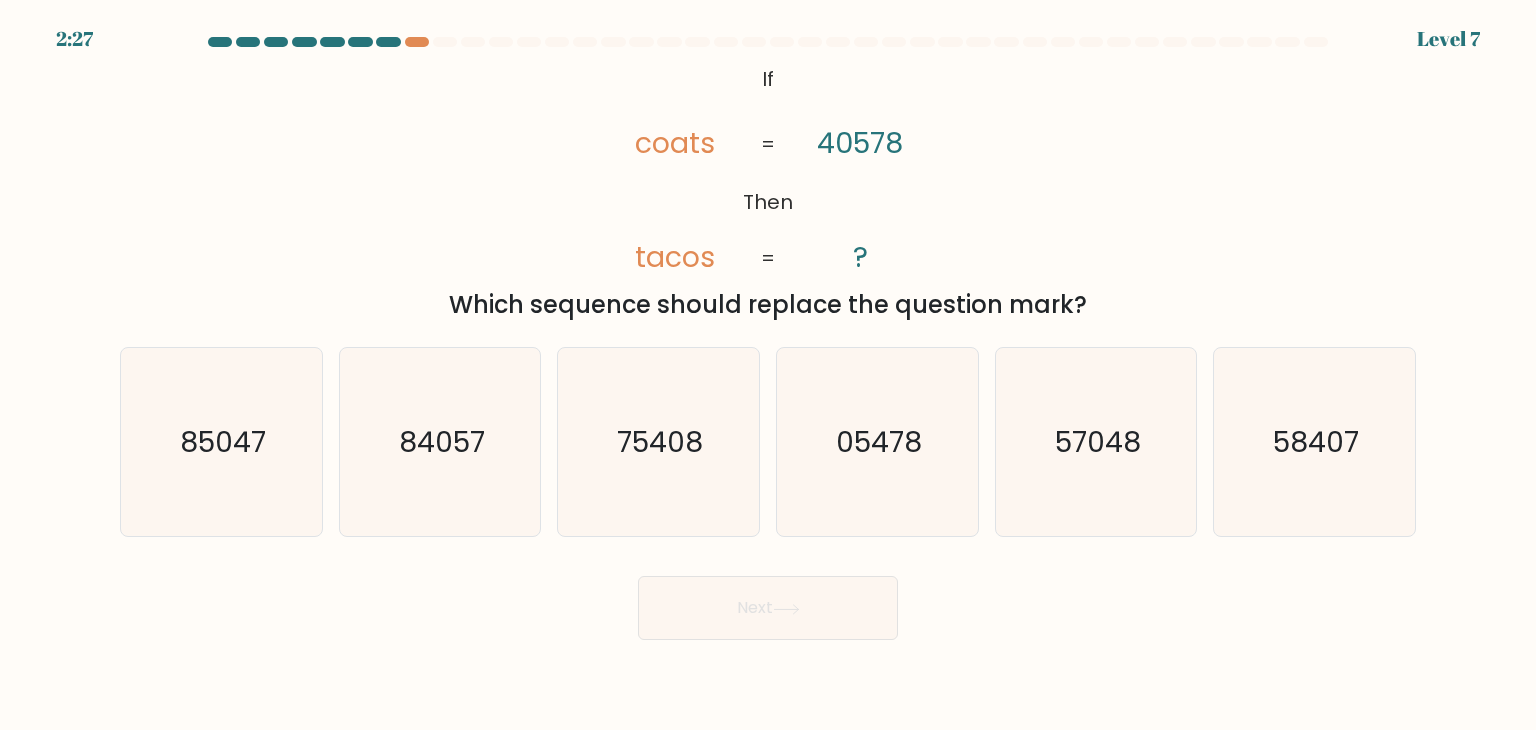 type 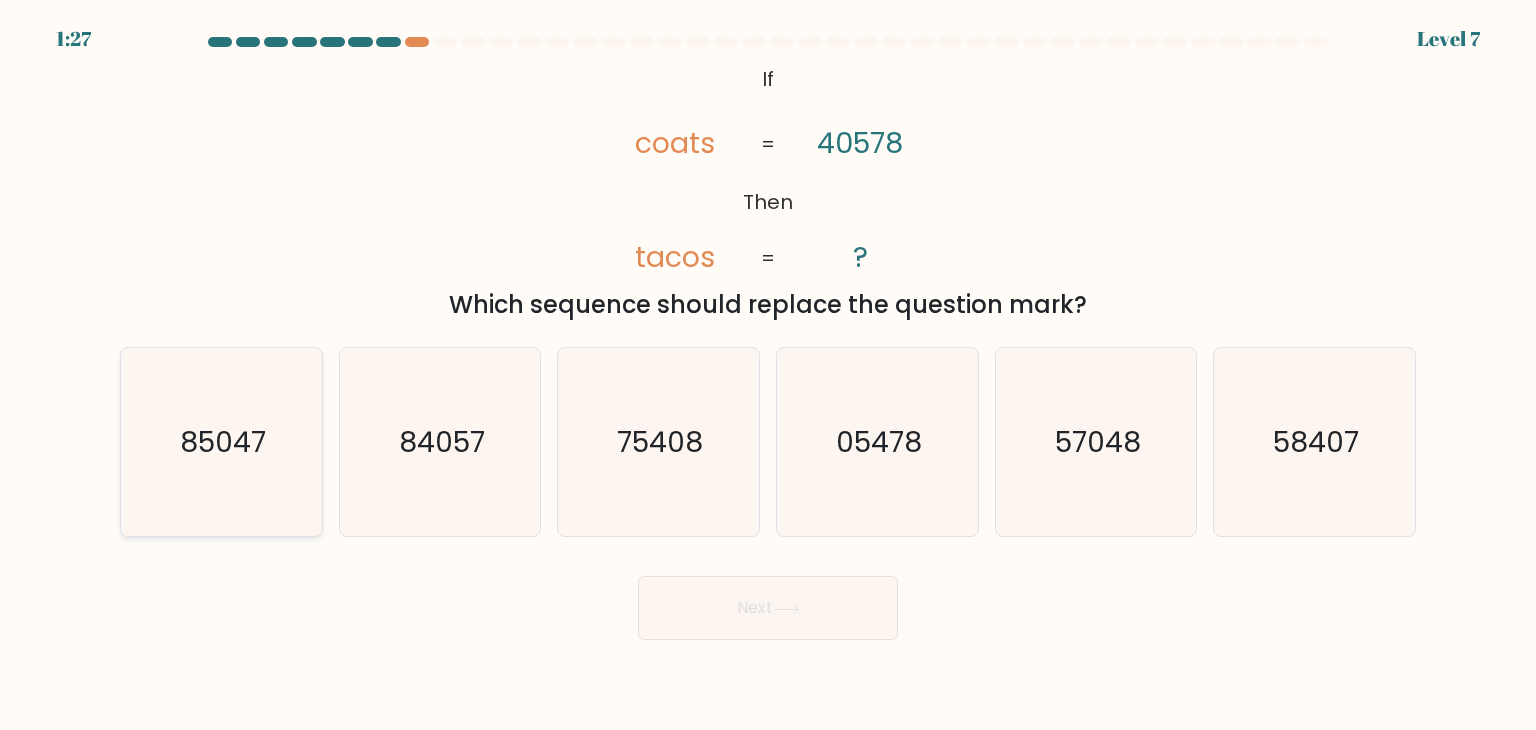 click on "85047" at bounding box center [221, 442] 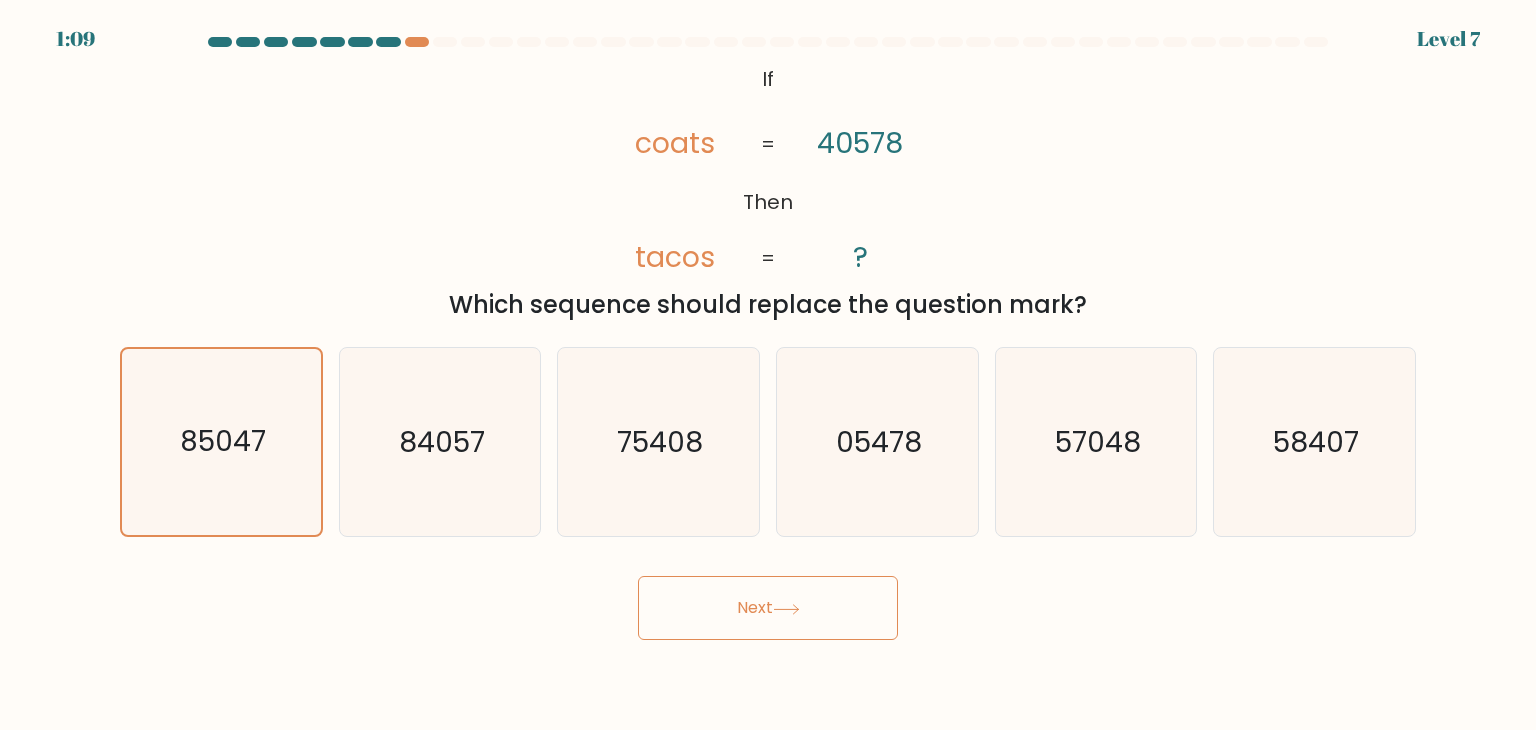 click on "Next" at bounding box center [768, 608] 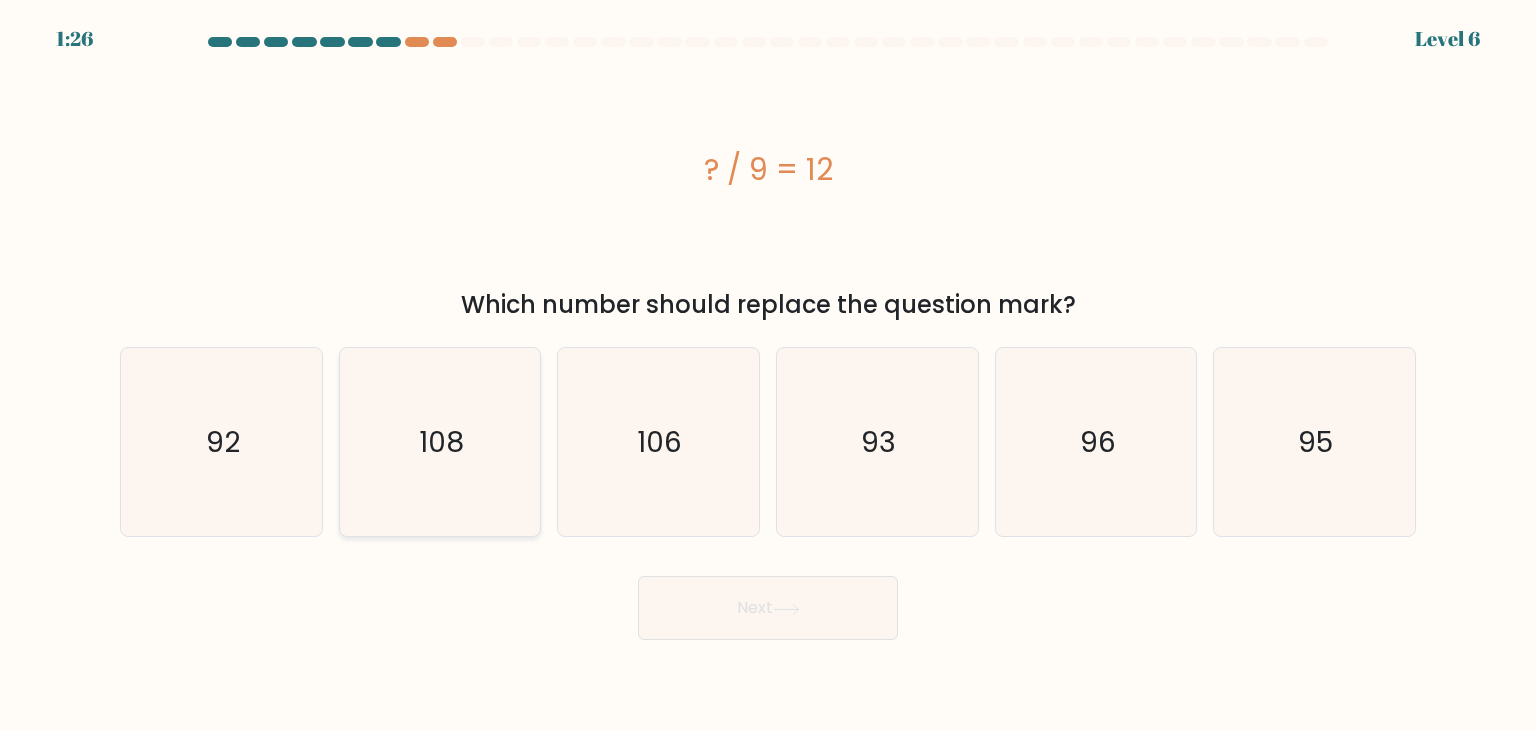 click on "108" at bounding box center [441, 442] 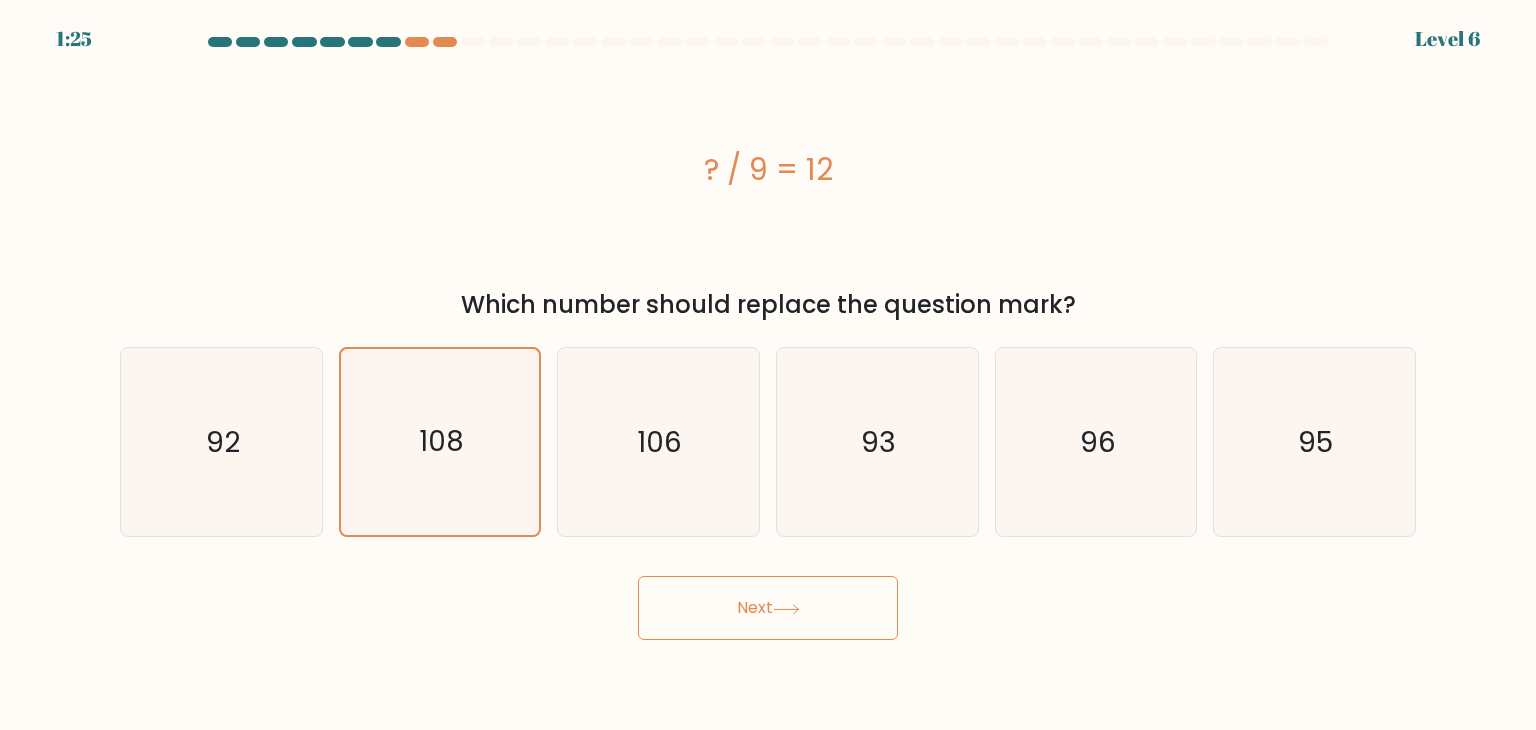 click on "Next" at bounding box center [768, 608] 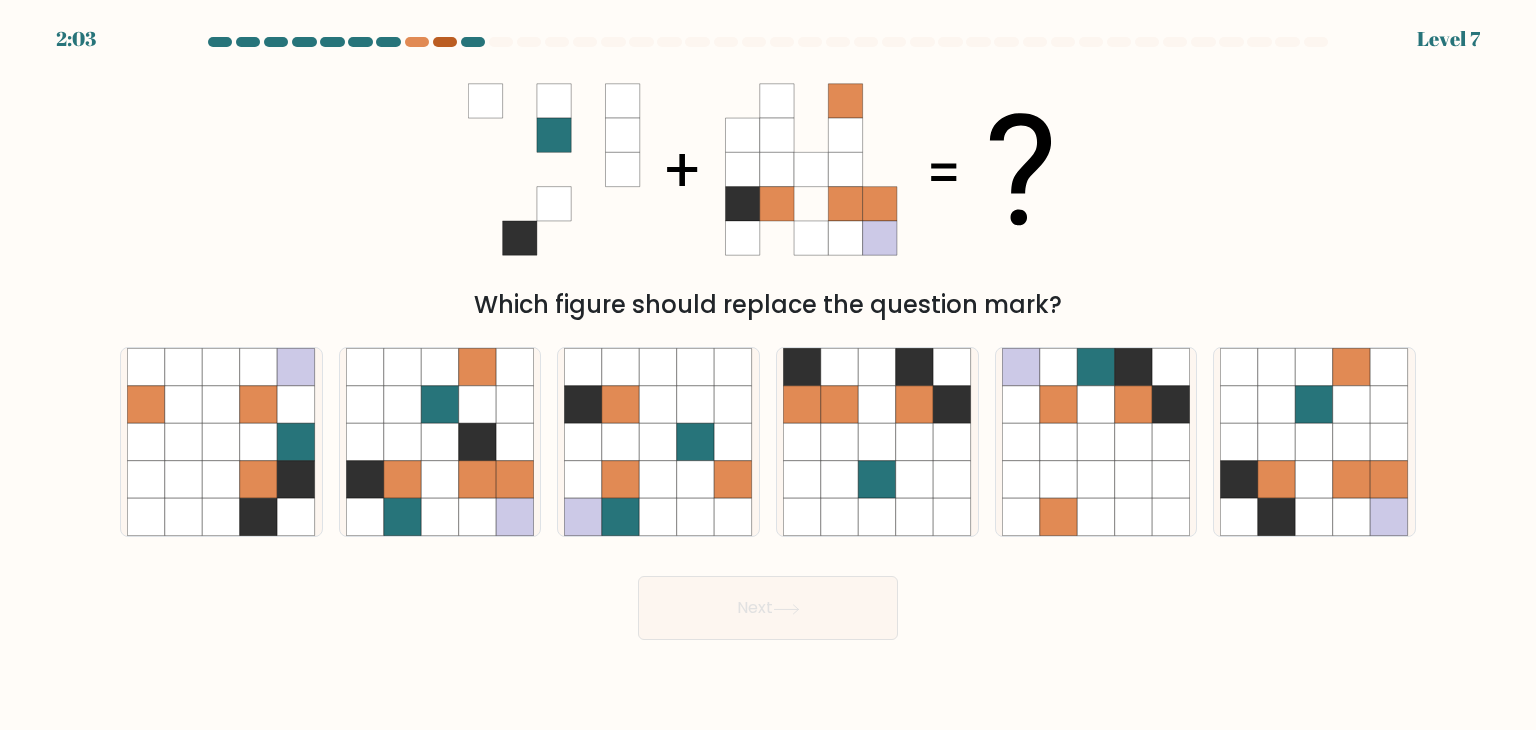 click at bounding box center [445, 42] 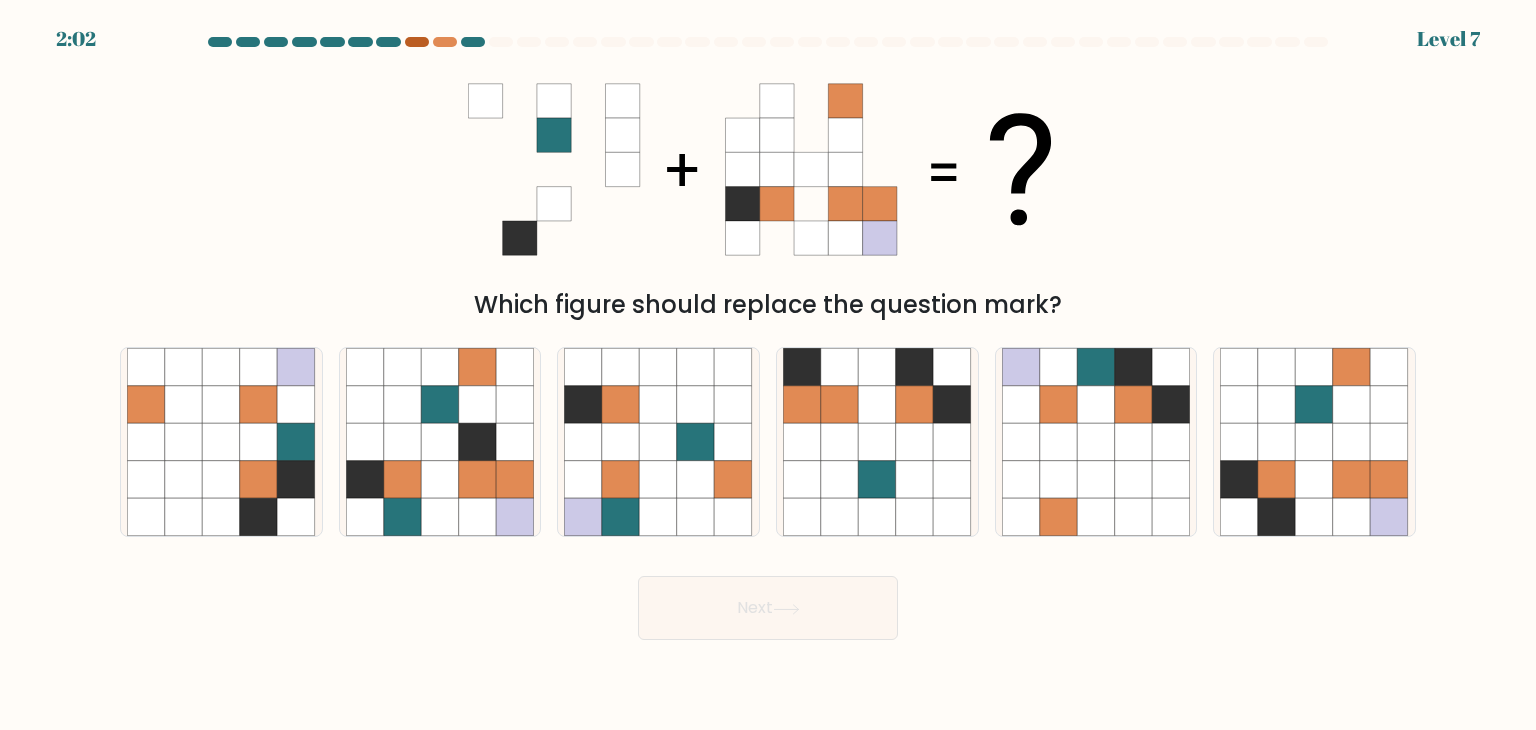 click at bounding box center (417, 42) 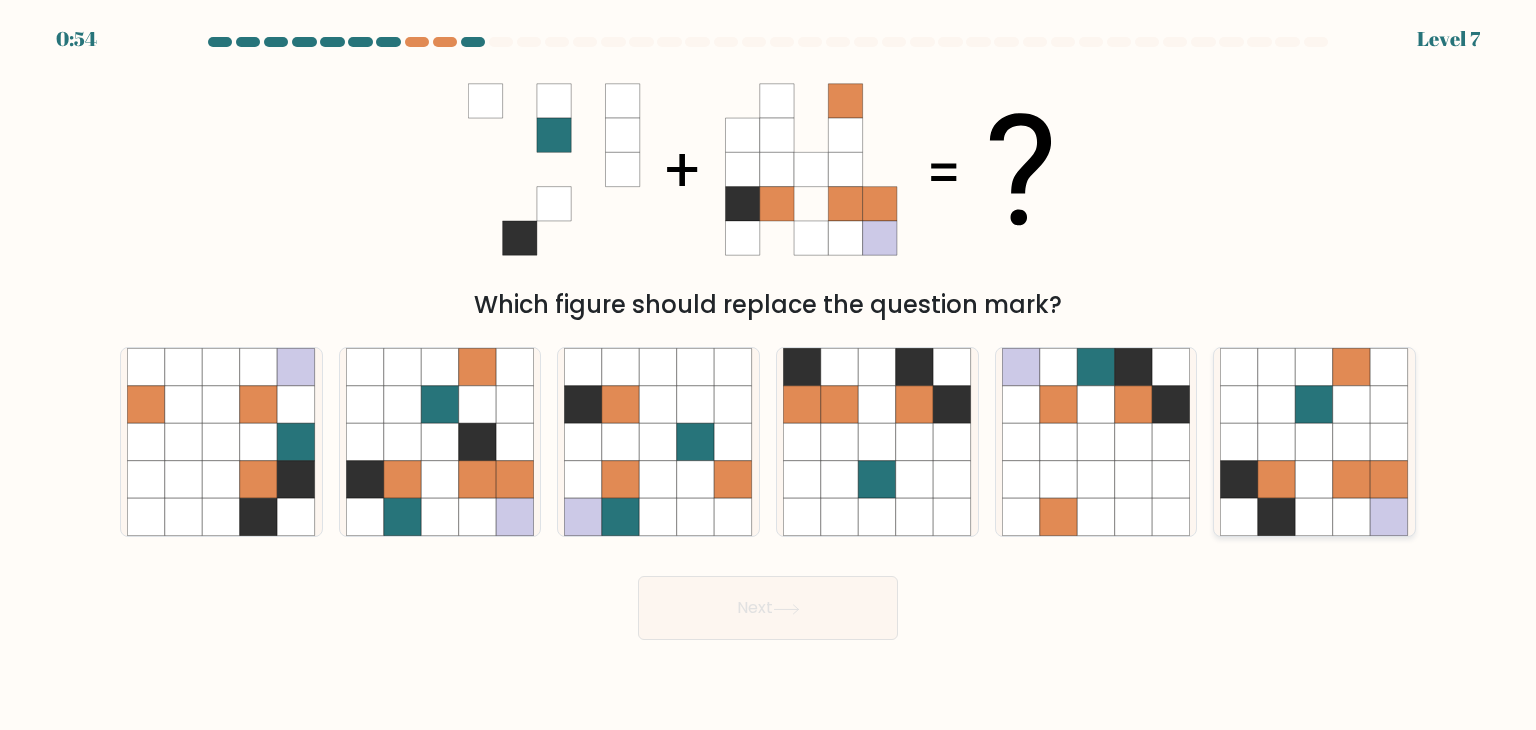 click at bounding box center [1315, 518] 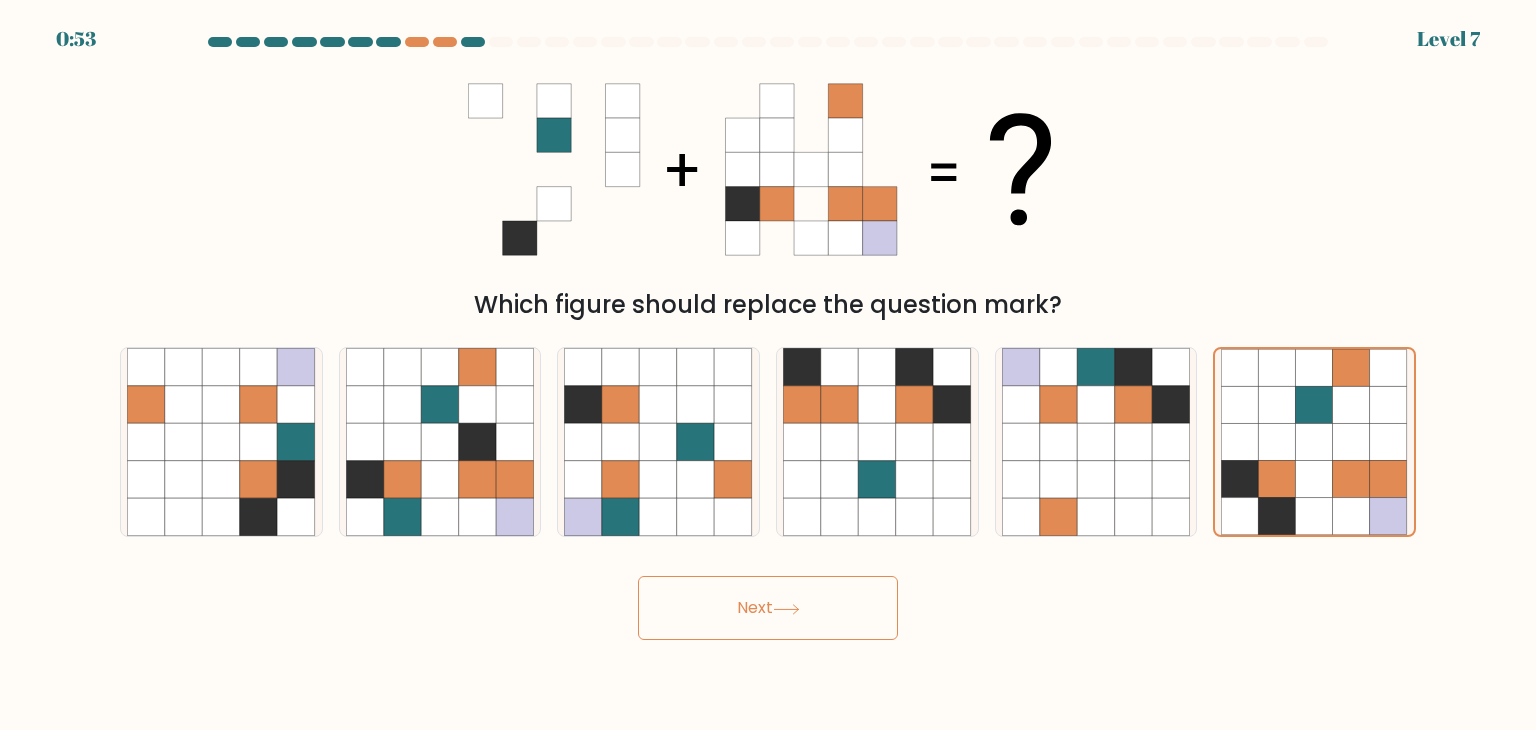 click on "Next" at bounding box center [768, 608] 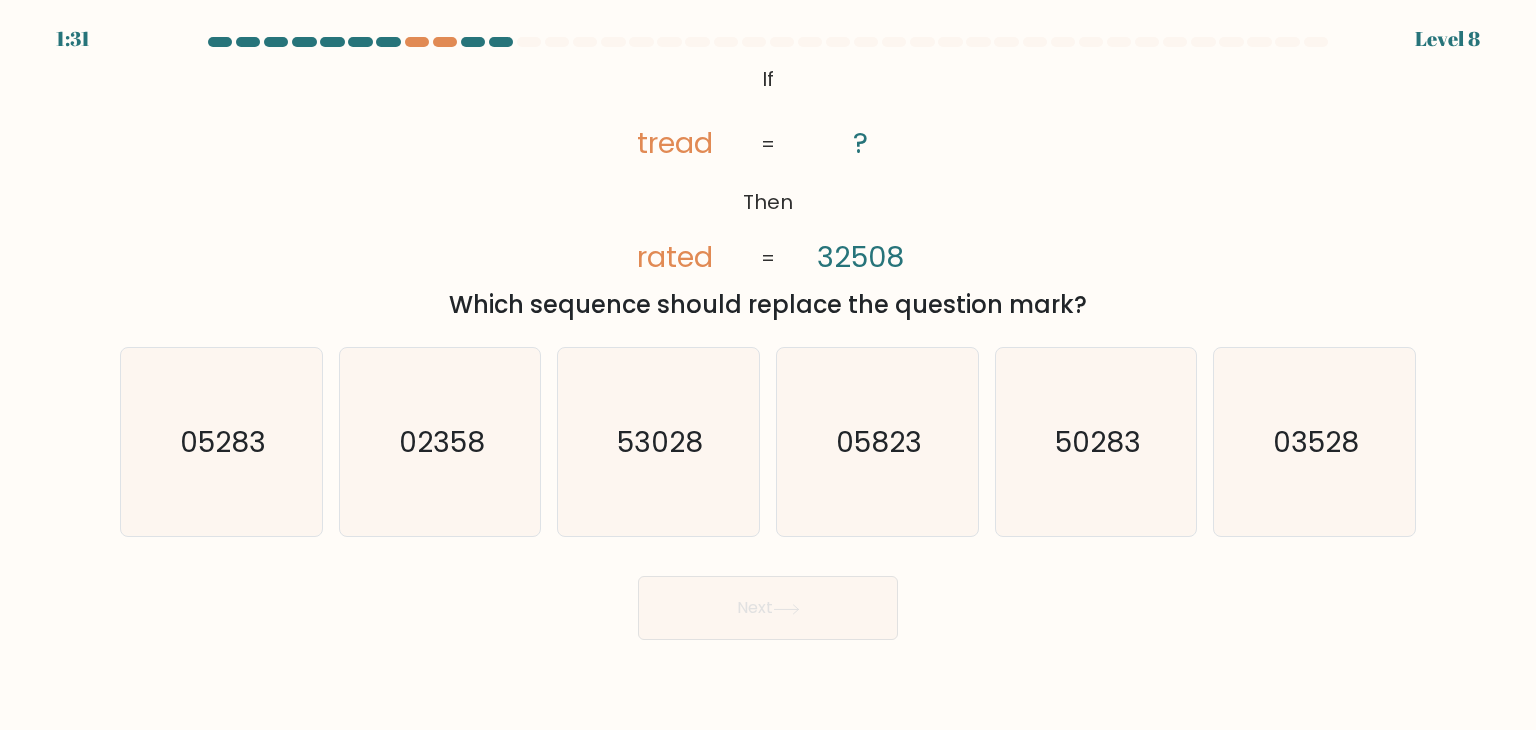 type 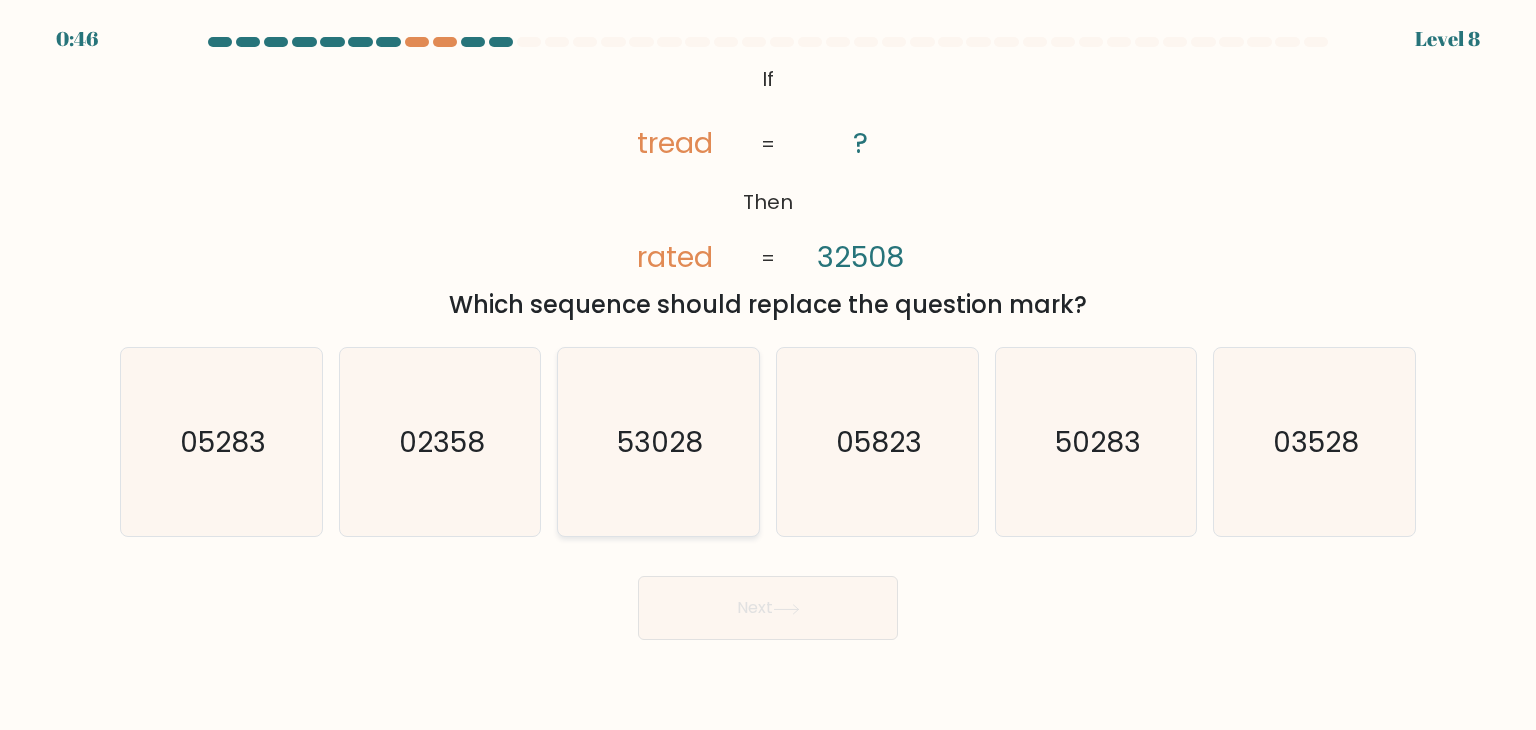 click on "53028" at bounding box center (658, 442) 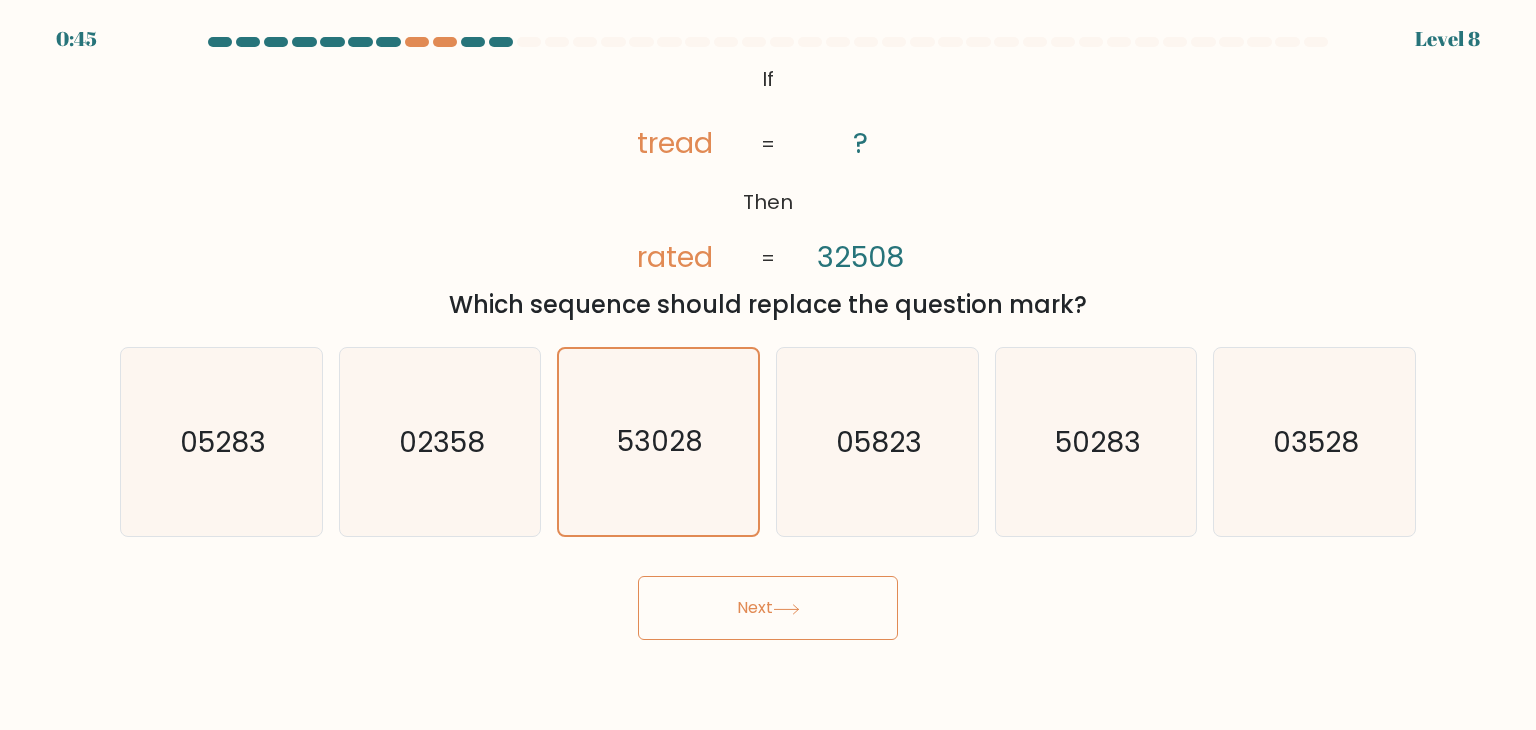 click on "Next" at bounding box center [768, 608] 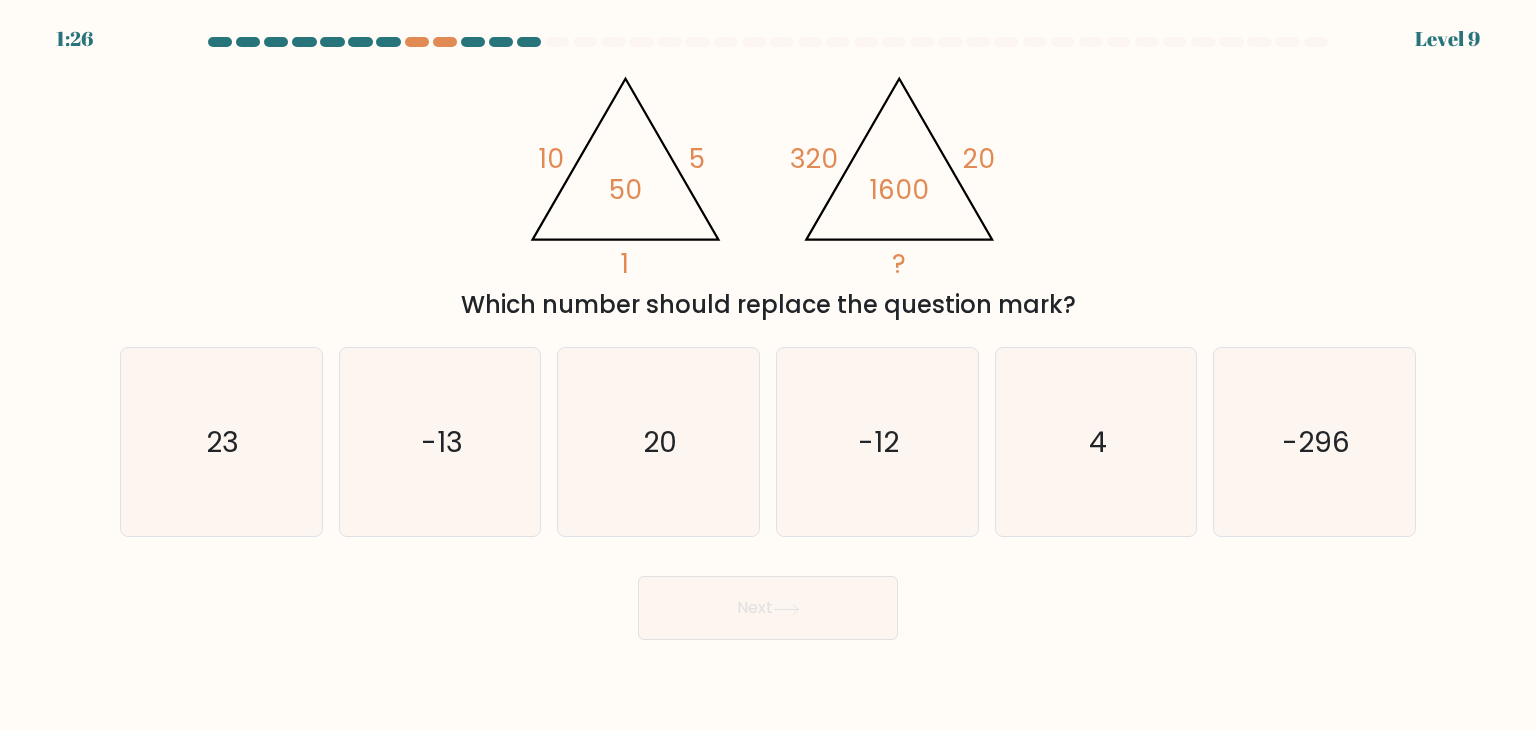 type 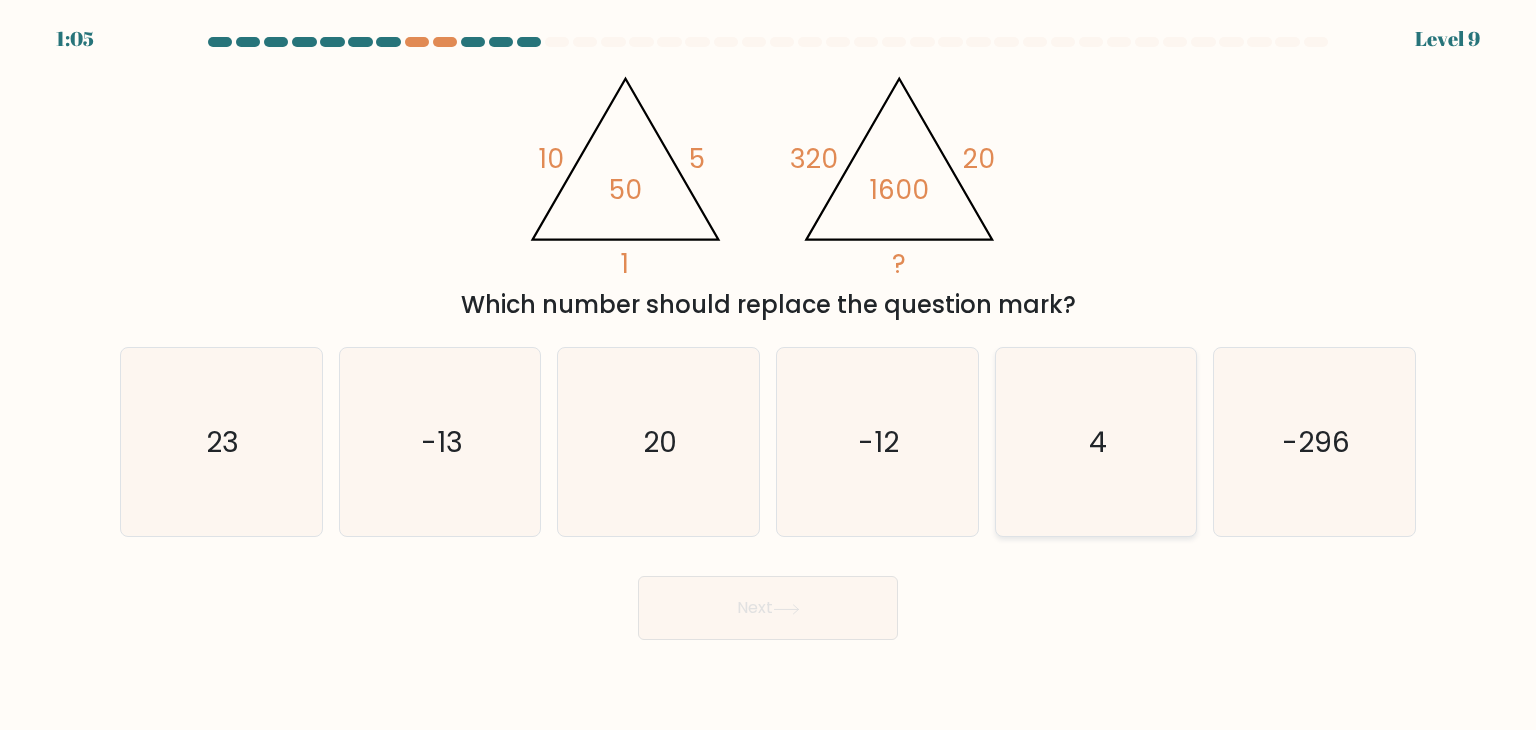 click on "4" at bounding box center [1096, 442] 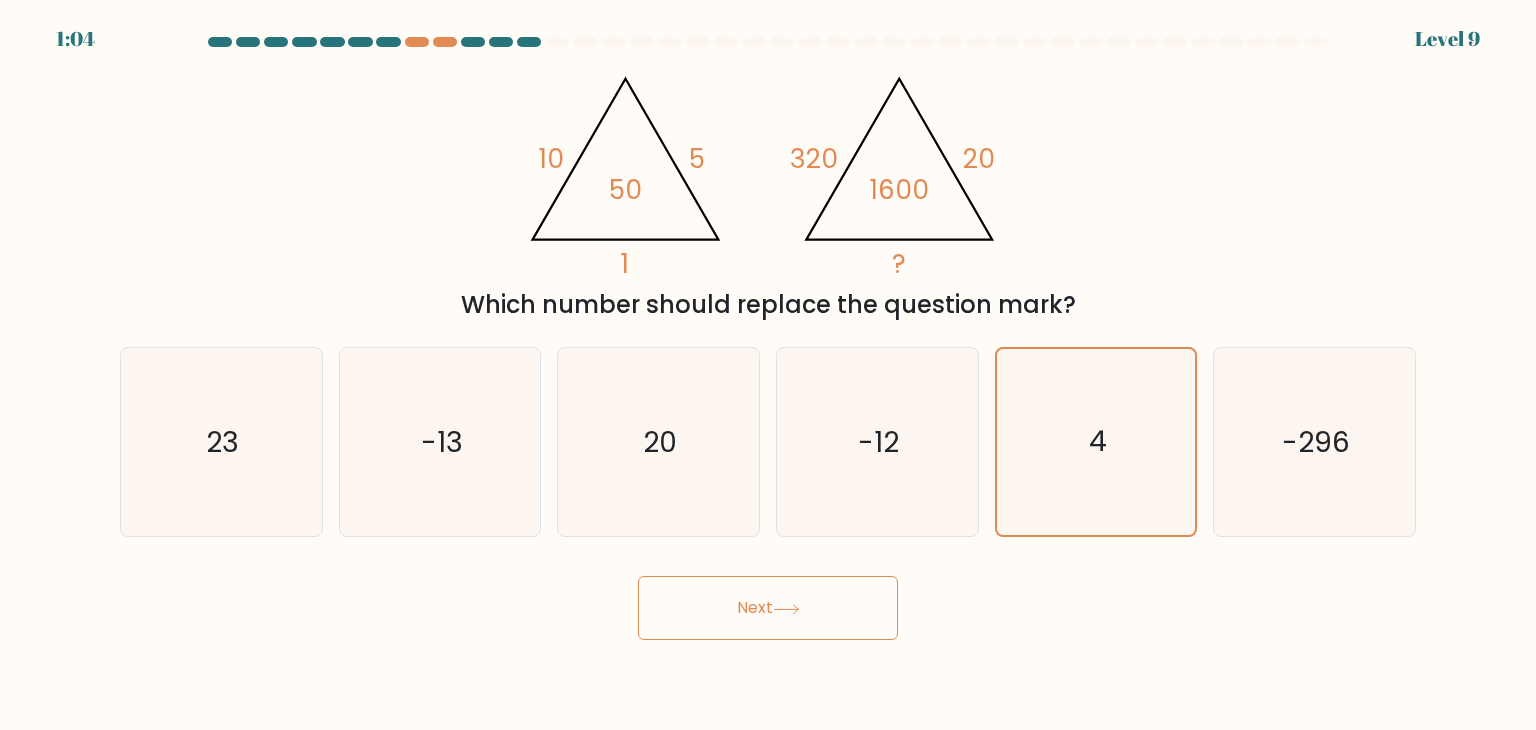click on "Next" at bounding box center (768, 608) 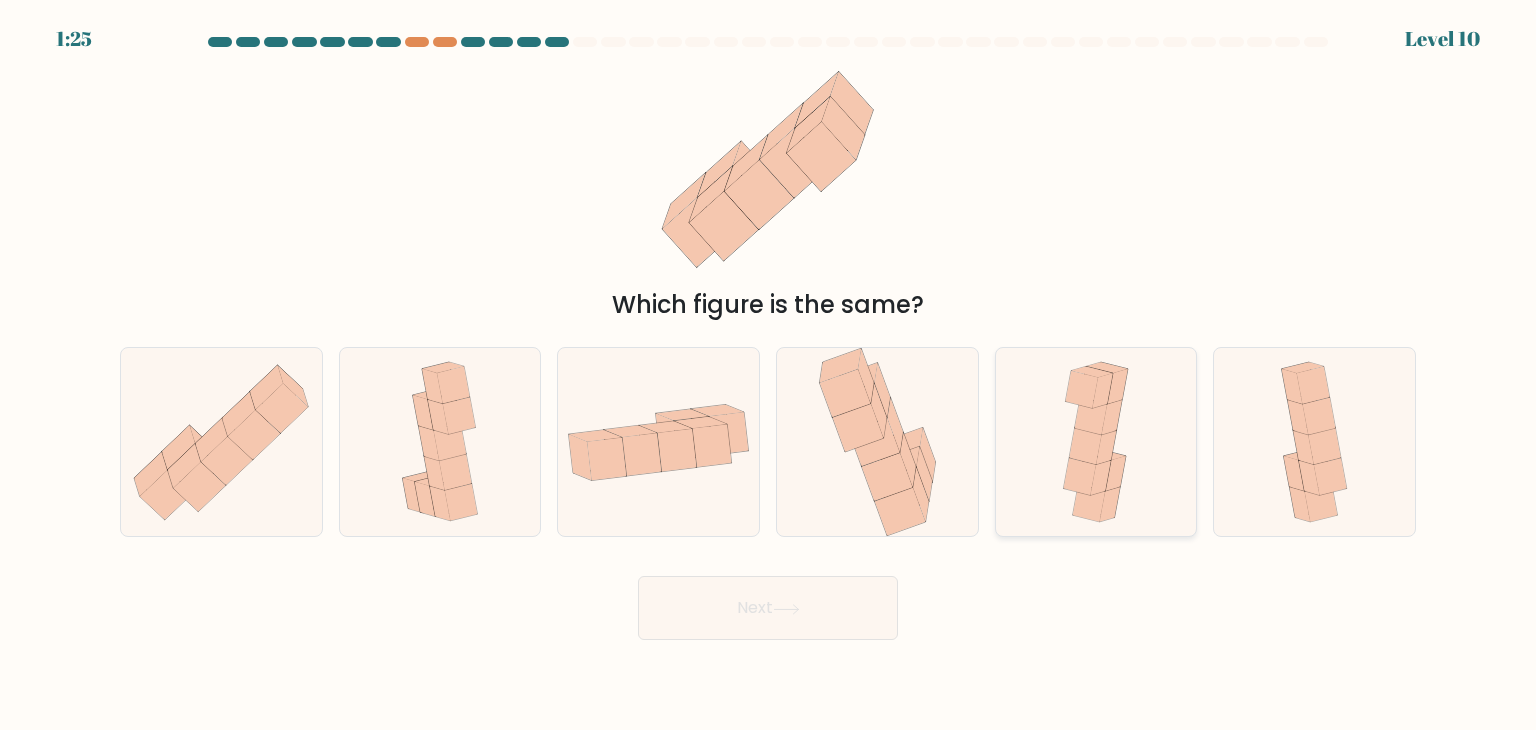 click at bounding box center [1101, 478] 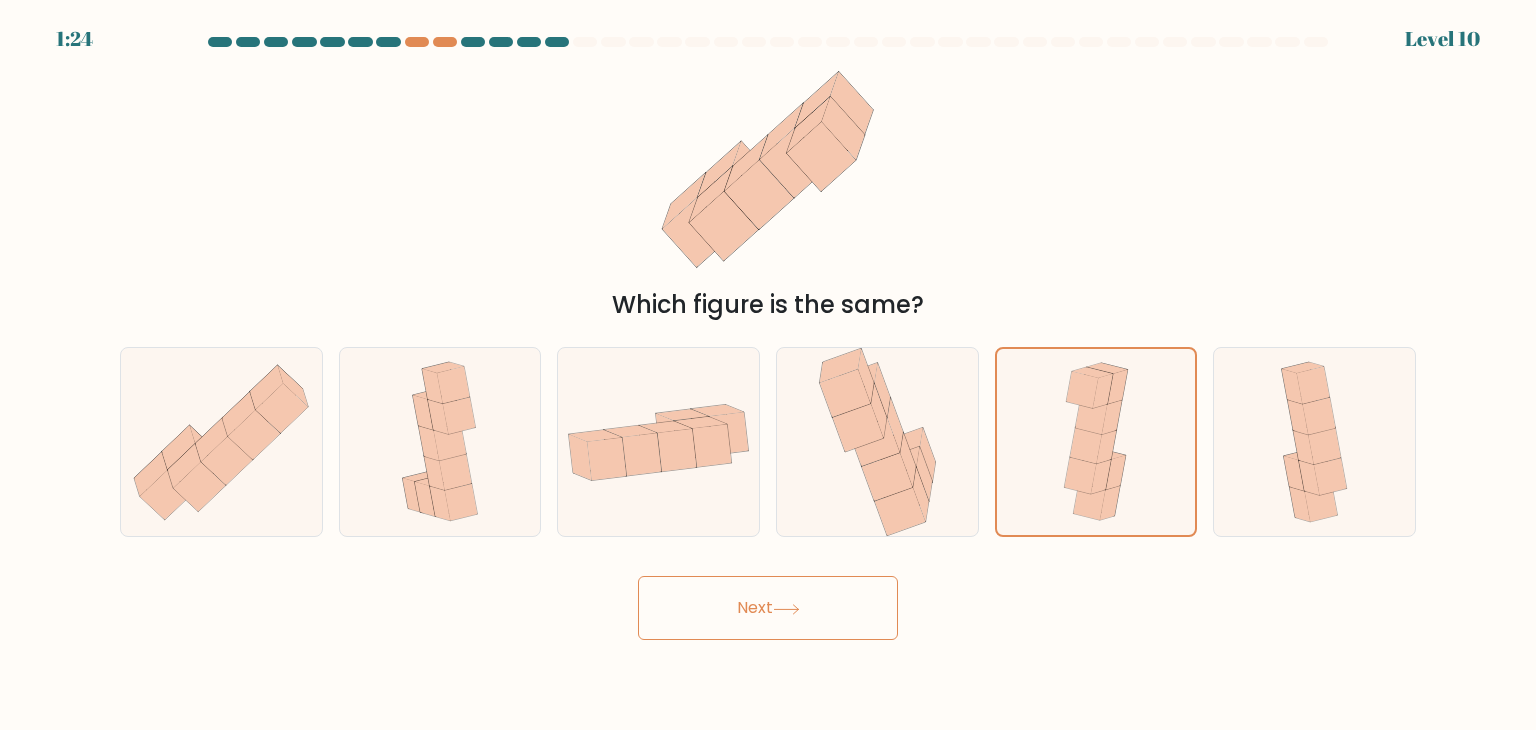click on "Next" at bounding box center [768, 608] 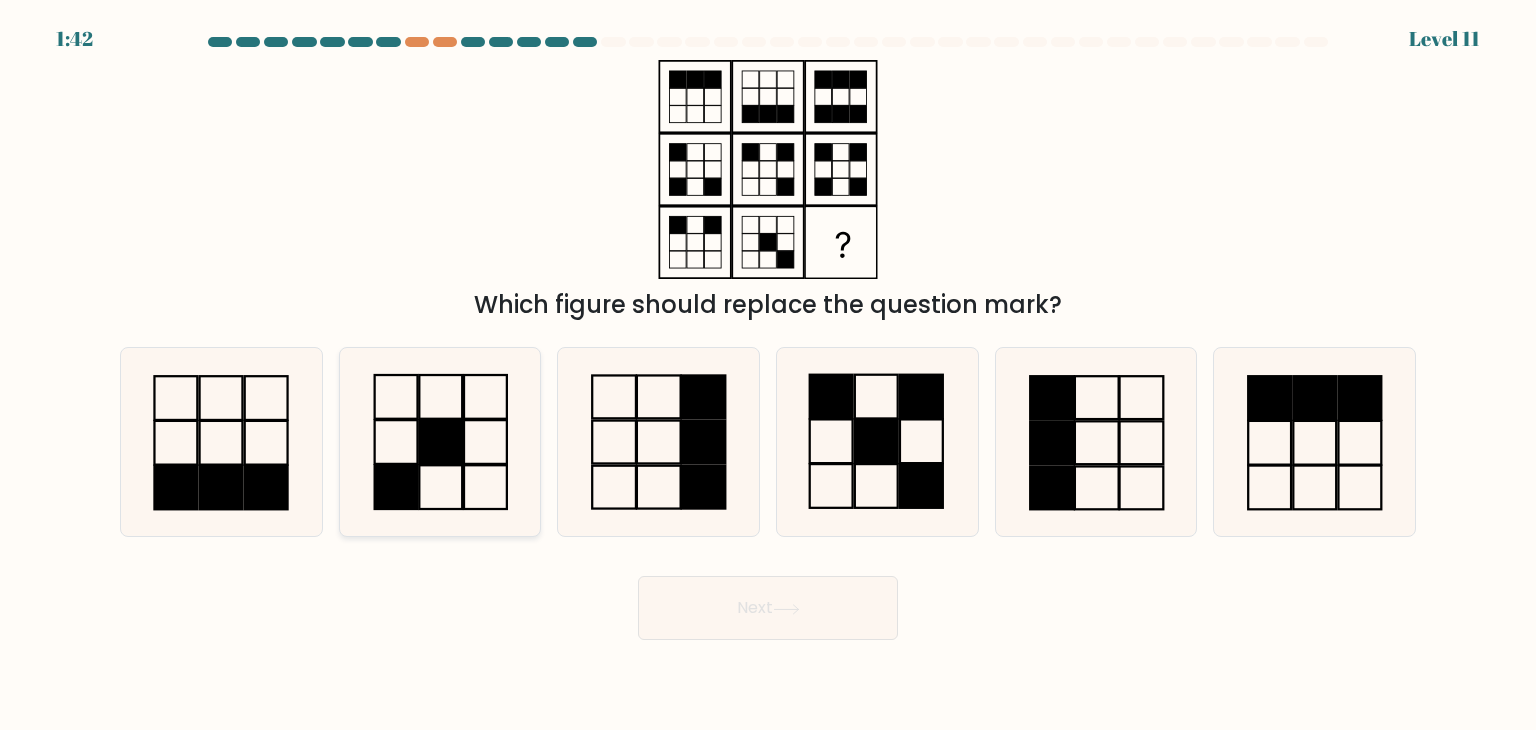 drag, startPoint x: 505, startPoint y: 594, endPoint x: 421, endPoint y: 509, distance: 119.503136 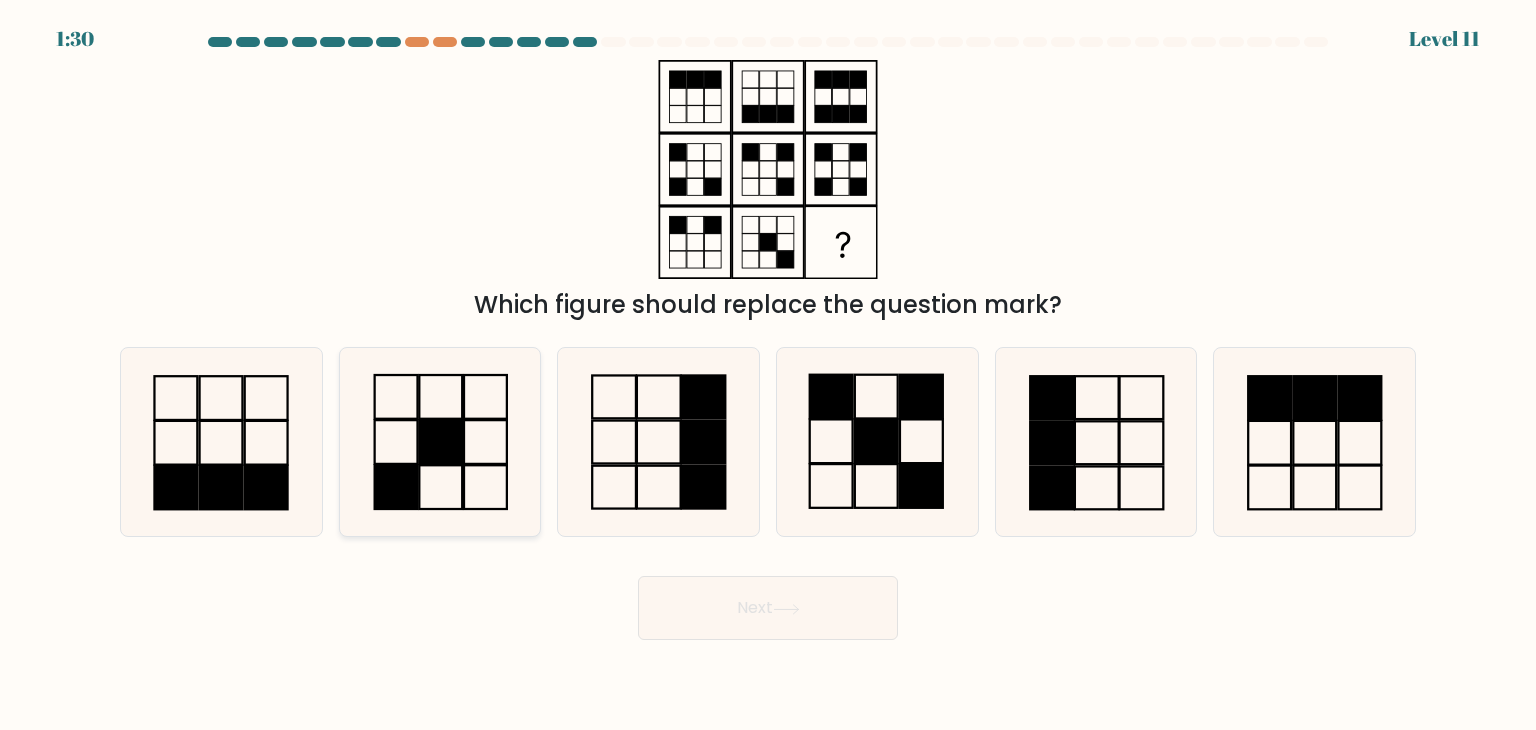 click at bounding box center (440, 442) 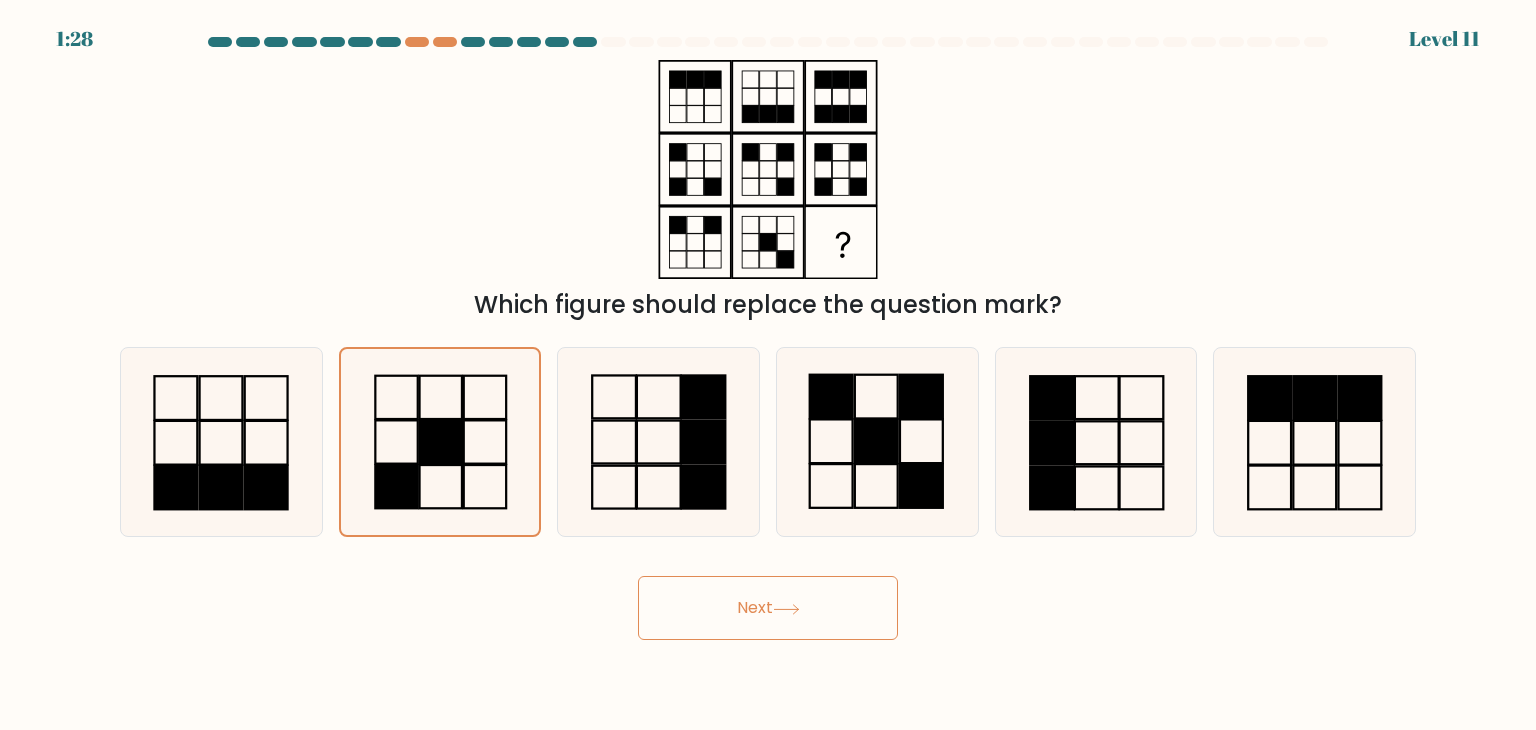 click on "Next" at bounding box center (768, 608) 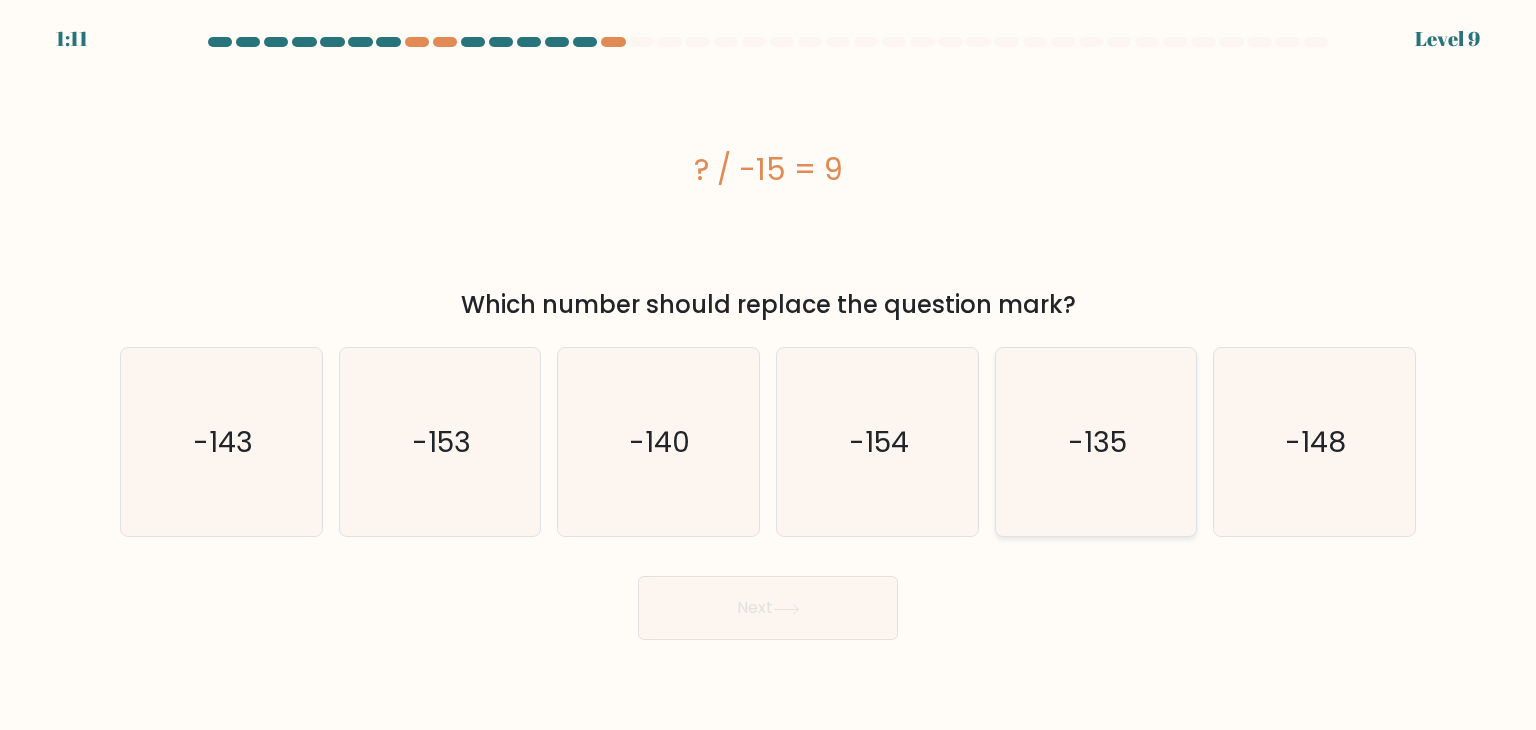 click on "-135" at bounding box center (1096, 442) 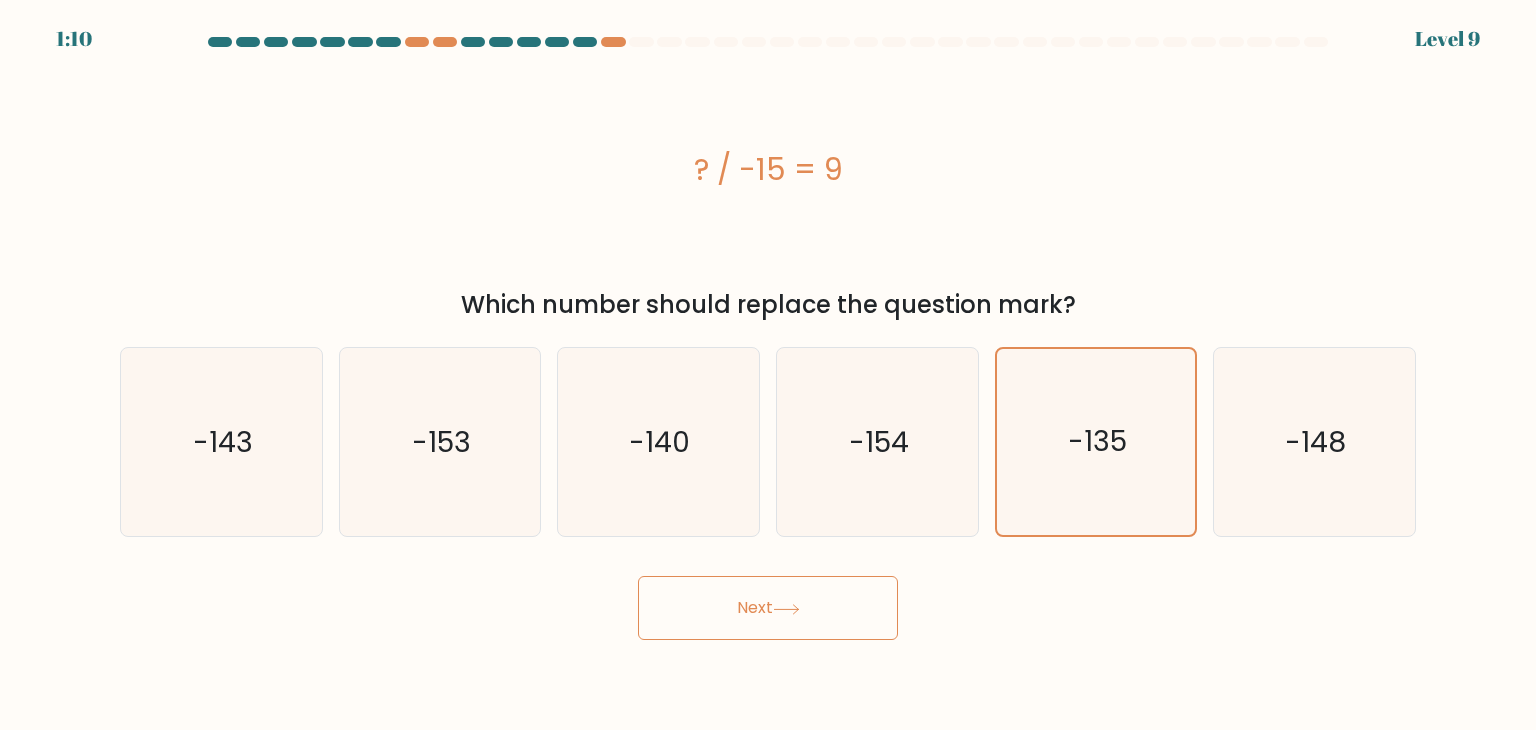 drag, startPoint x: 634, startPoint y: 609, endPoint x: 755, endPoint y: 609, distance: 121 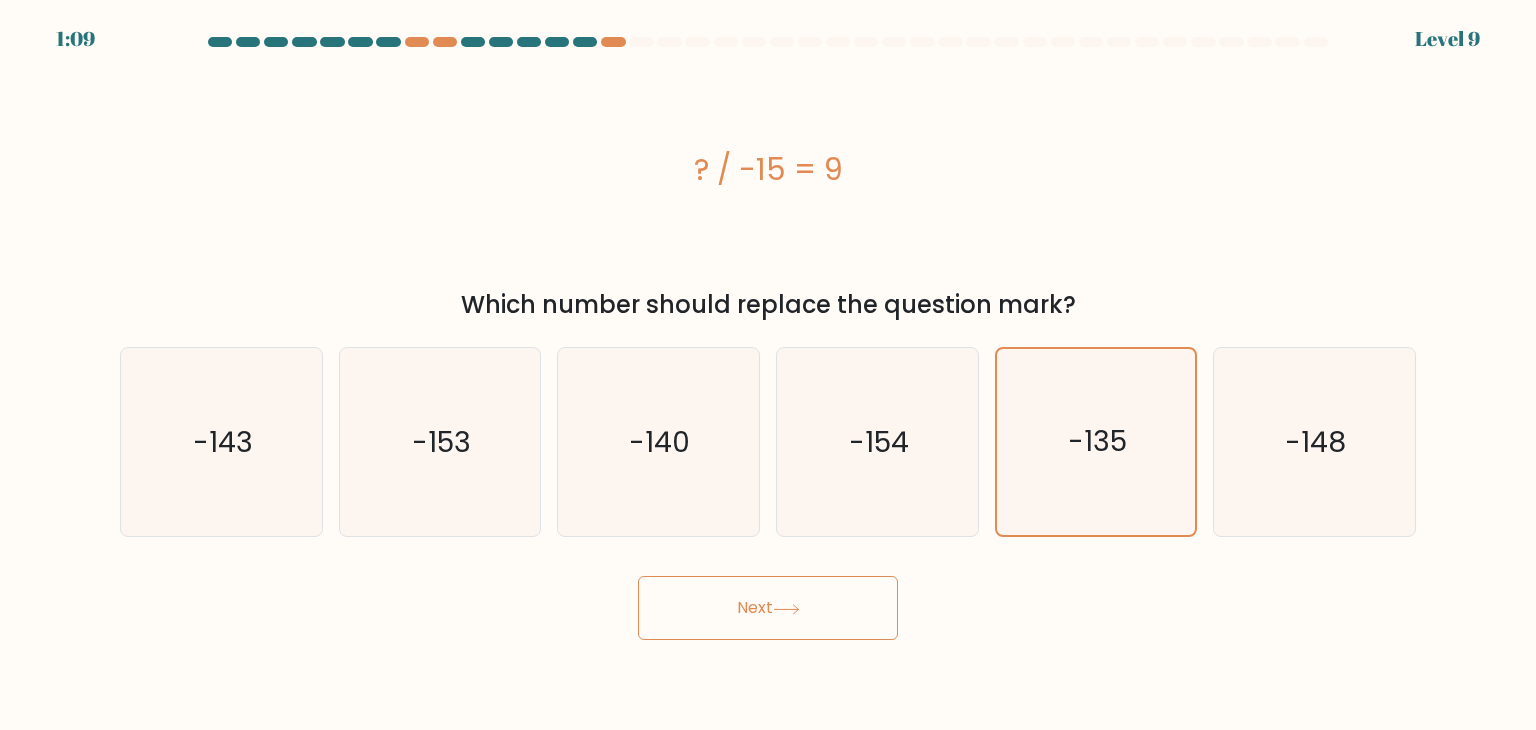 click on "Next" at bounding box center [768, 608] 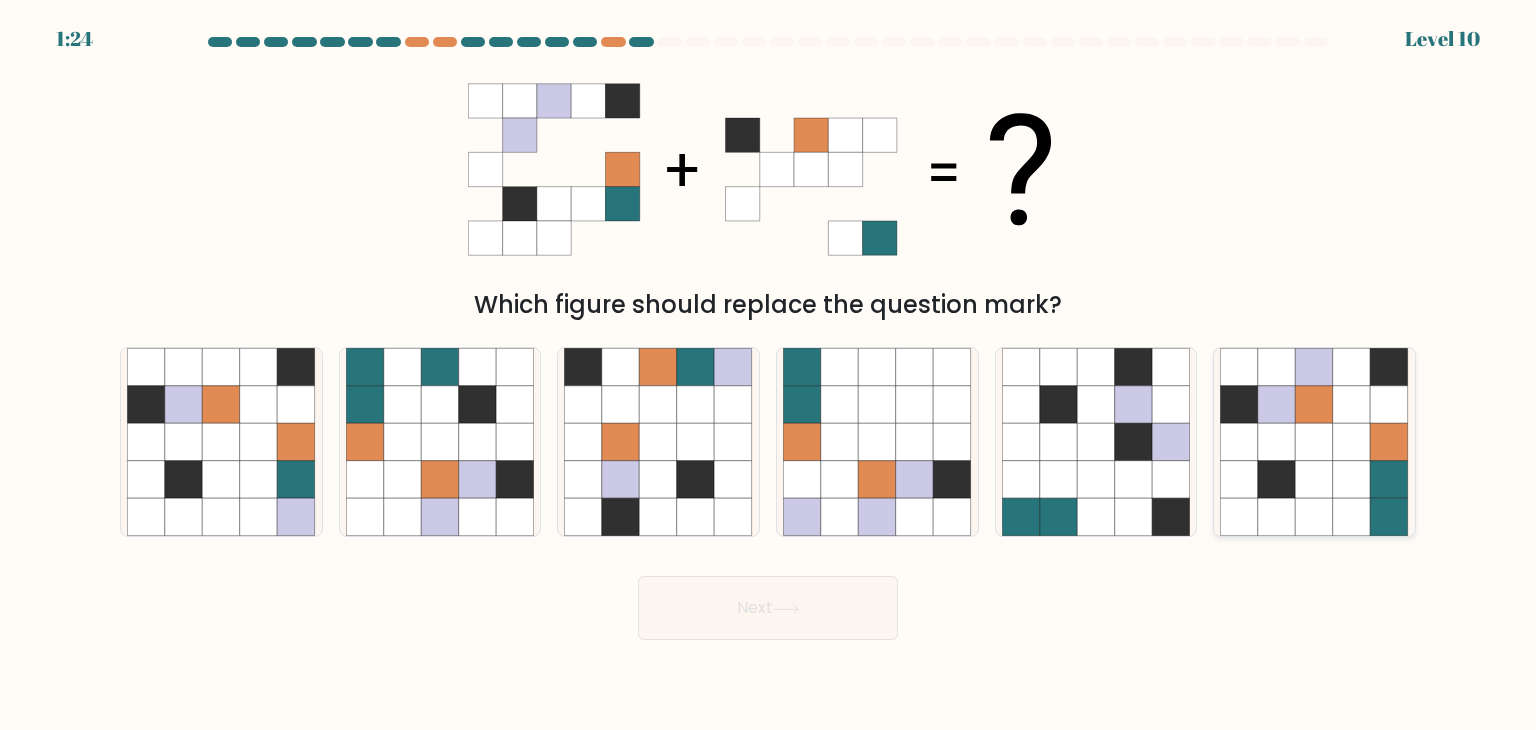 drag, startPoint x: 1427, startPoint y: 519, endPoint x: 1349, endPoint y: 505, distance: 79.24645 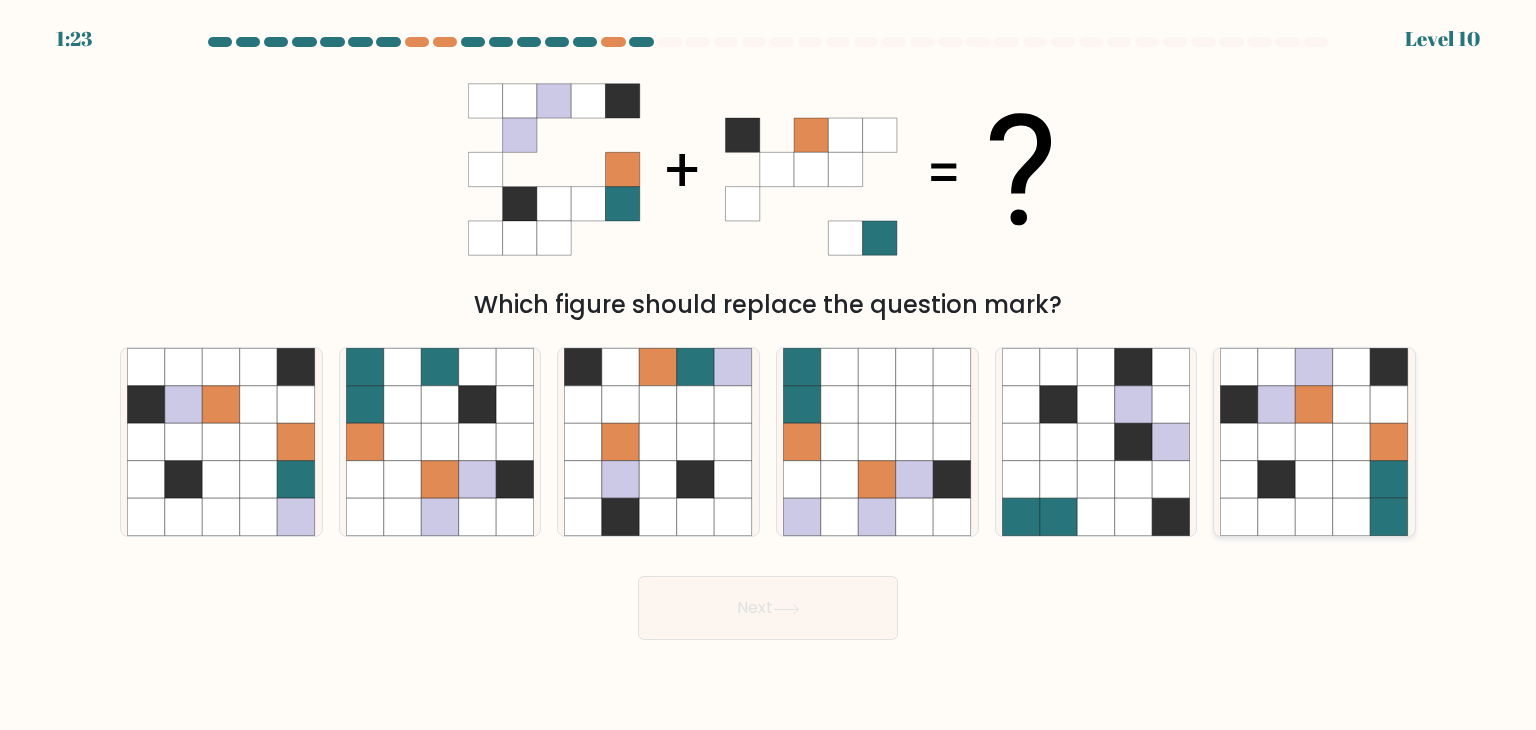 click at bounding box center [1352, 518] 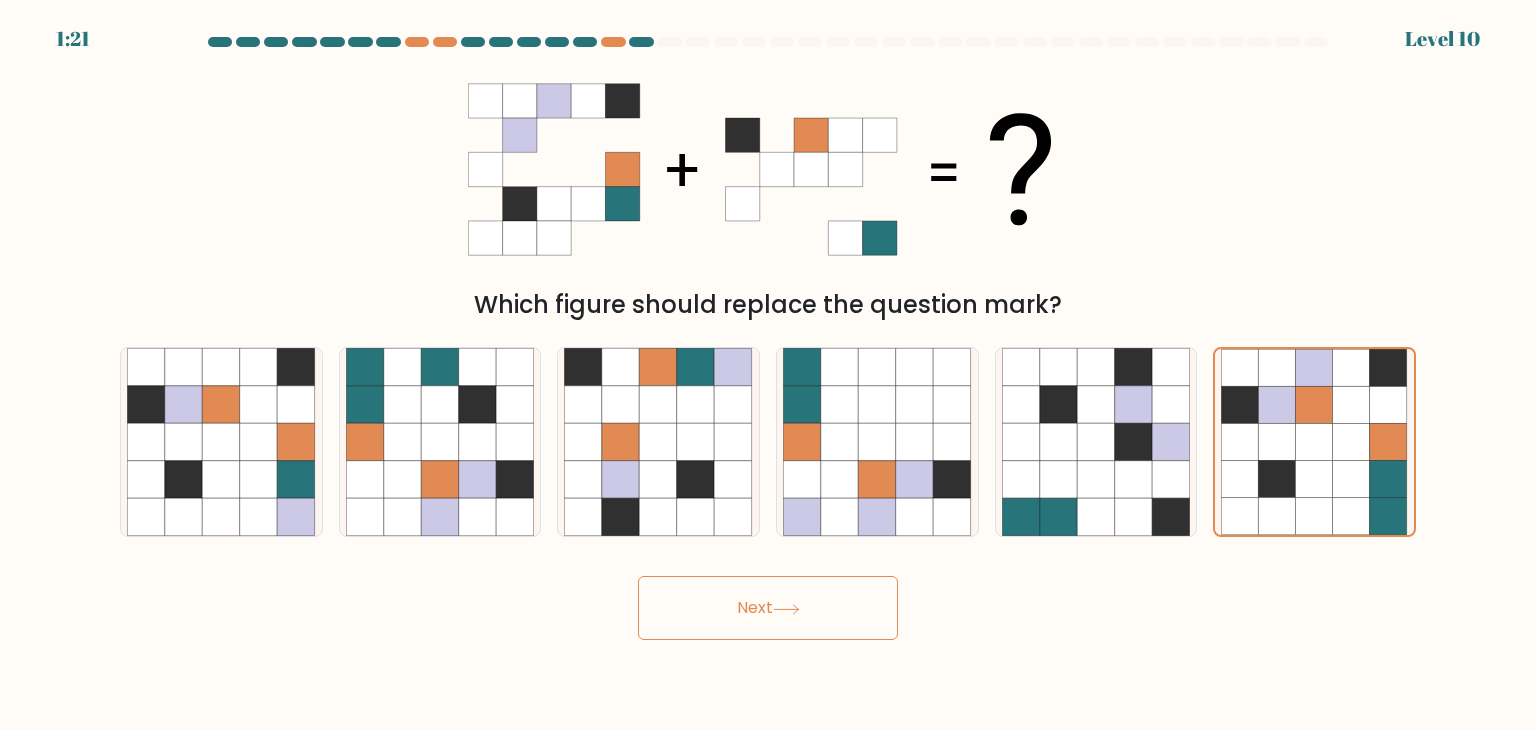 click on "Next" at bounding box center (768, 608) 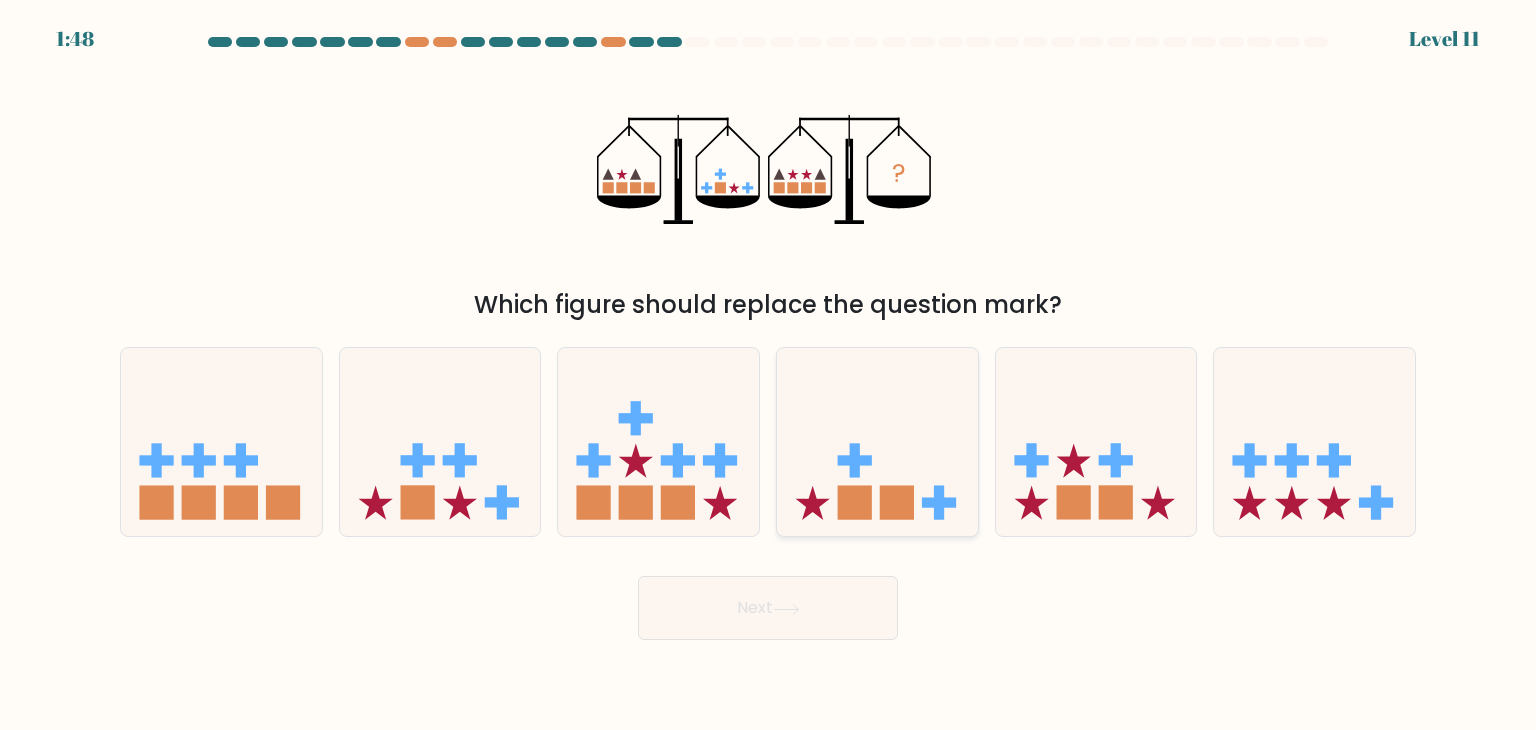 type 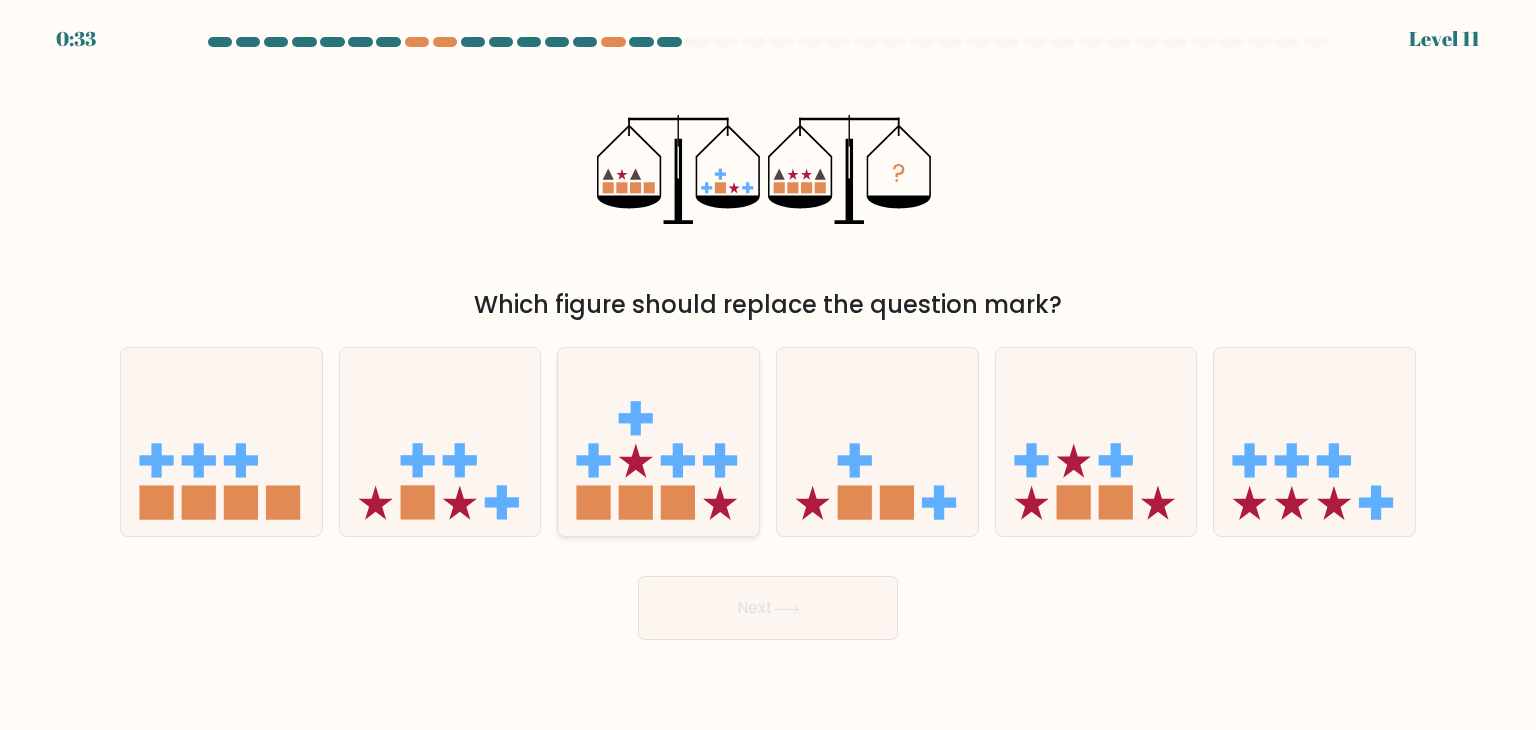 click at bounding box center [658, 442] 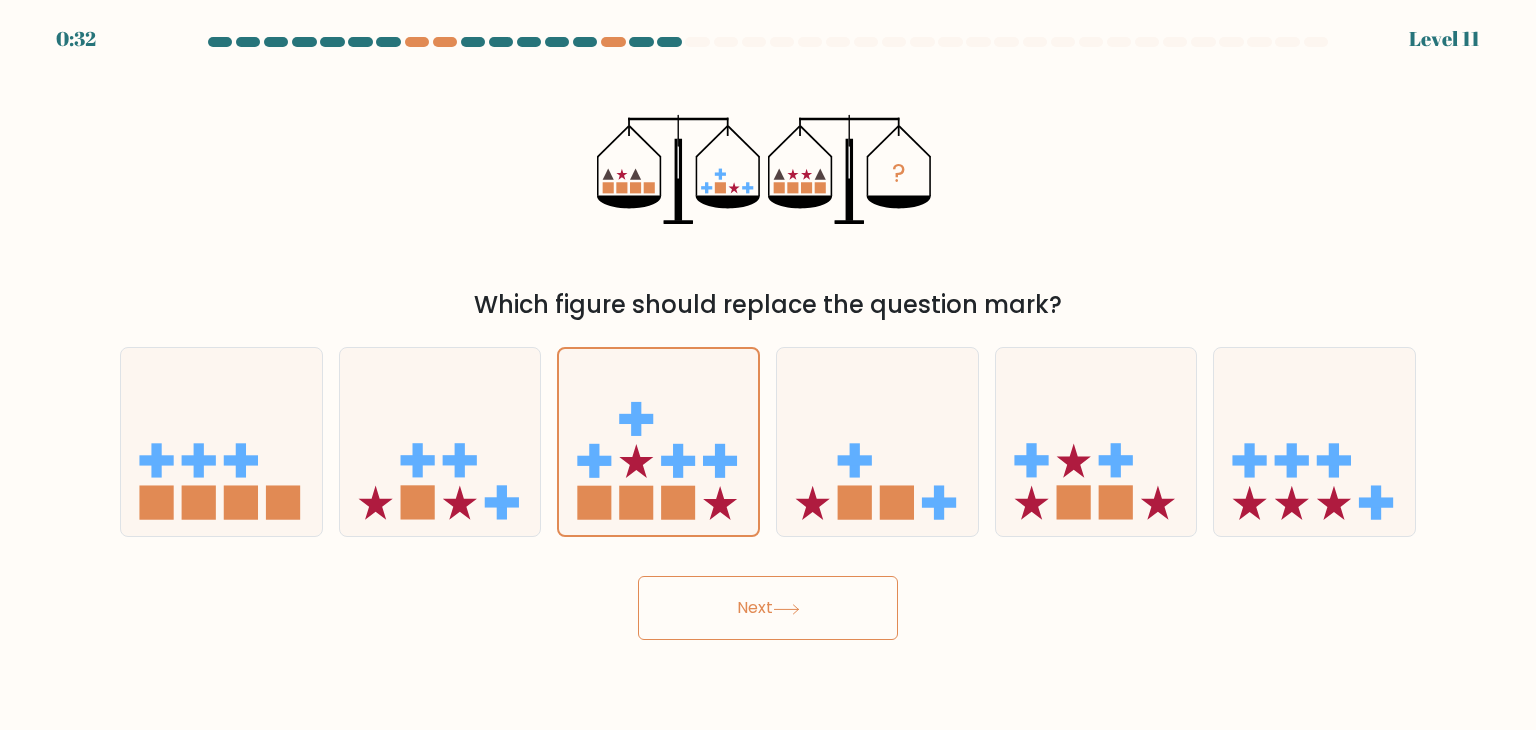 click on "Next" at bounding box center [768, 608] 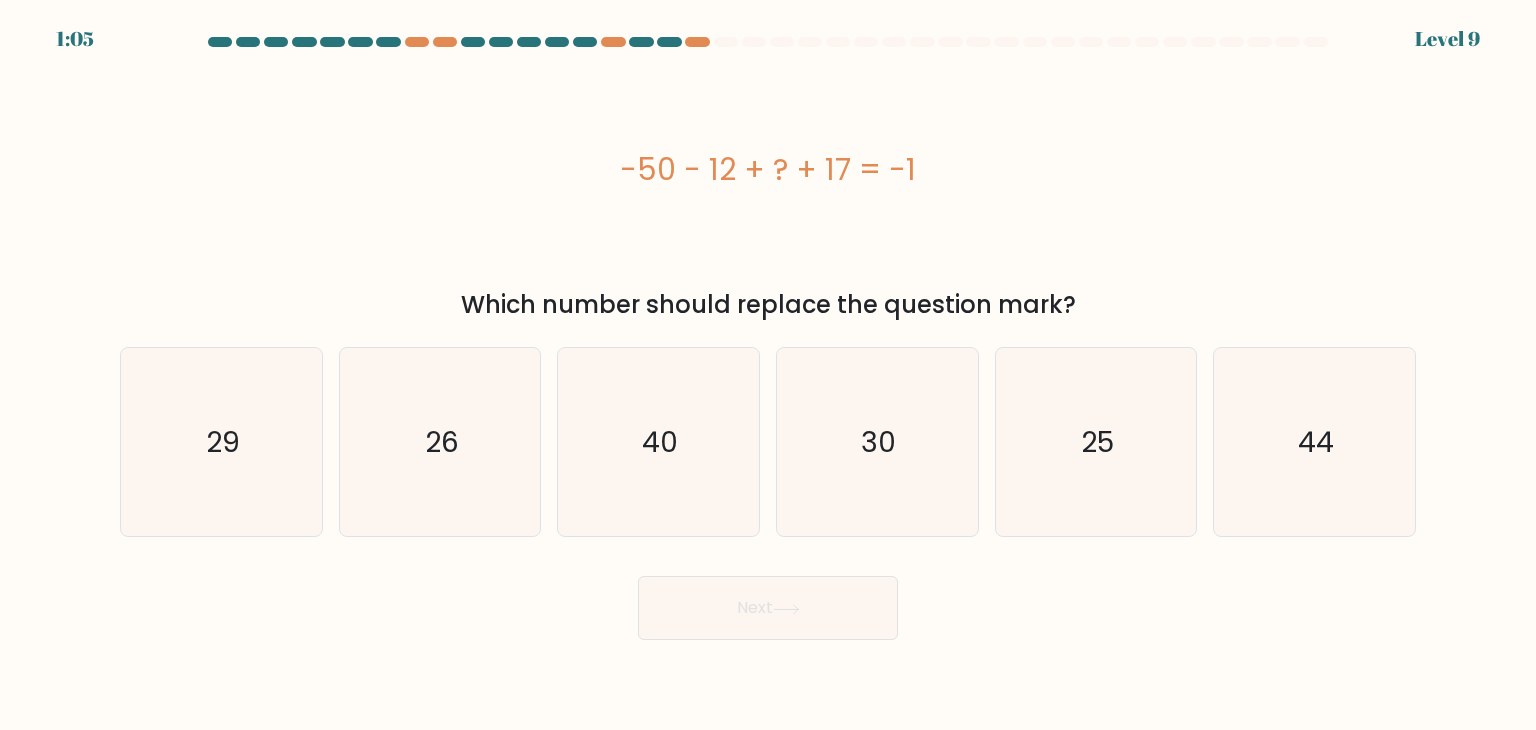 type 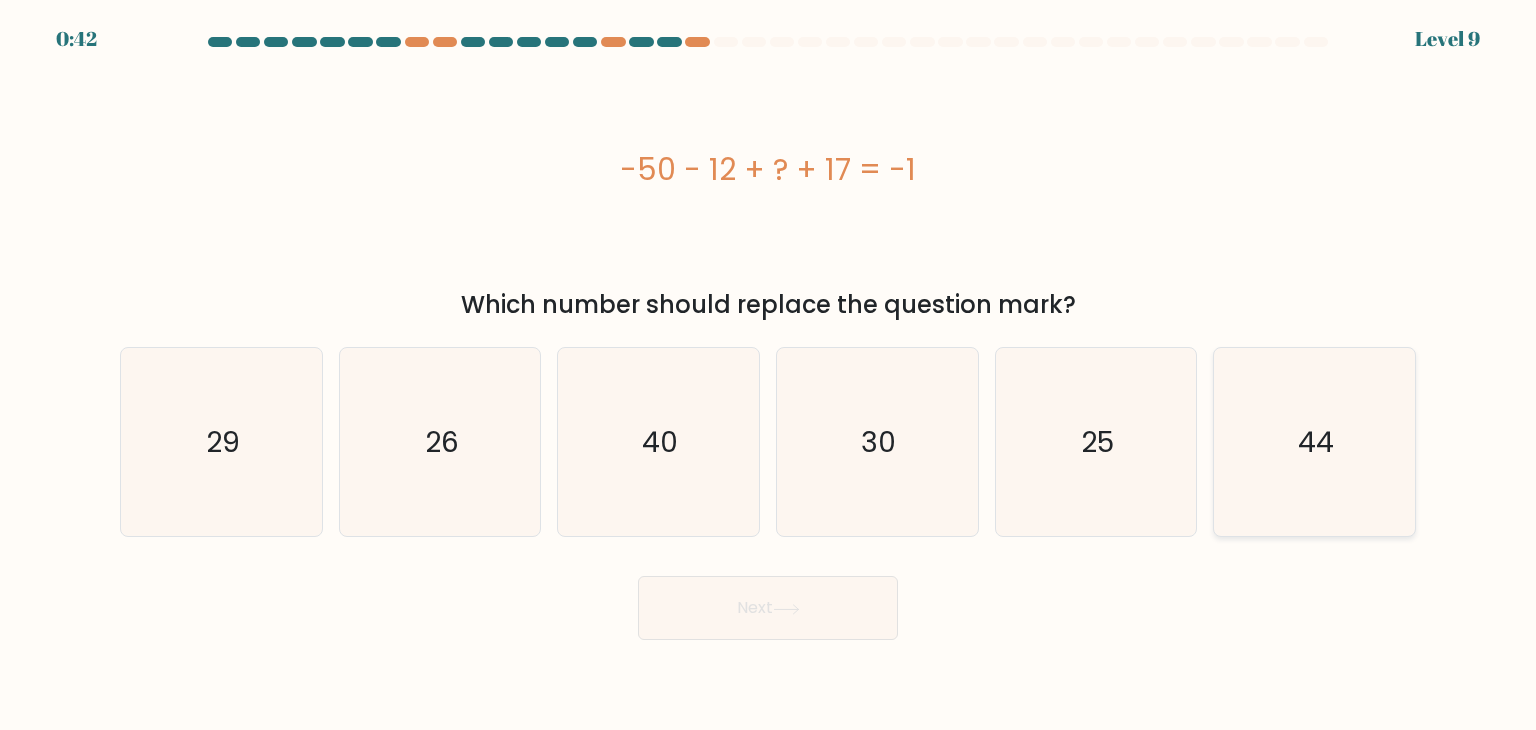 click on "44" at bounding box center (1314, 442) 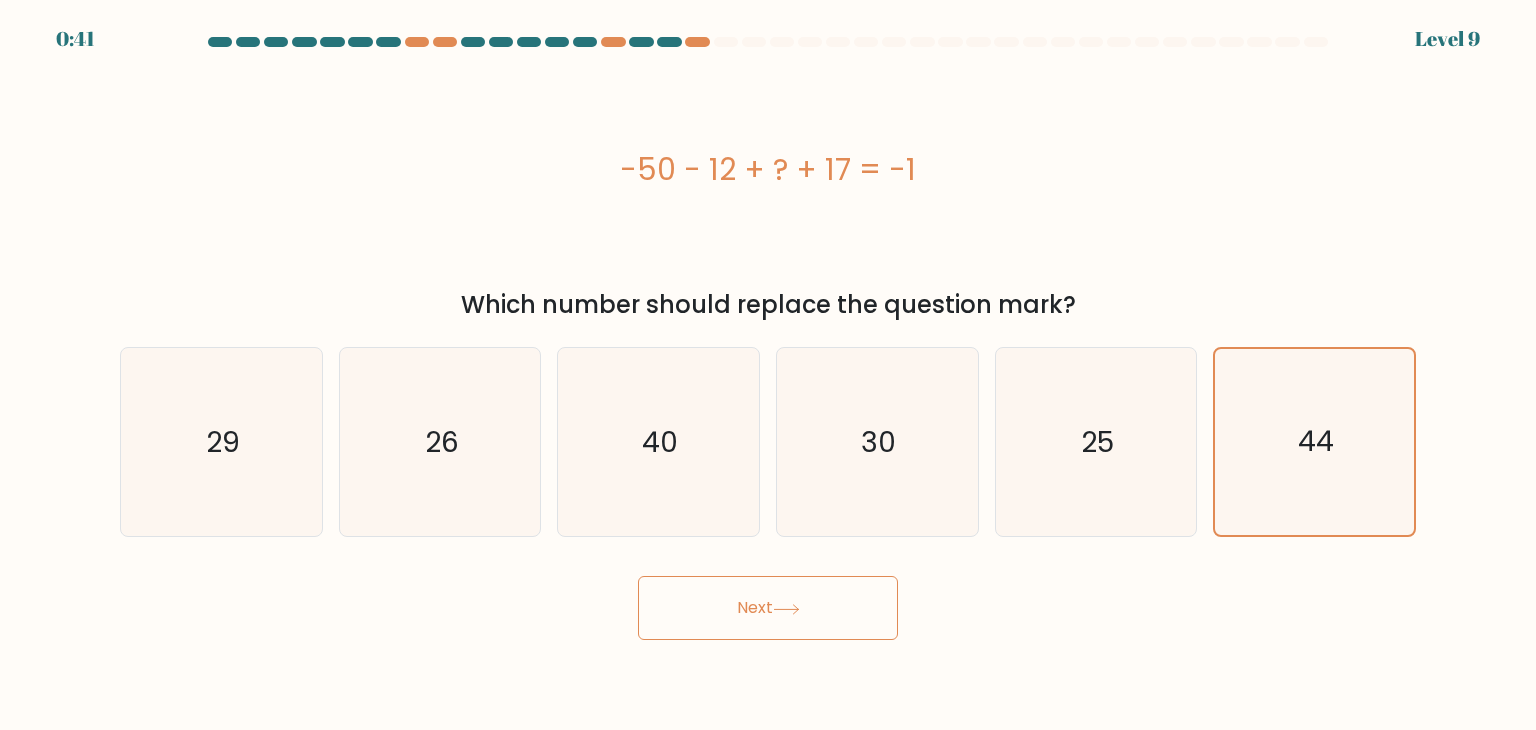 click on "Next" at bounding box center [768, 608] 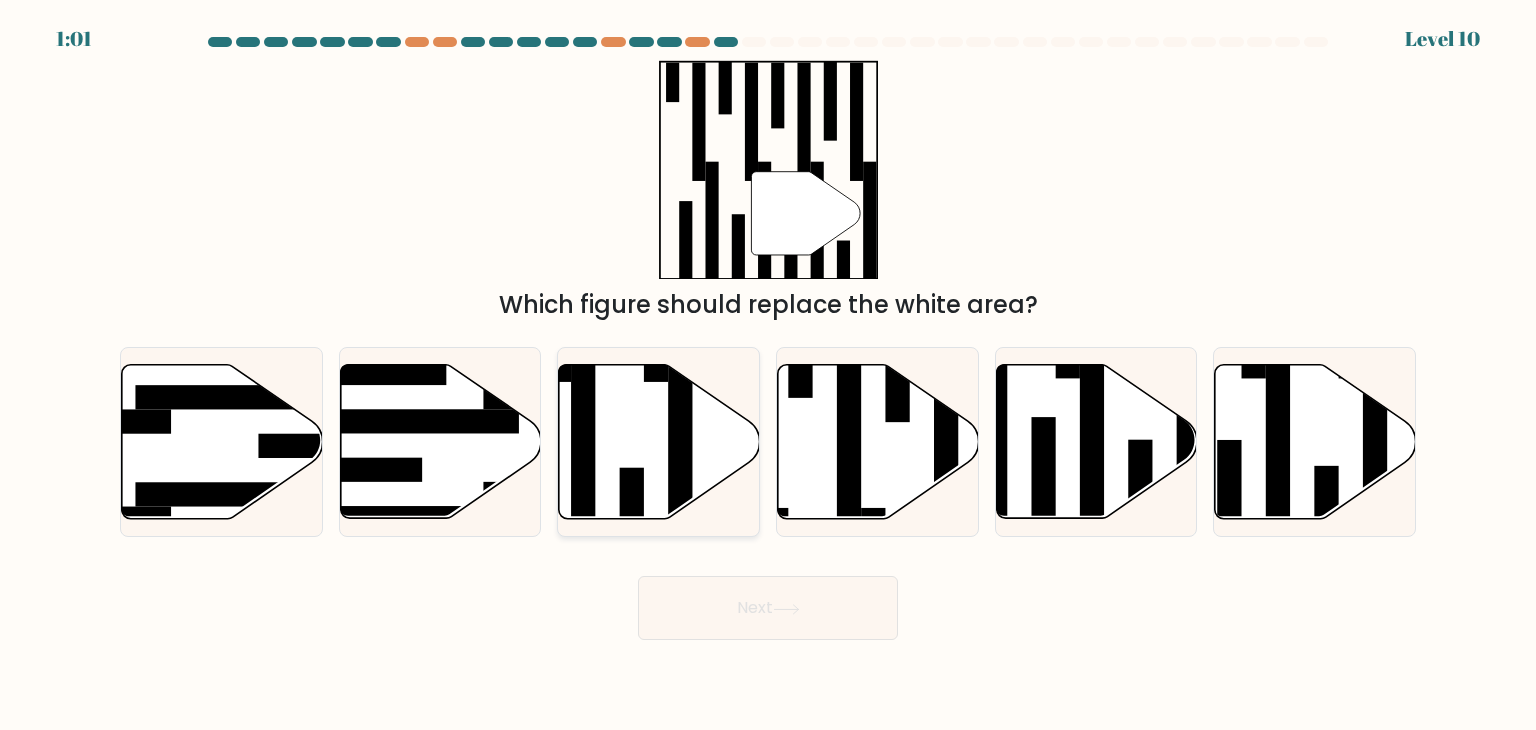 click at bounding box center (659, 442) 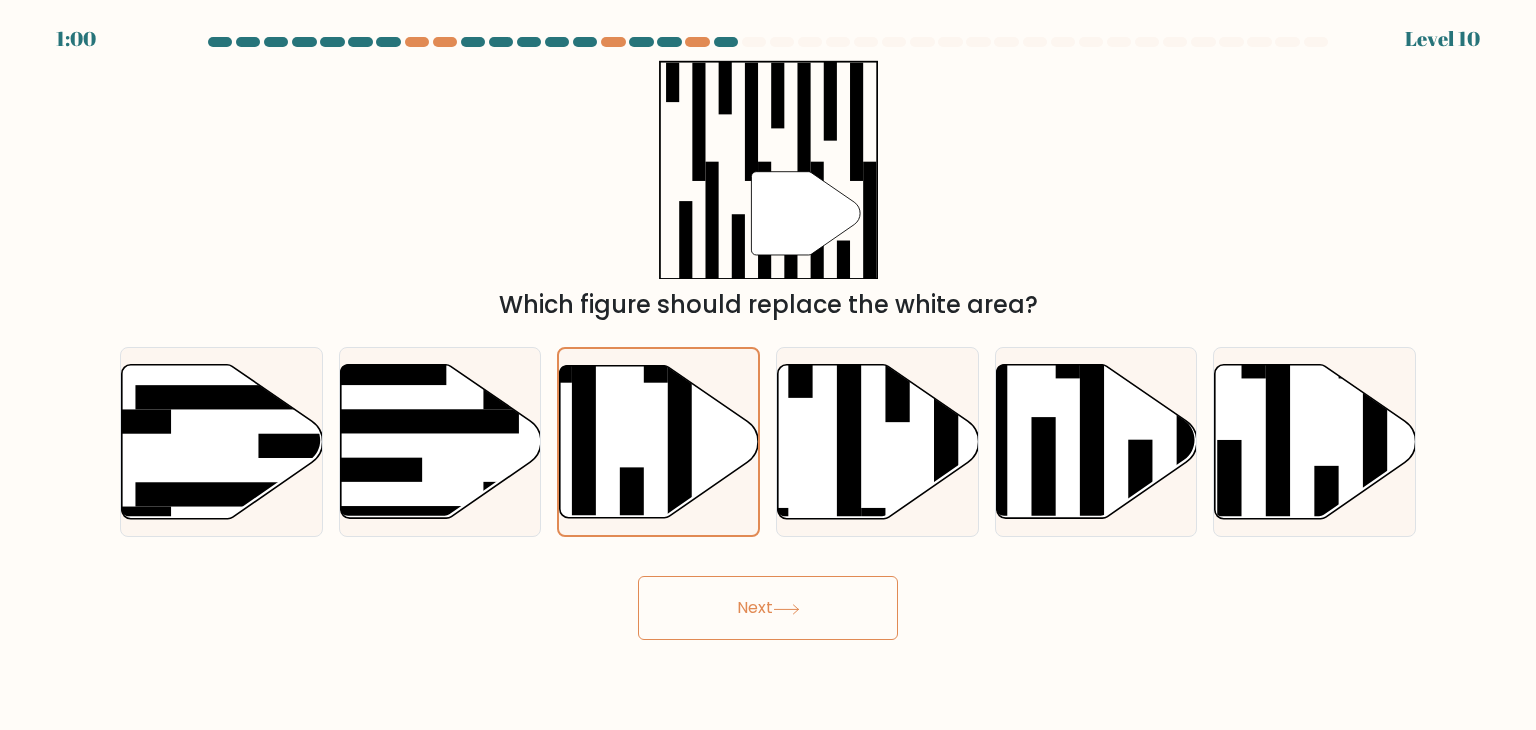 click on "Next" at bounding box center (768, 608) 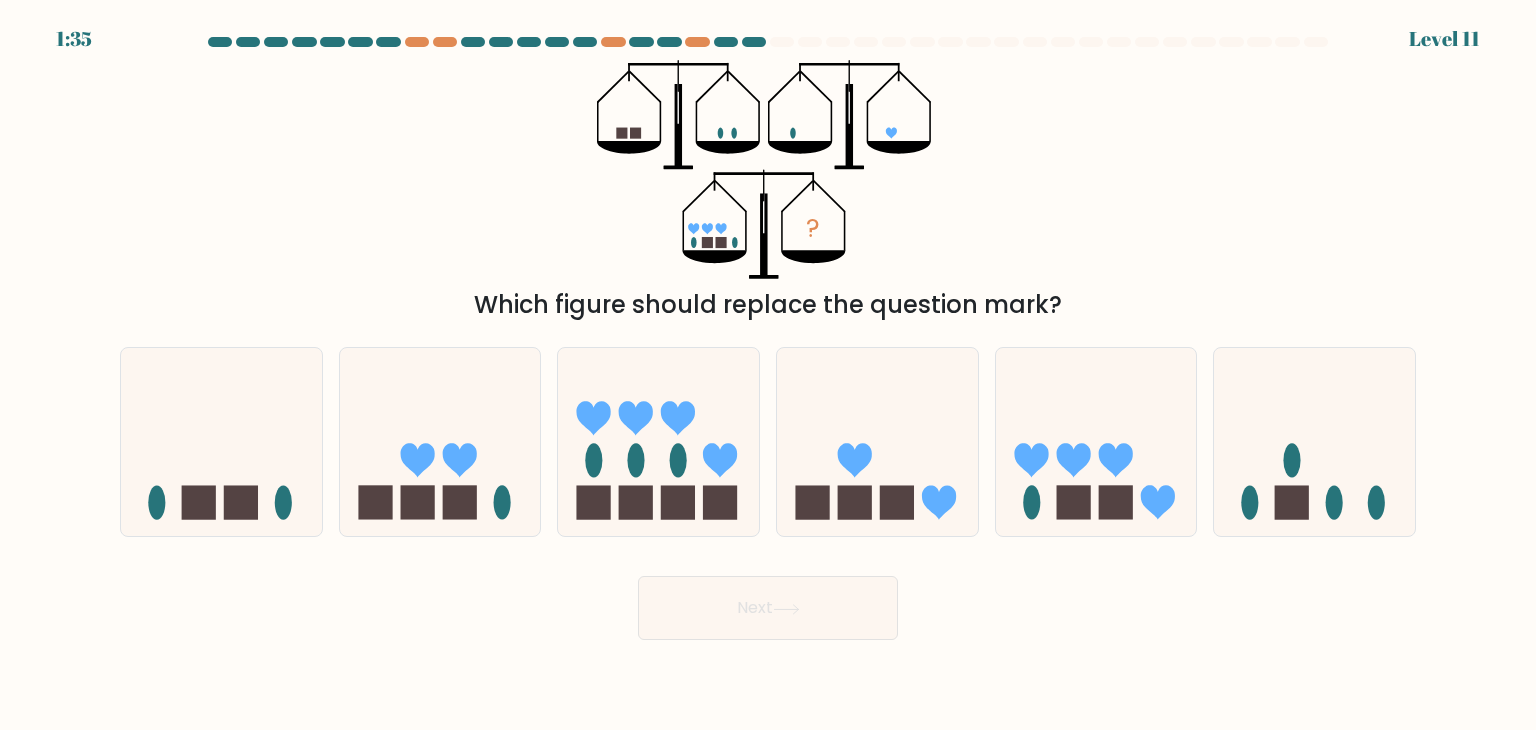 type 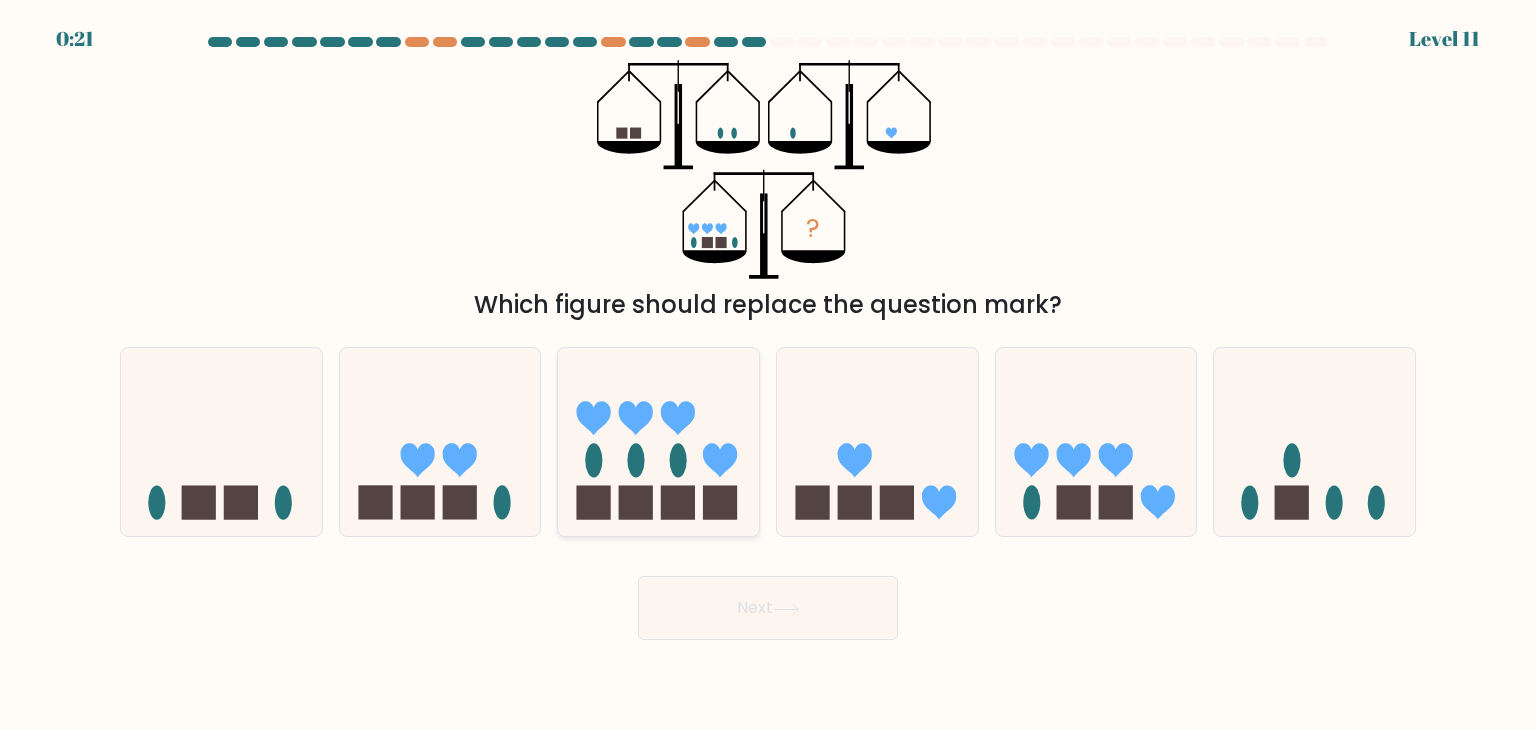 click at bounding box center (658, 442) 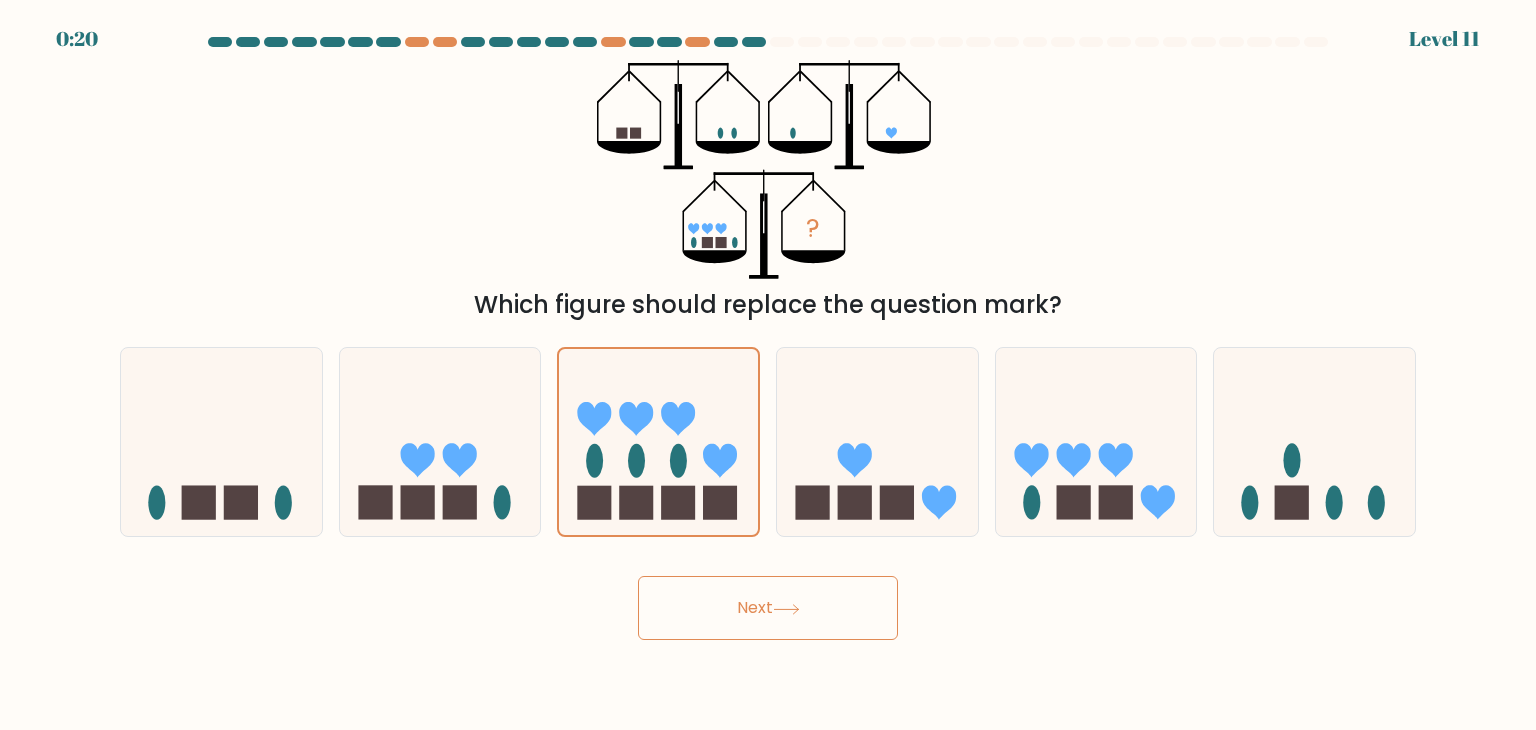 click on "Next" at bounding box center [768, 608] 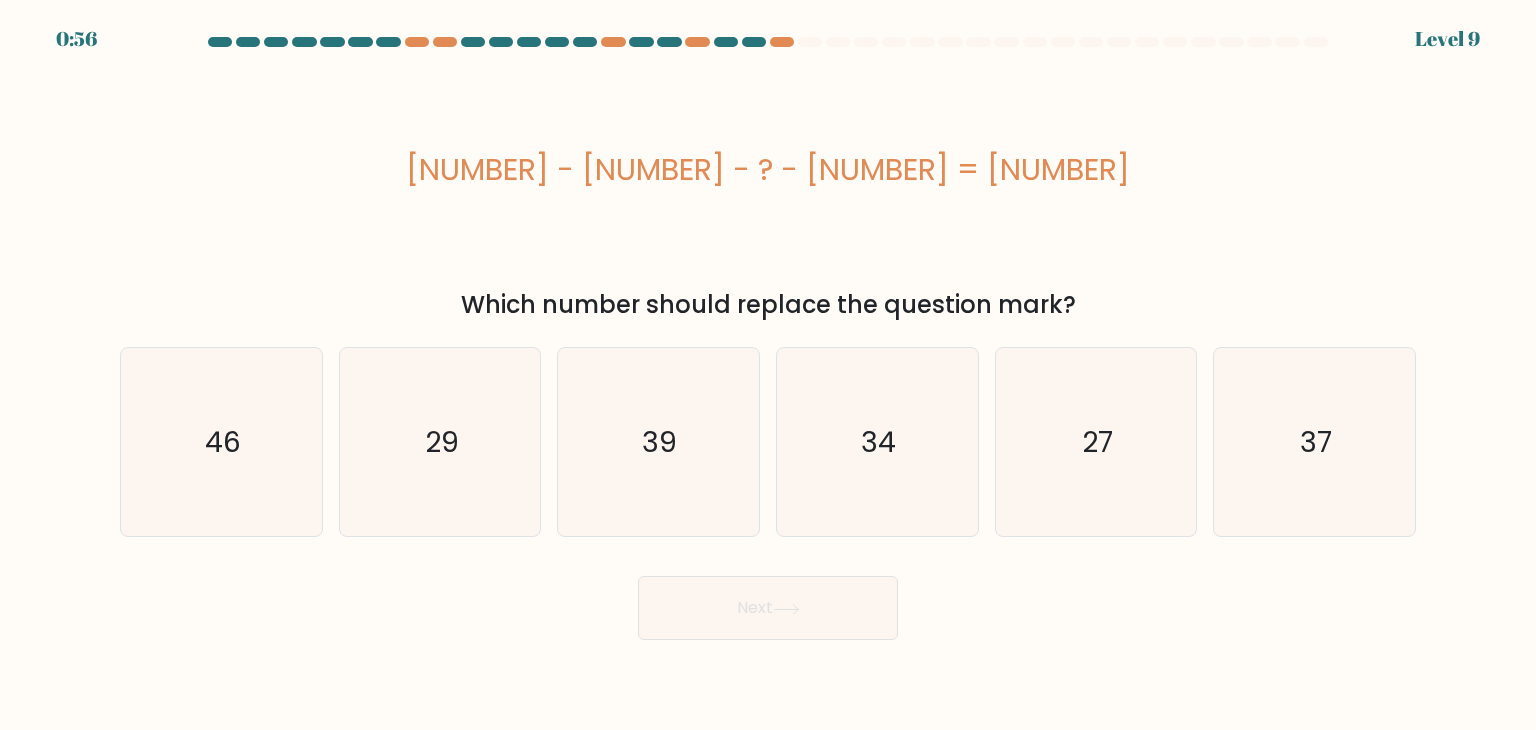 type 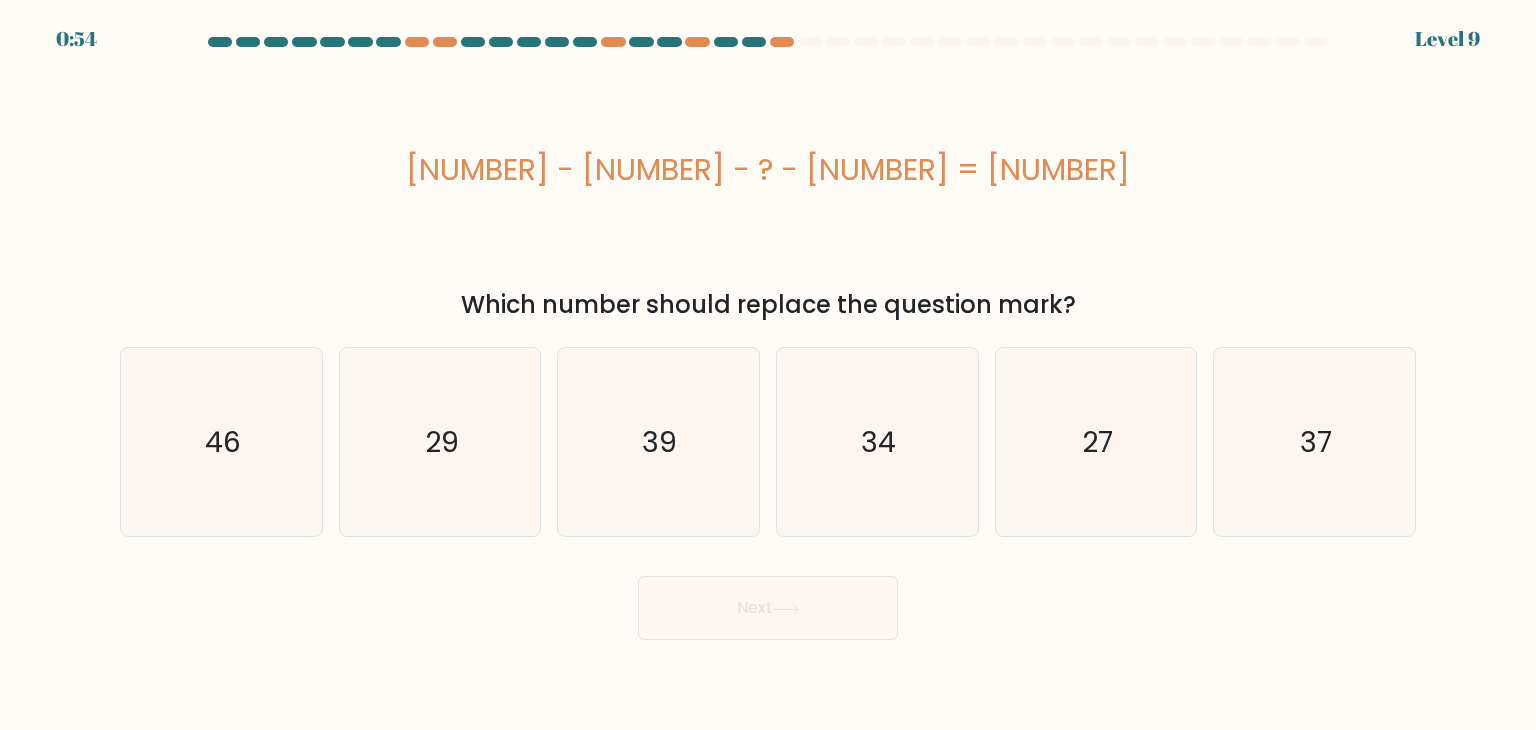 click on "0:54
Level 9
a." at bounding box center [768, 365] 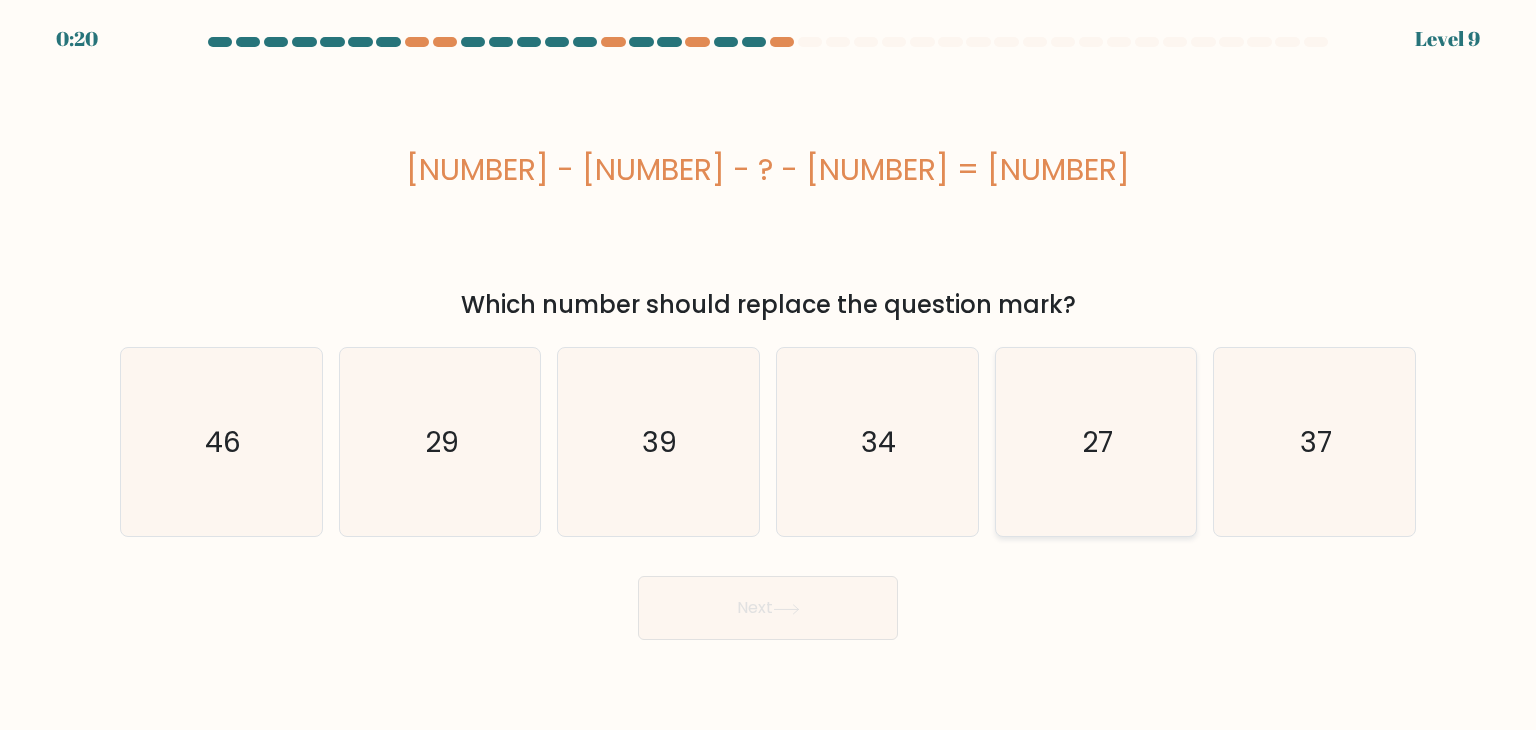 click on "27" at bounding box center (1096, 442) 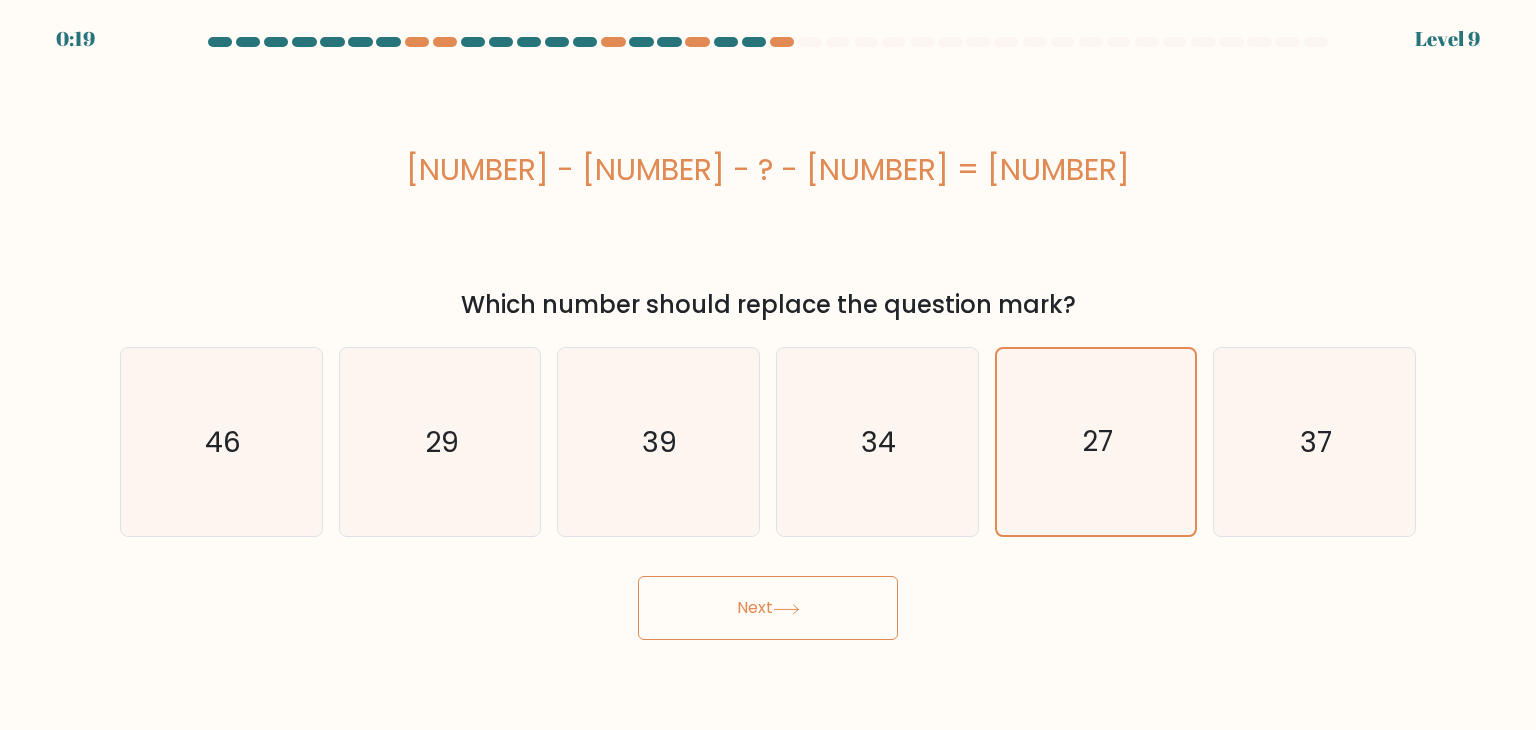 click on "Next" at bounding box center (768, 608) 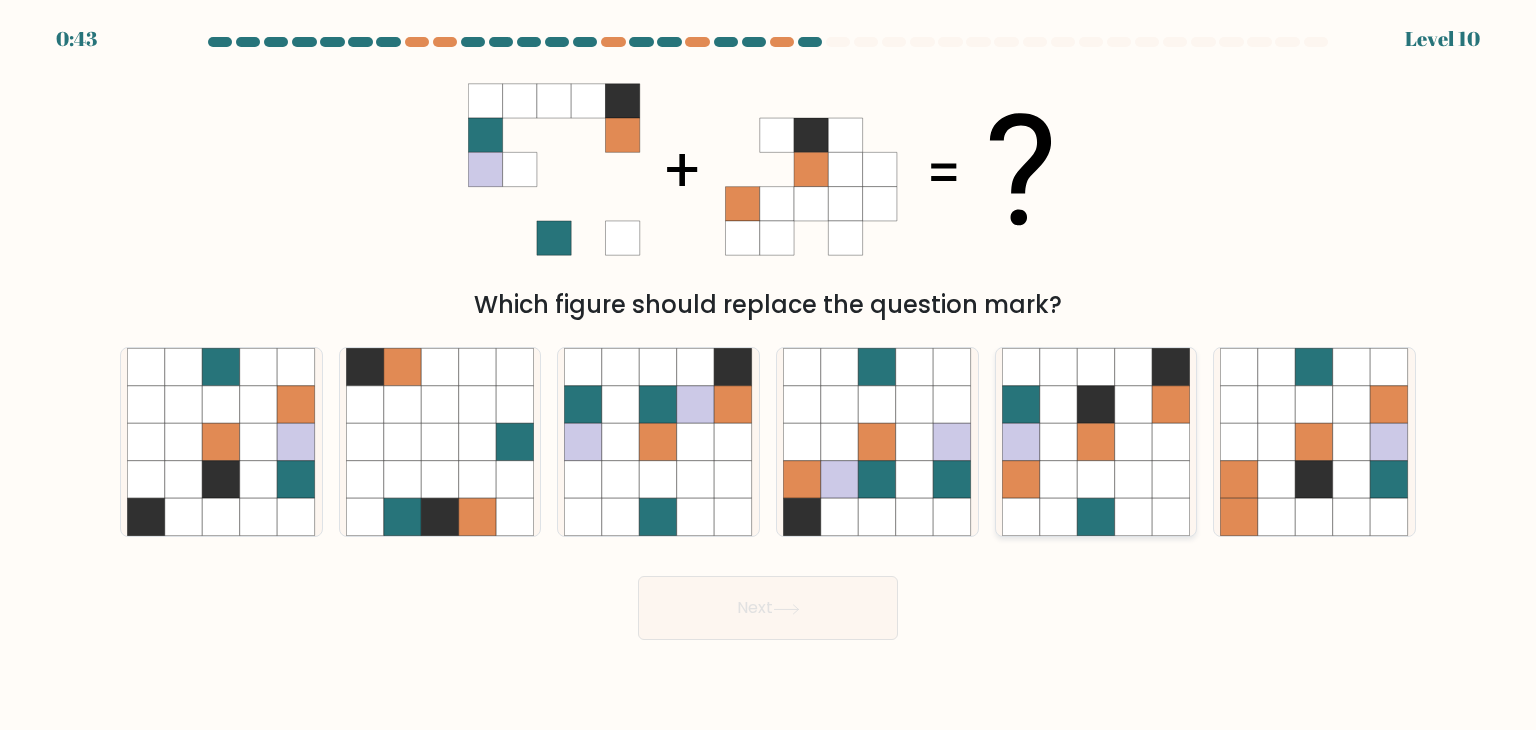 click at bounding box center (1059, 405) 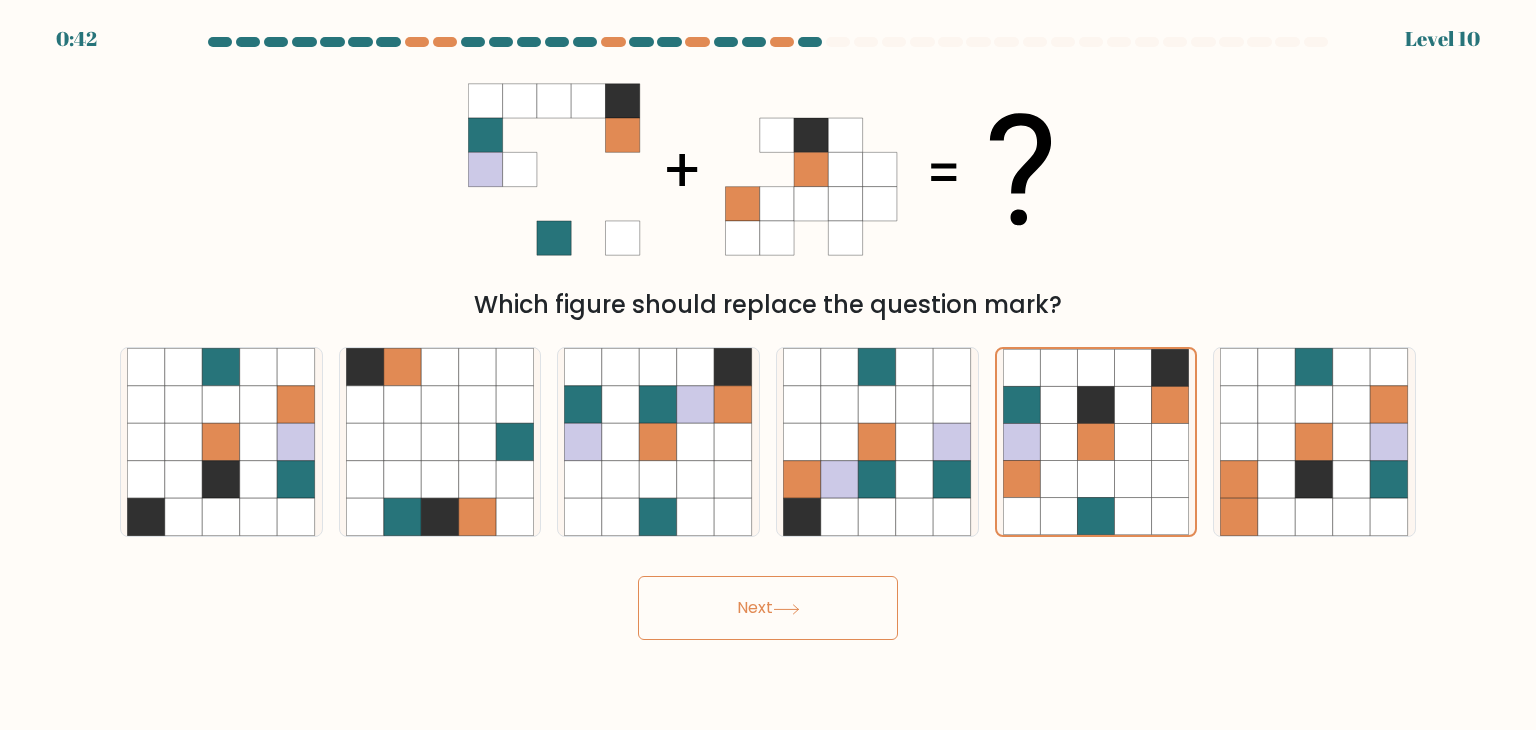 click on "Next" at bounding box center (768, 608) 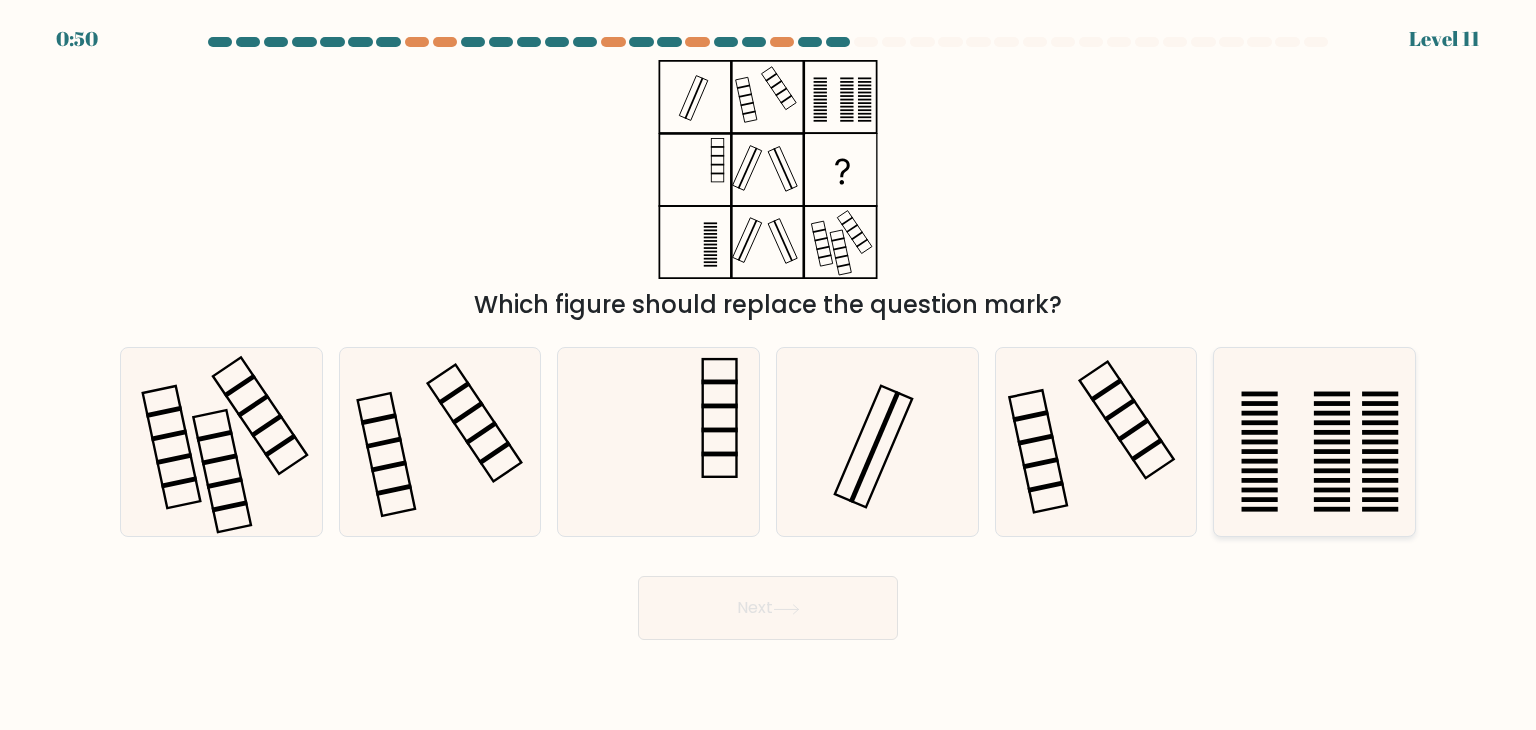 click at bounding box center (1314, 442) 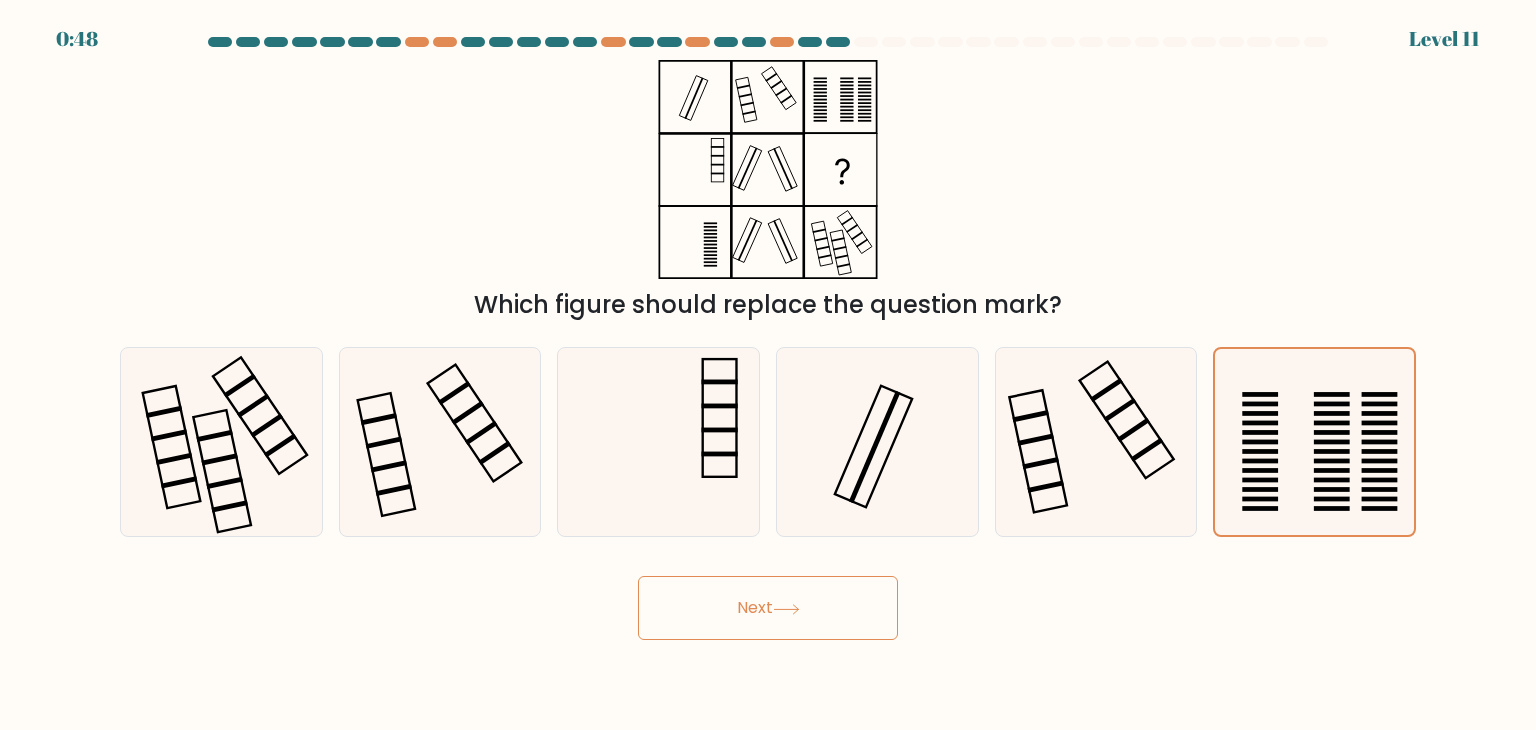click on "Next" at bounding box center (768, 608) 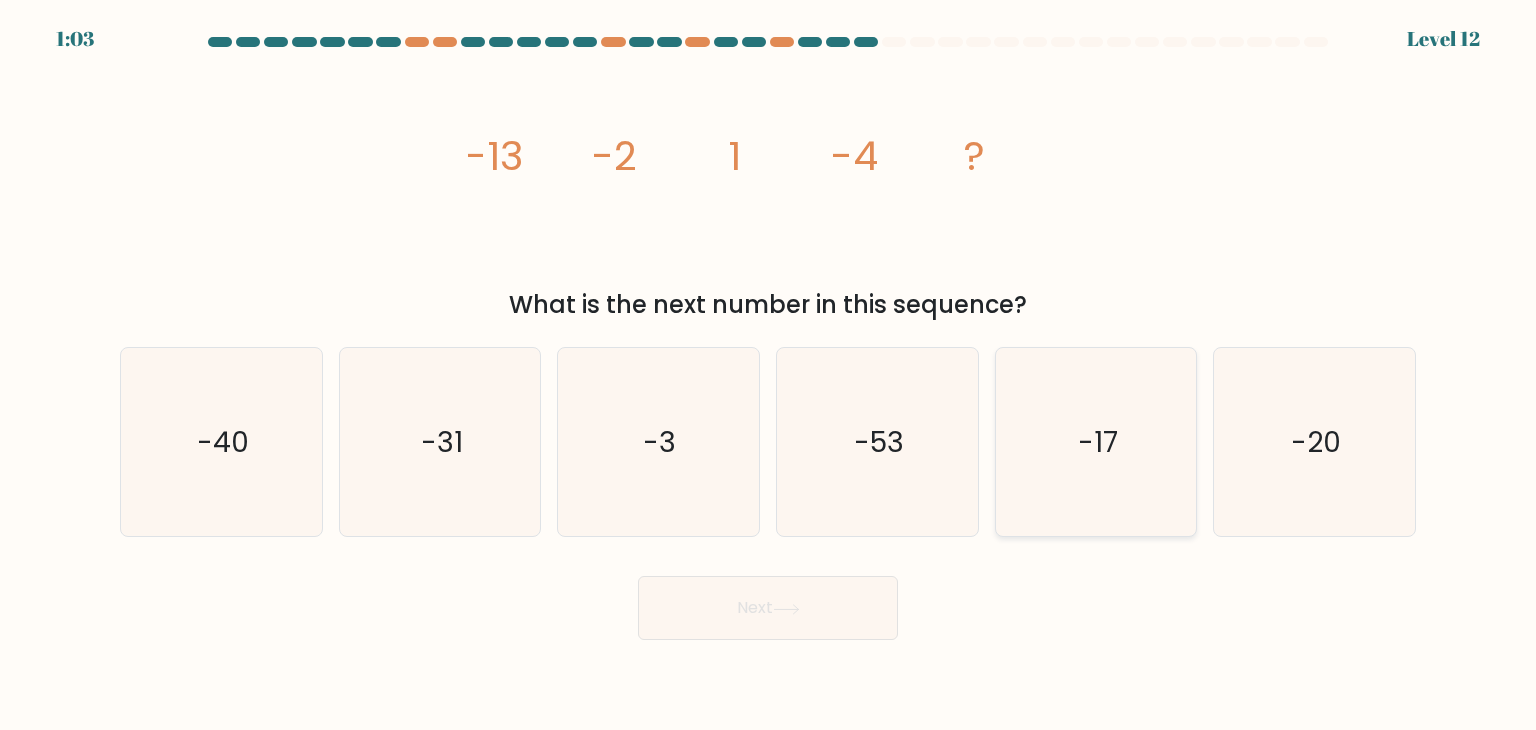click on "-17" at bounding box center (1096, 442) 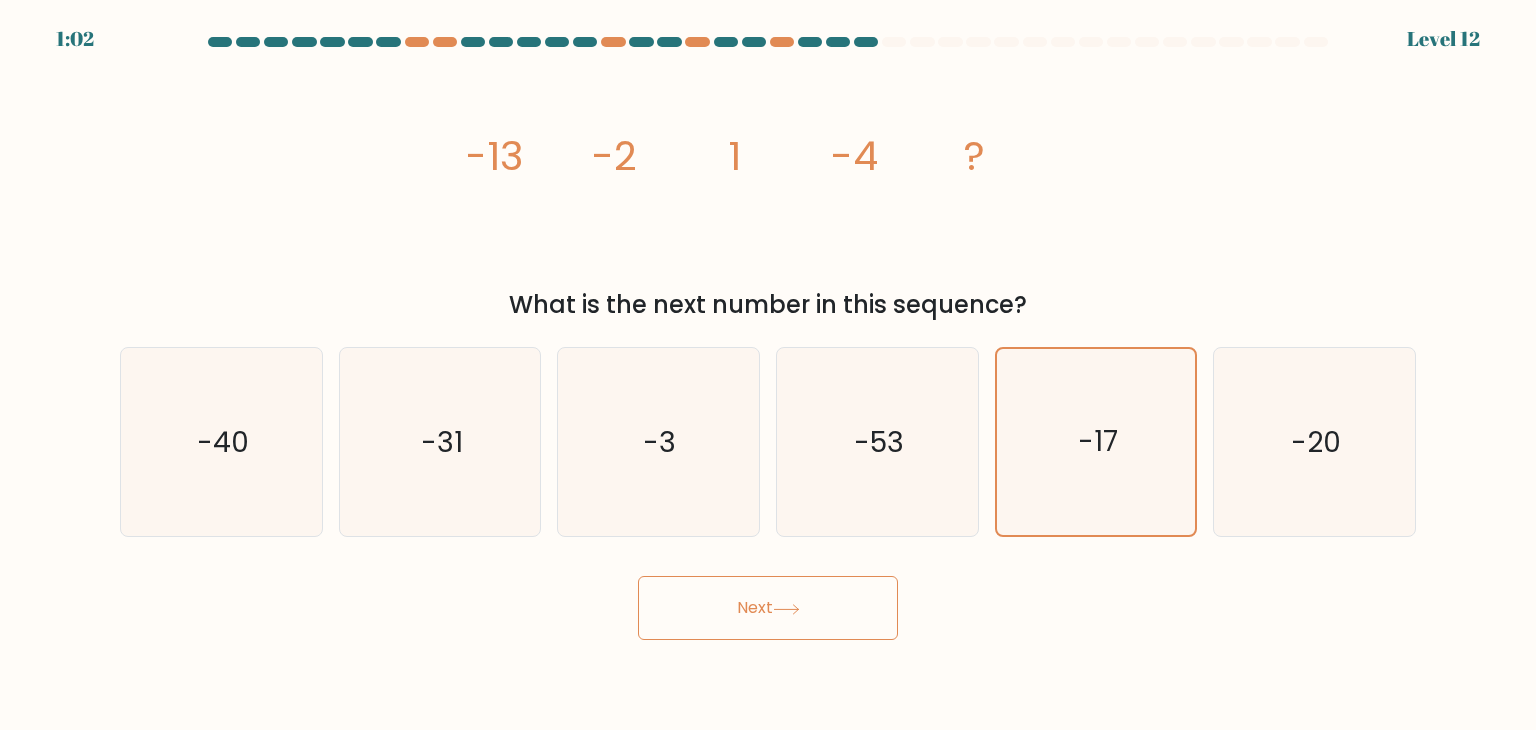 click on "Next" at bounding box center [768, 608] 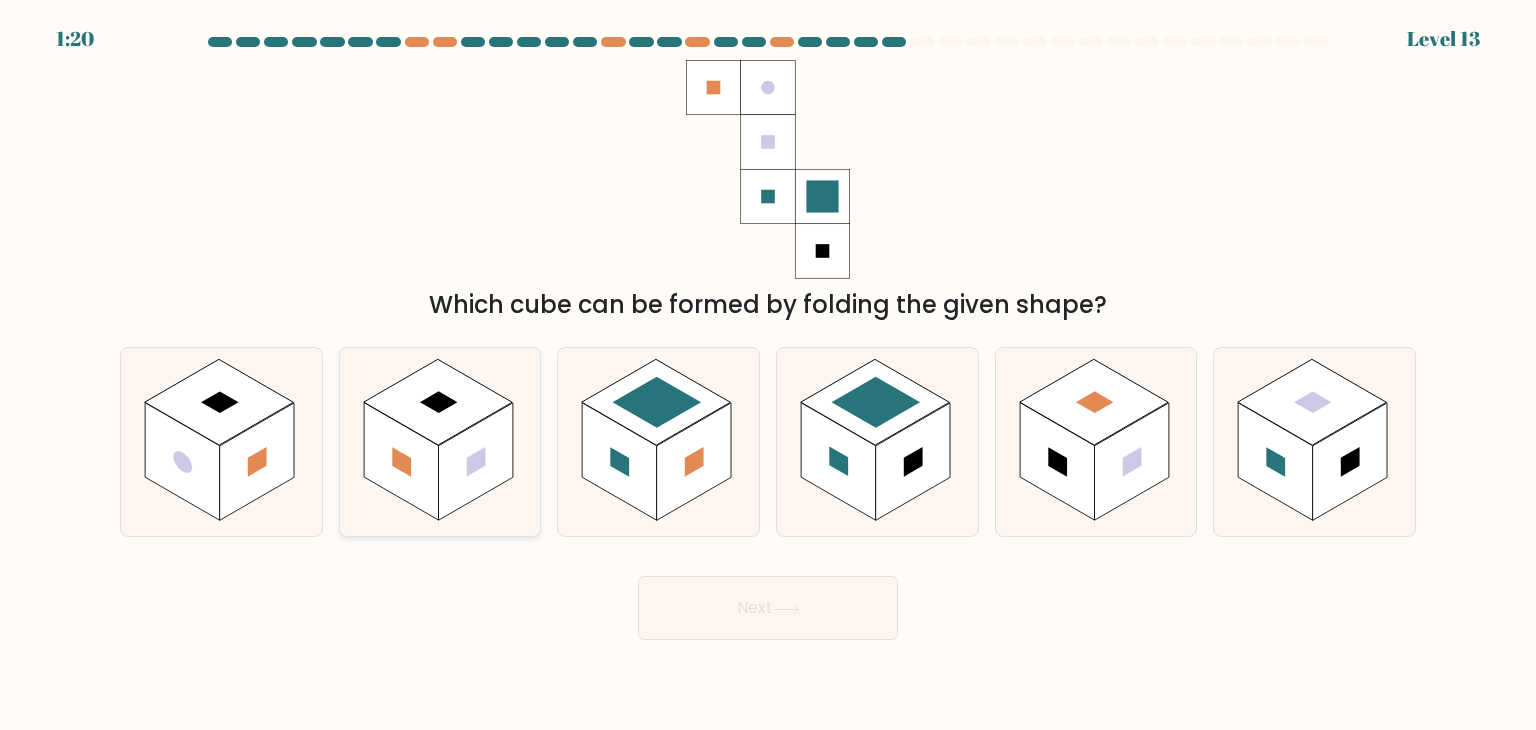 type 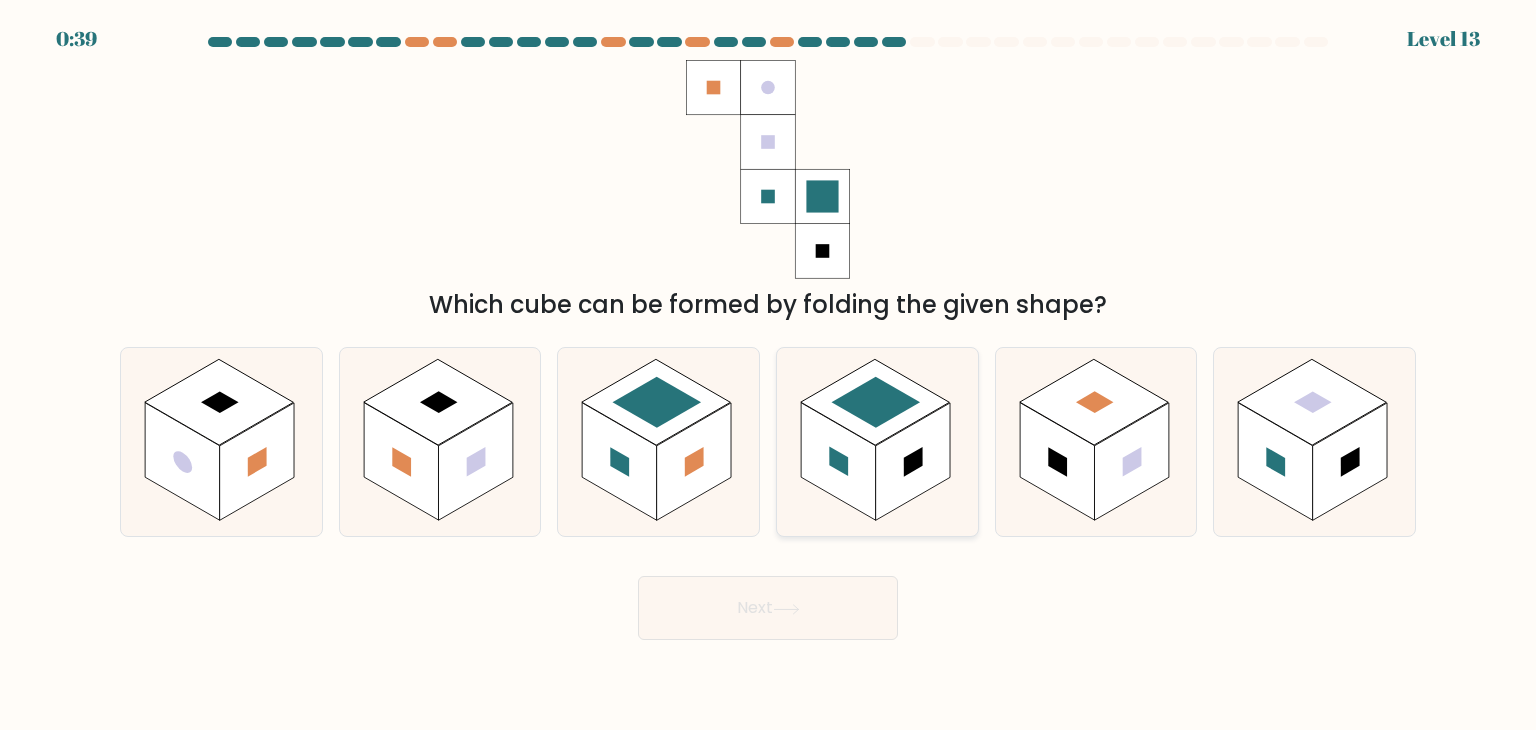 click at bounding box center (875, 402) 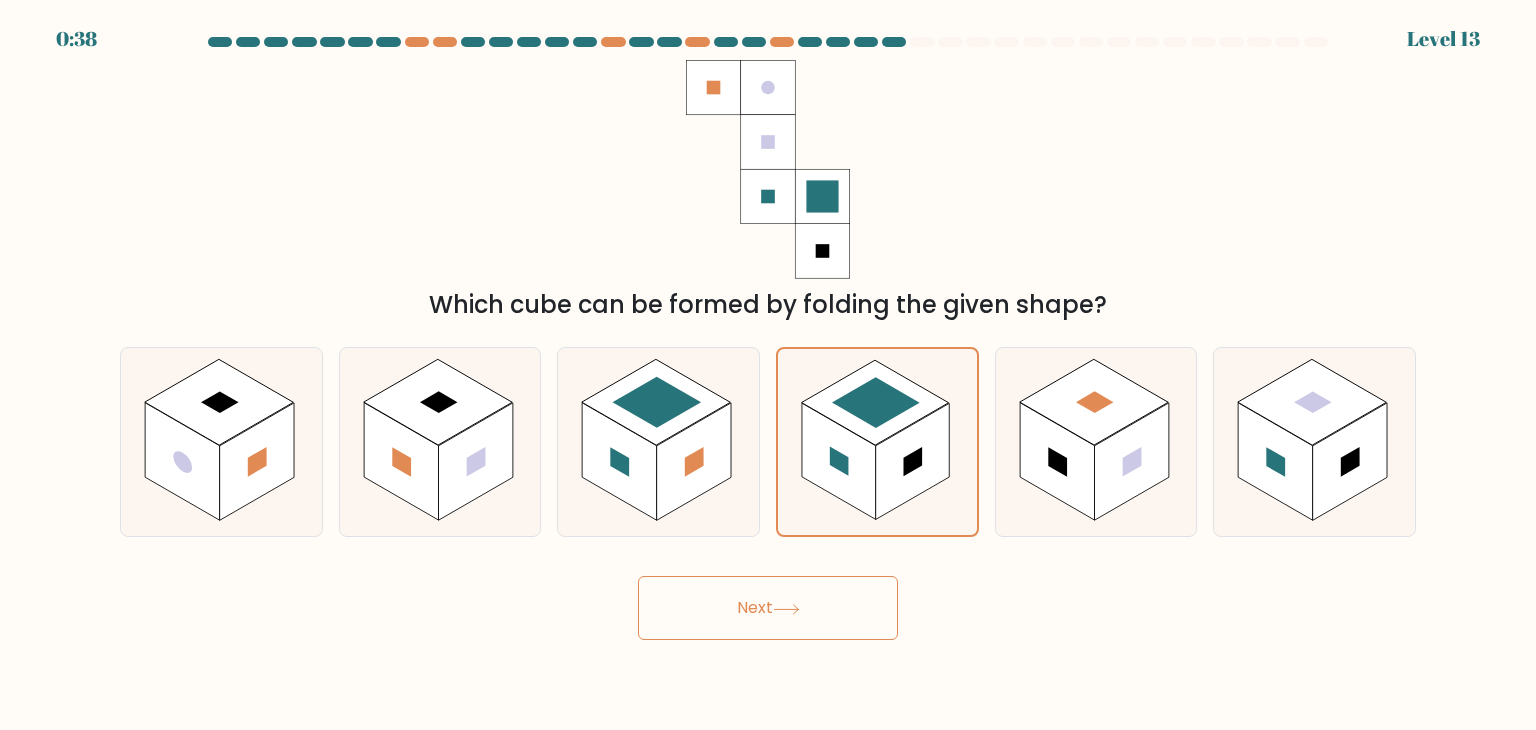 click on "Next" at bounding box center [768, 608] 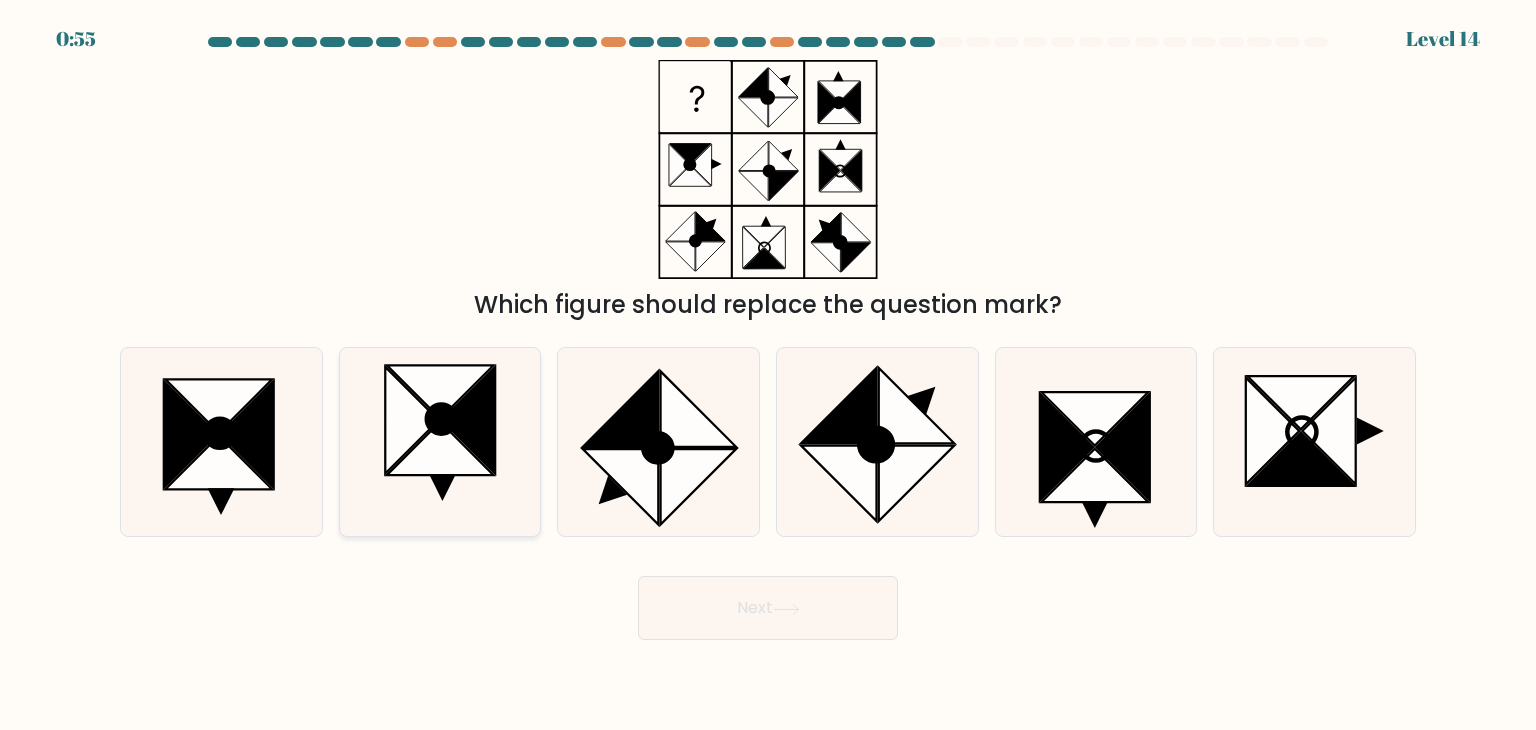 click at bounding box center (440, 448) 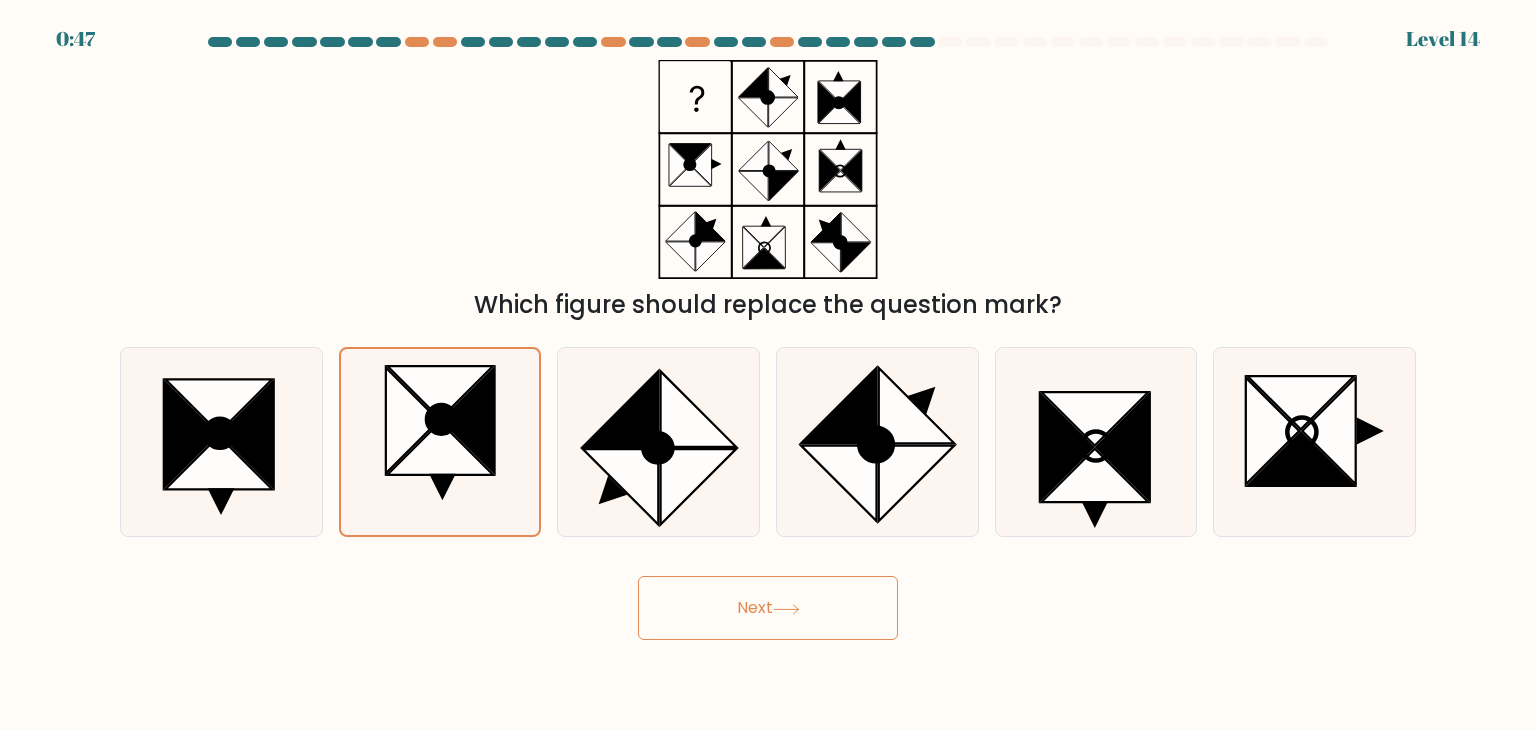 click on "Next" at bounding box center (768, 608) 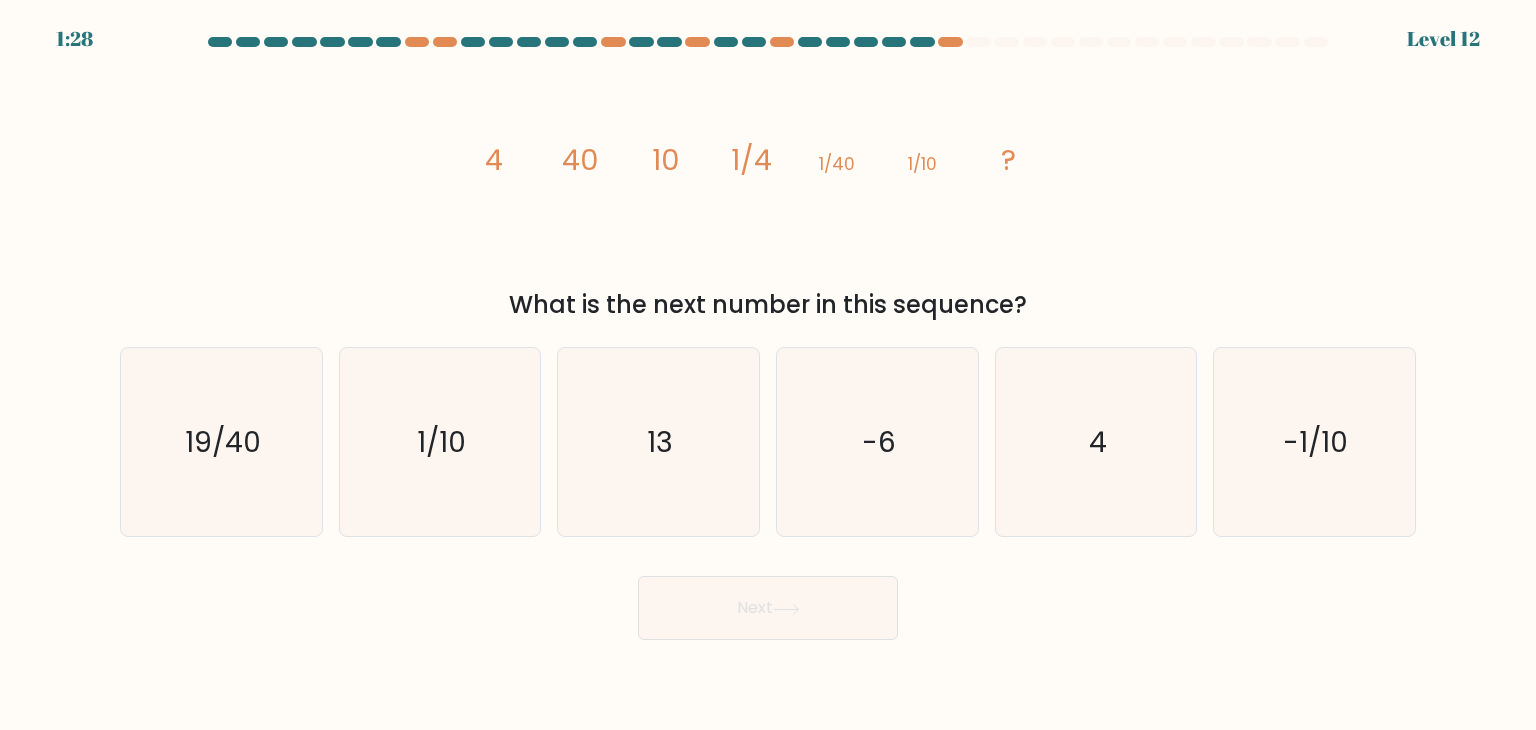 type 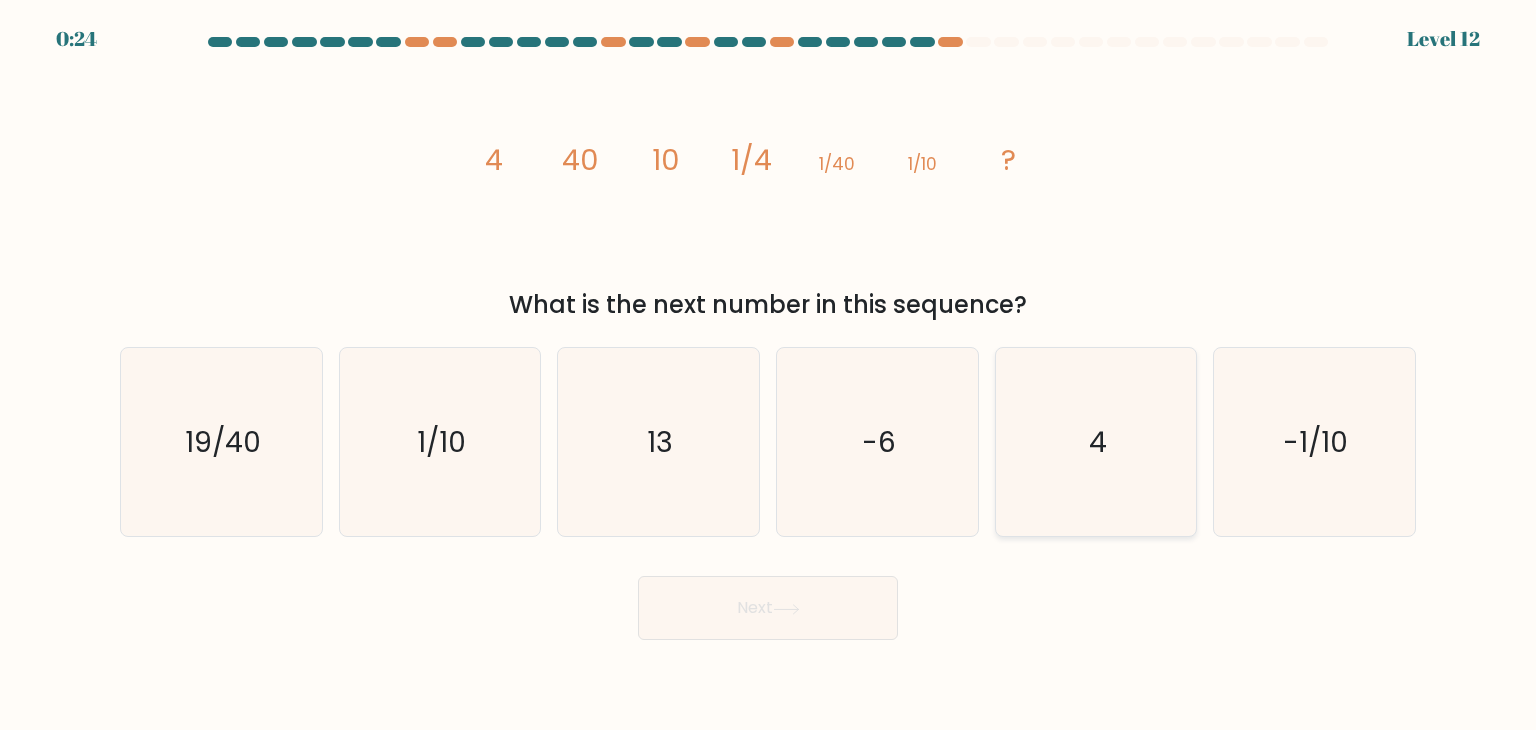click on "4" at bounding box center [1096, 442] 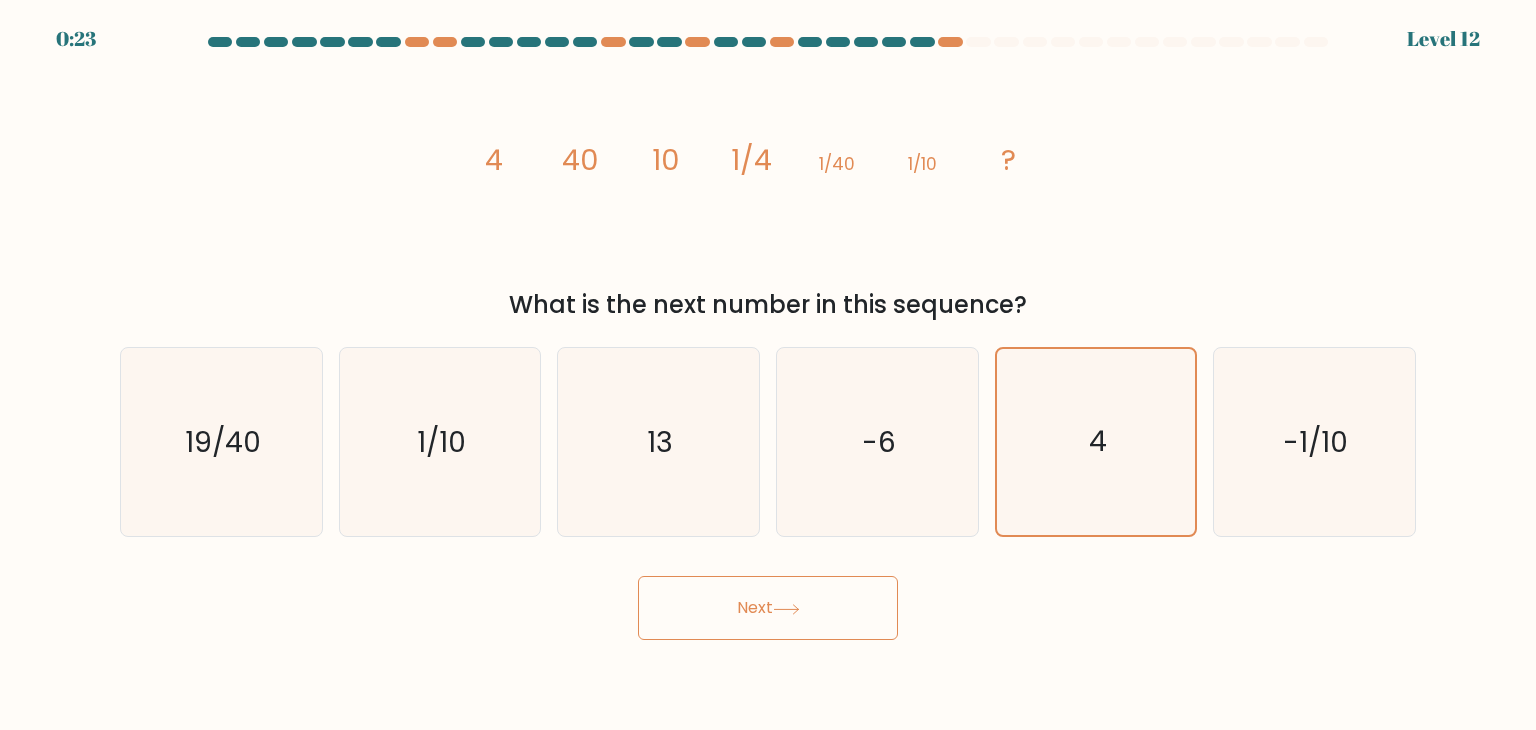 click on "Next" at bounding box center [768, 608] 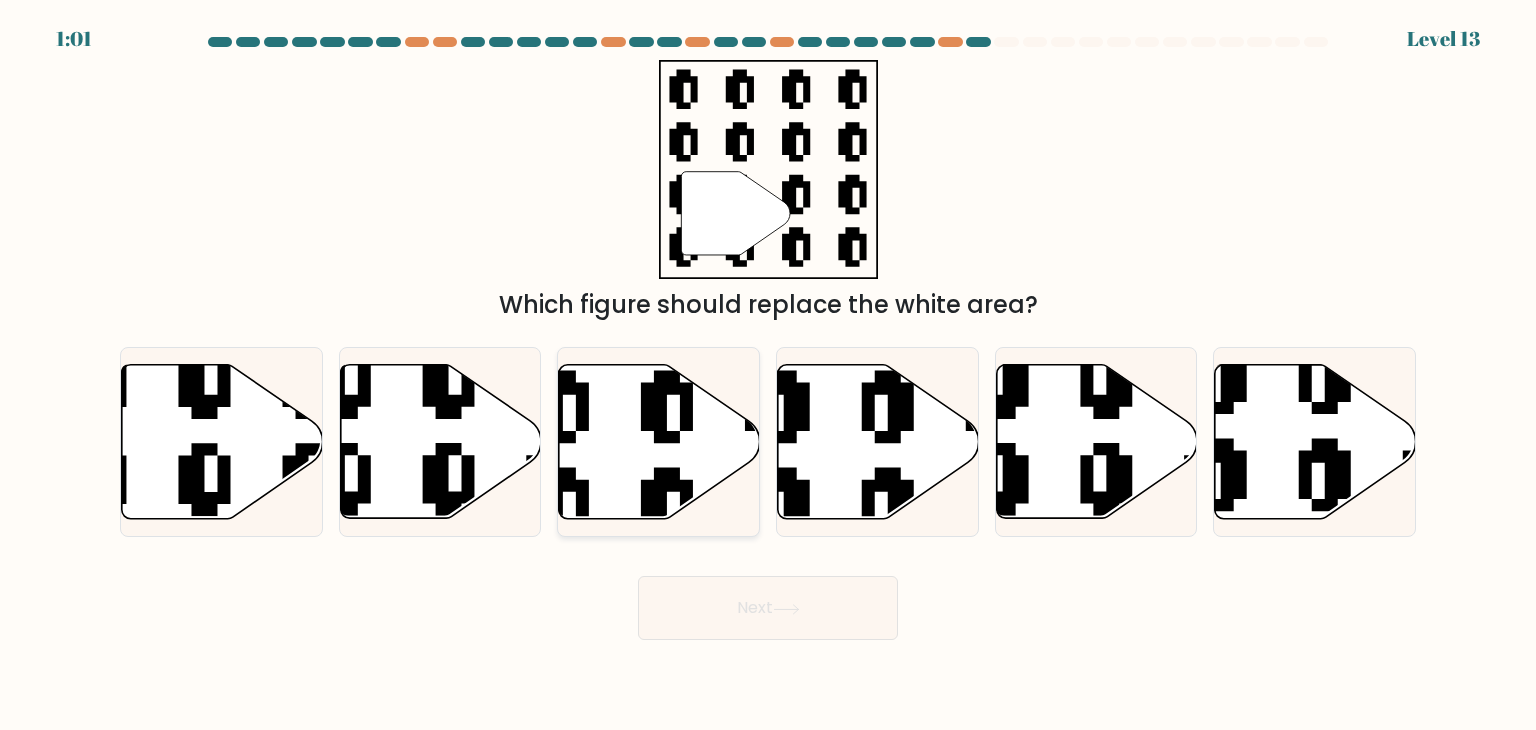 click at bounding box center (719, 358) 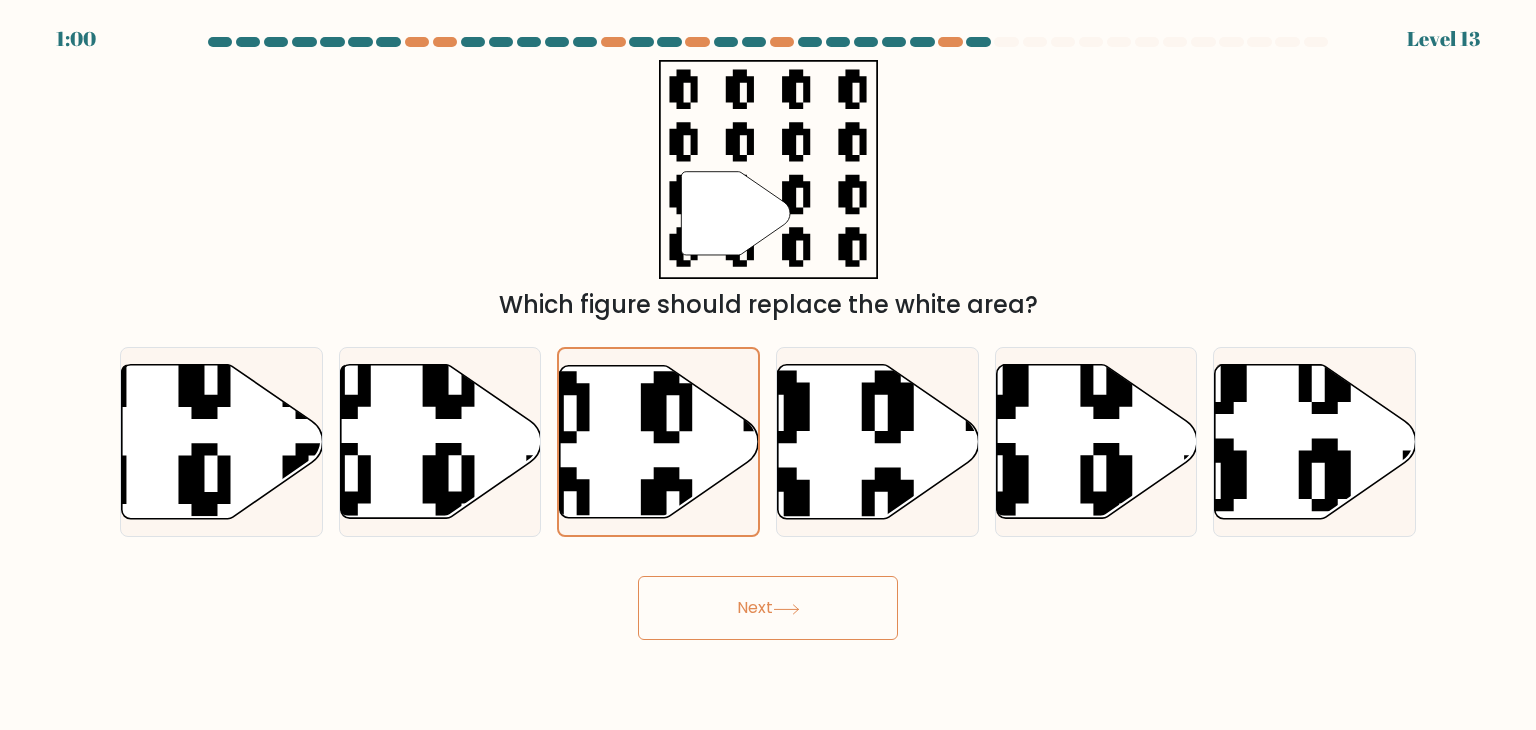 click at bounding box center [786, 609] 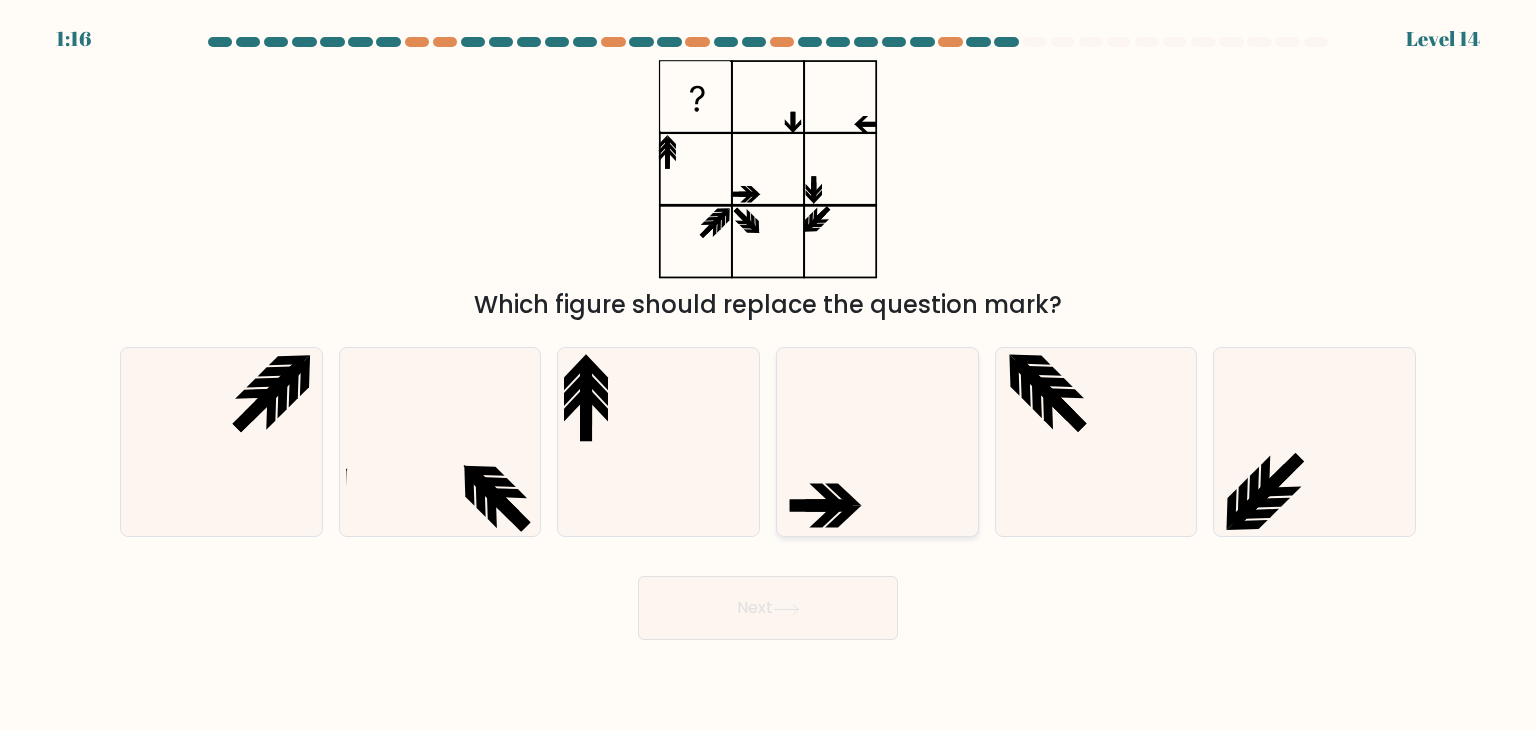 click at bounding box center (877, 442) 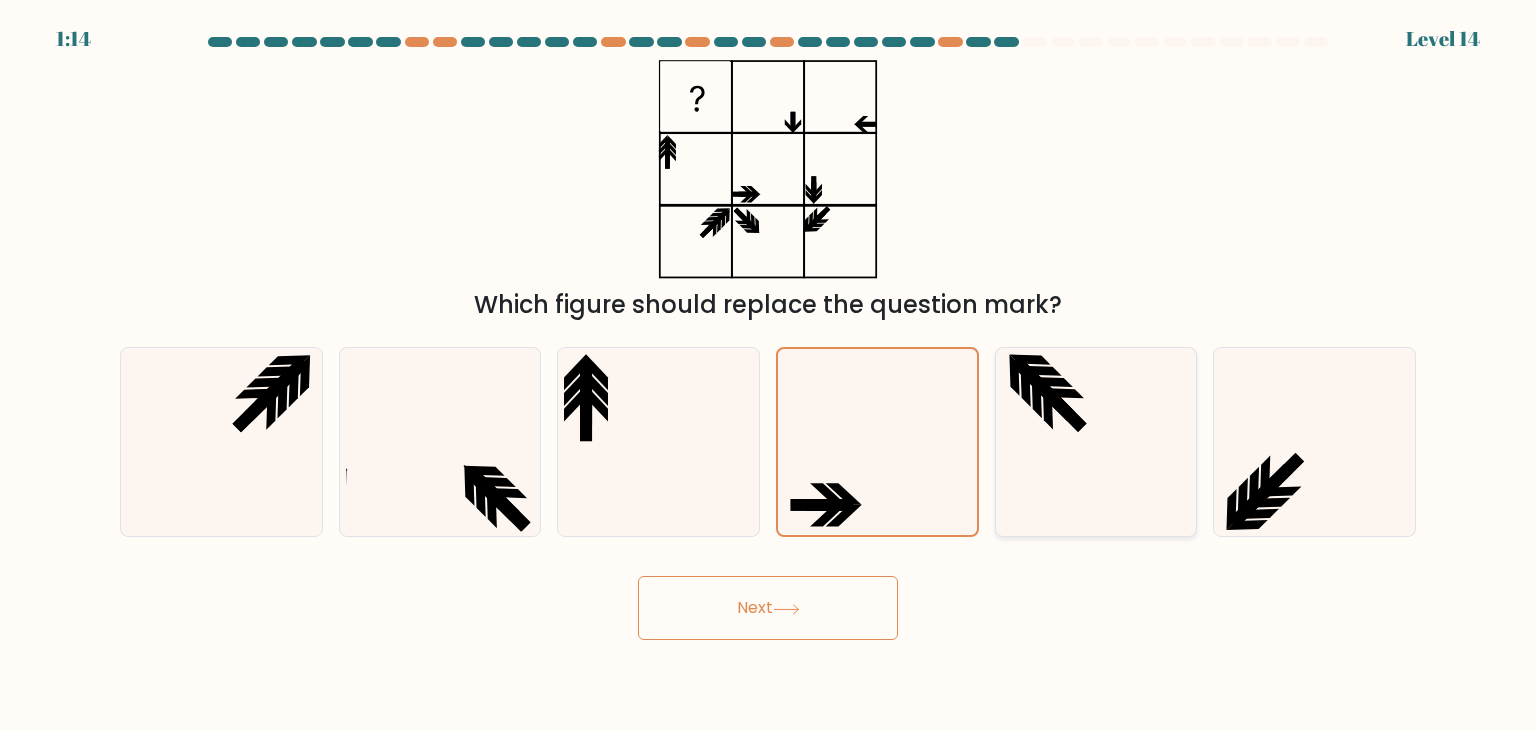 click at bounding box center (1096, 442) 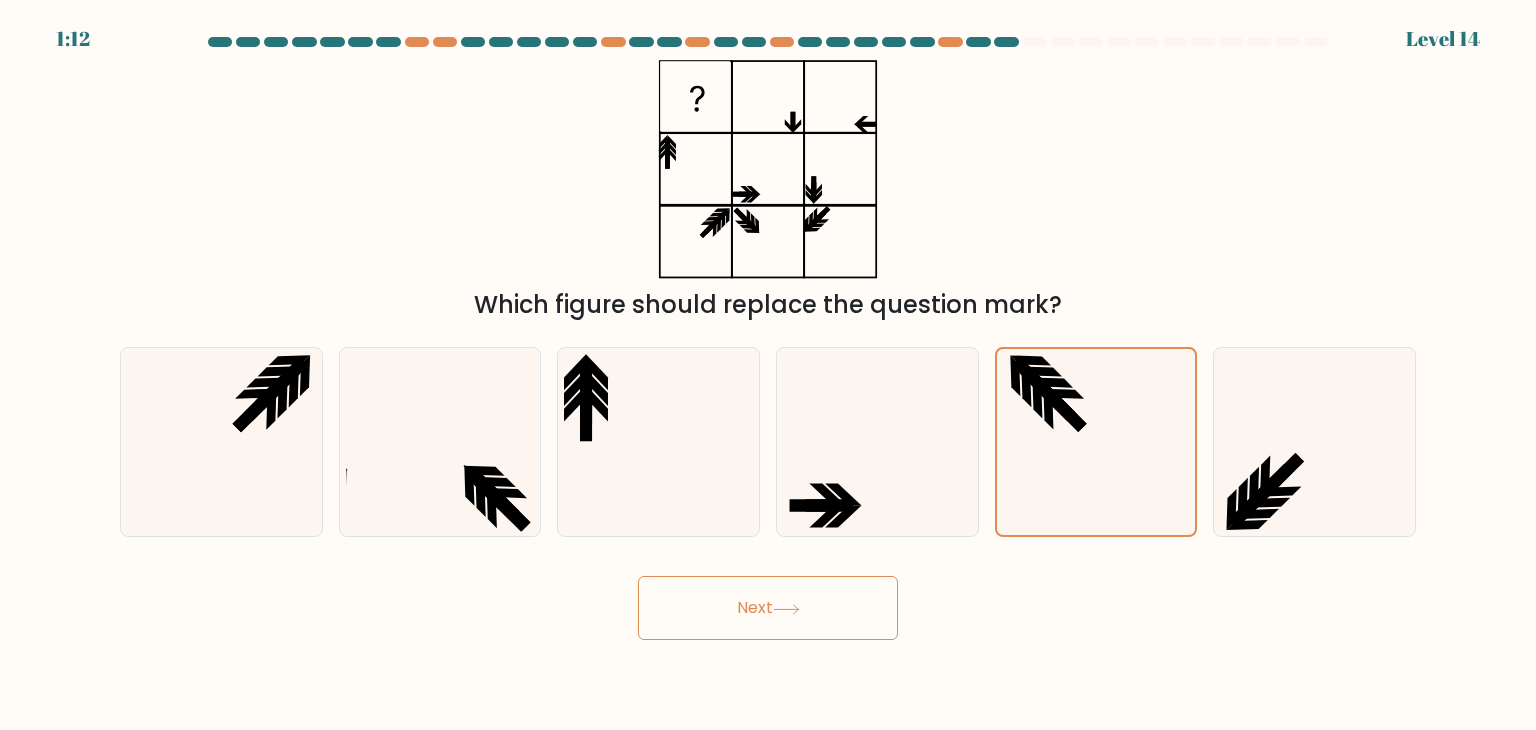 click on "Next" at bounding box center [768, 608] 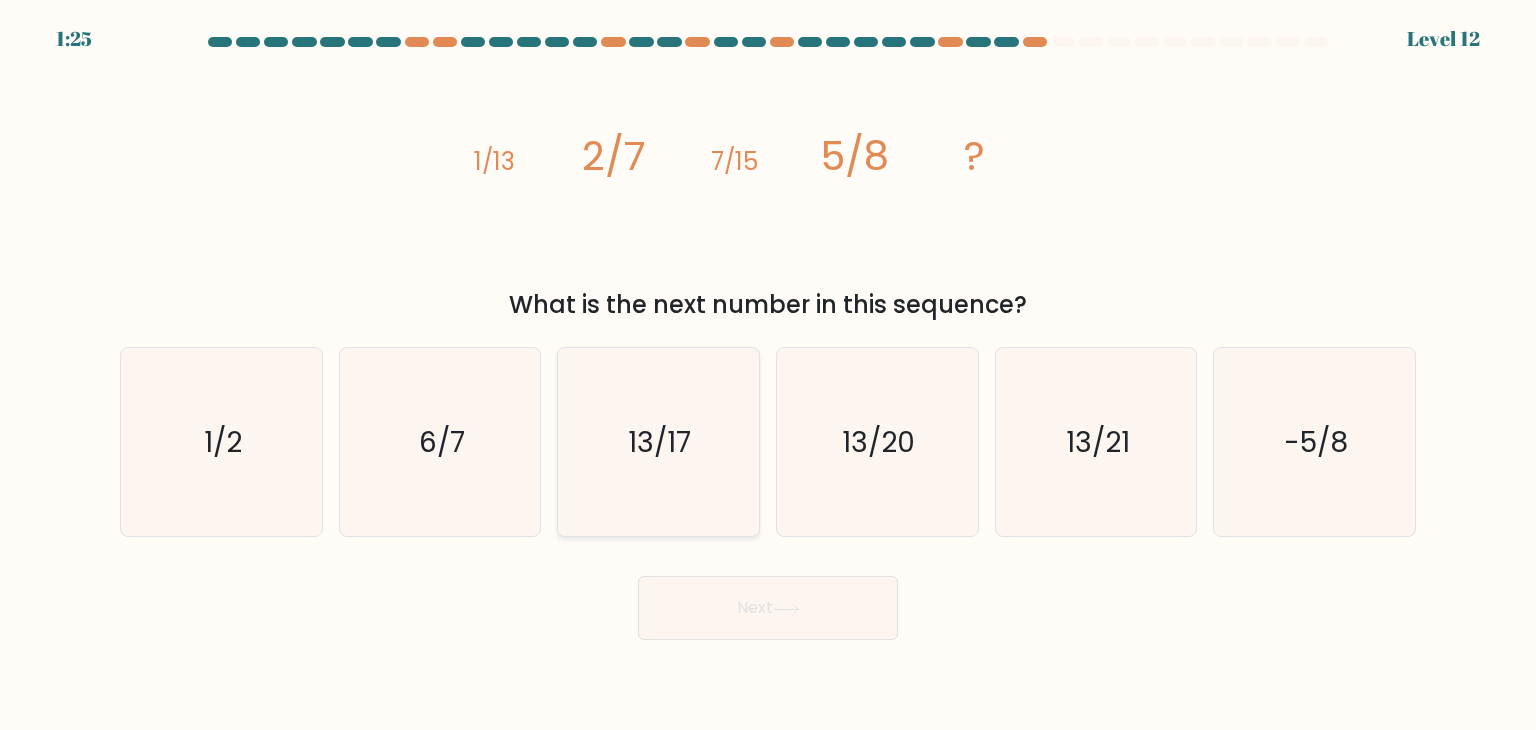 type 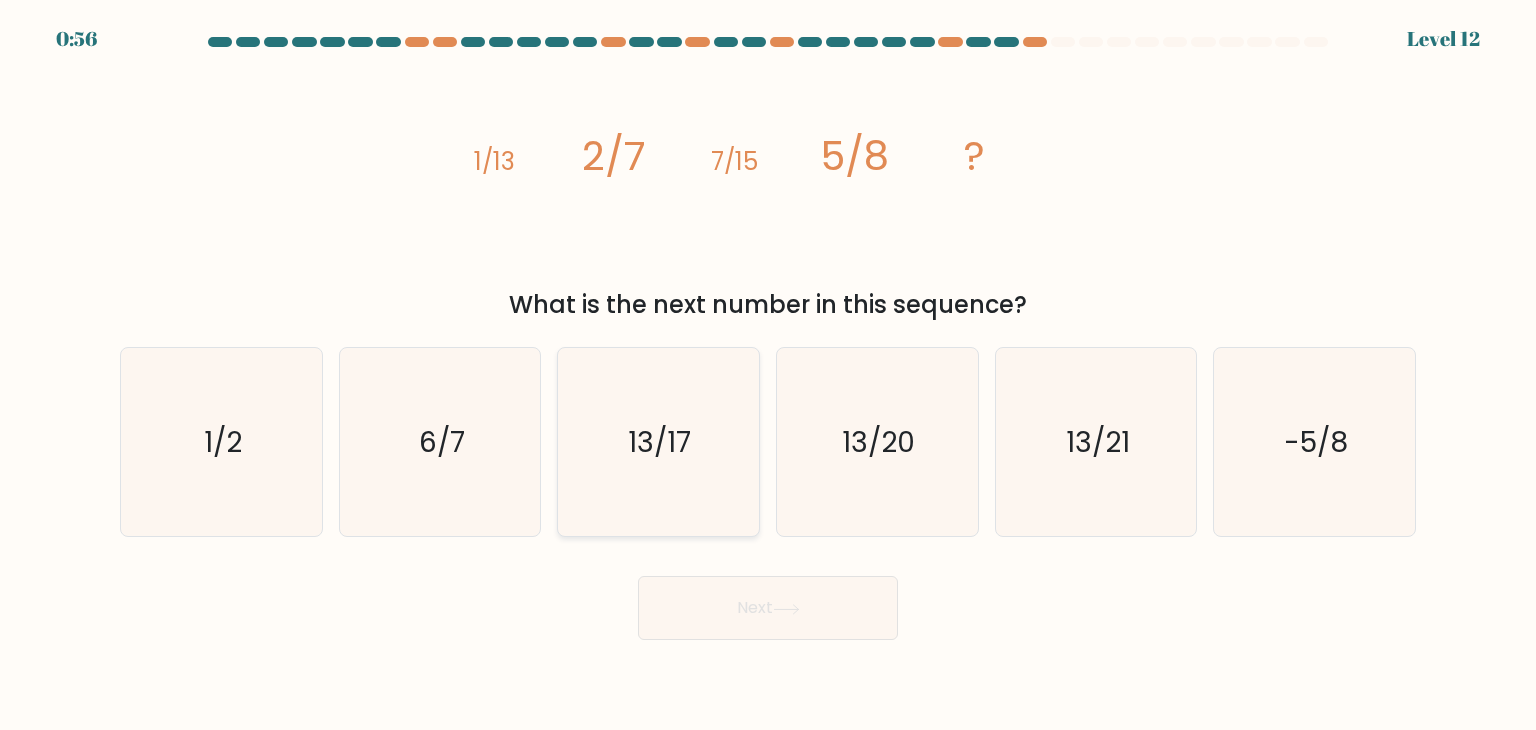 click on "13/17" at bounding box center (658, 442) 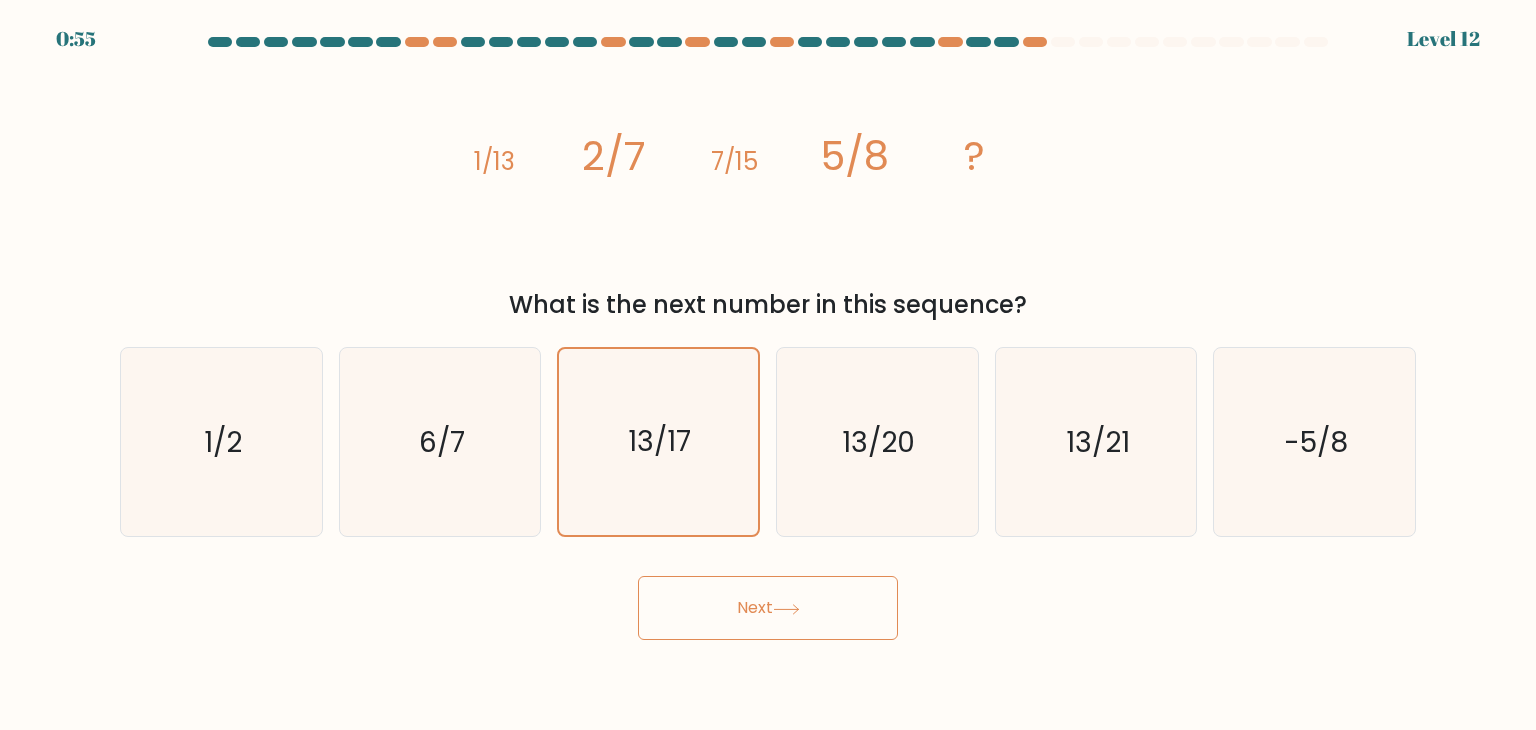 click on "Next" at bounding box center (768, 608) 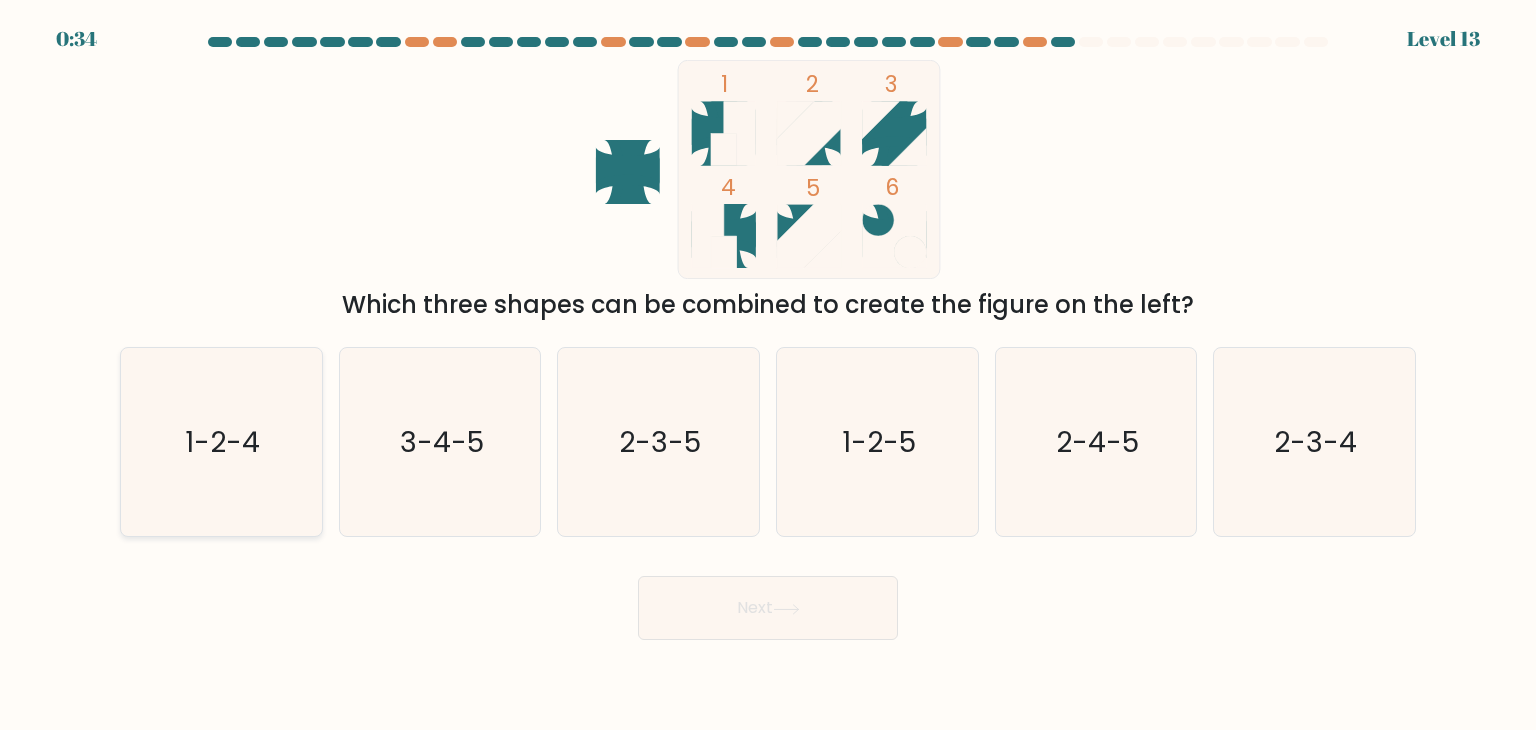 click on "1-2-4" at bounding box center (221, 442) 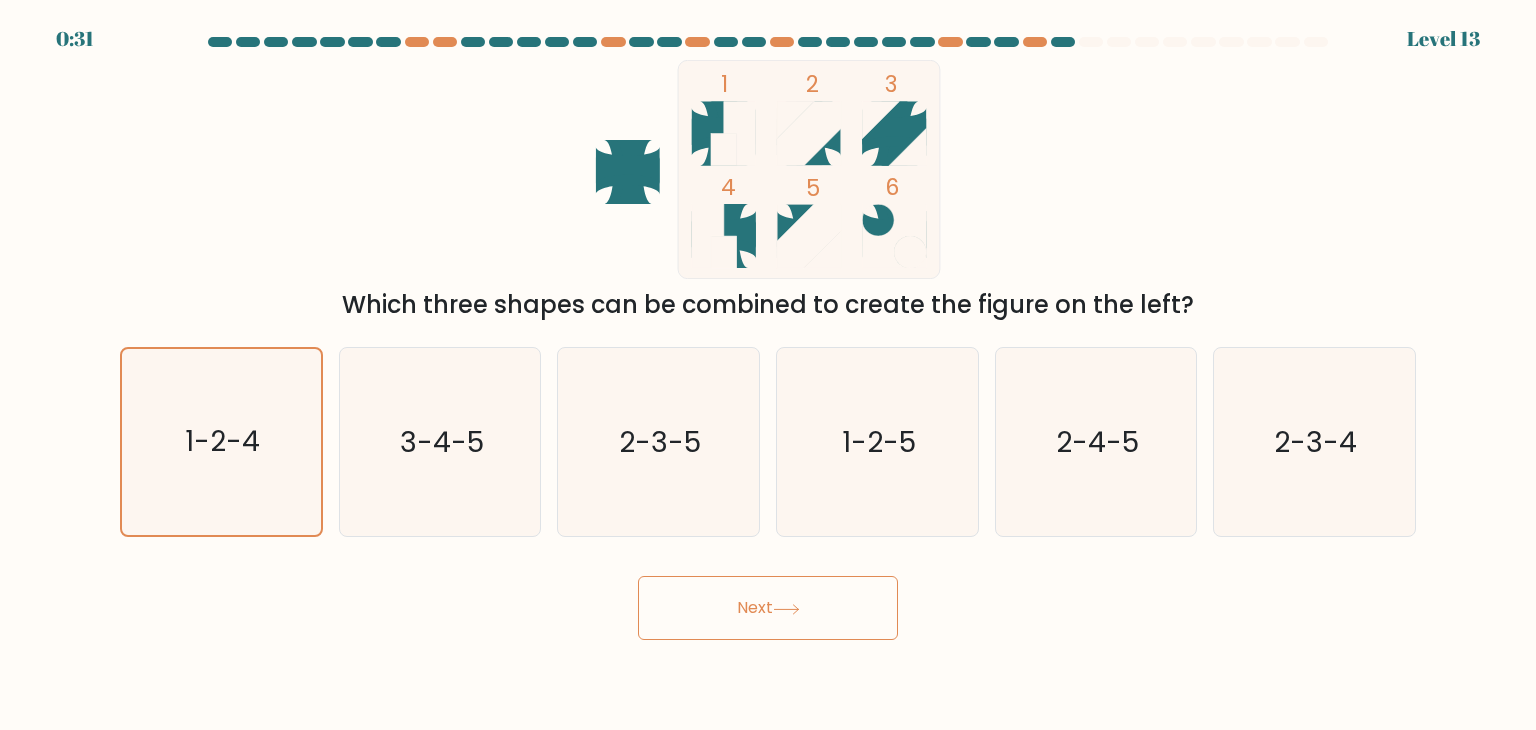click on "Next" at bounding box center (768, 608) 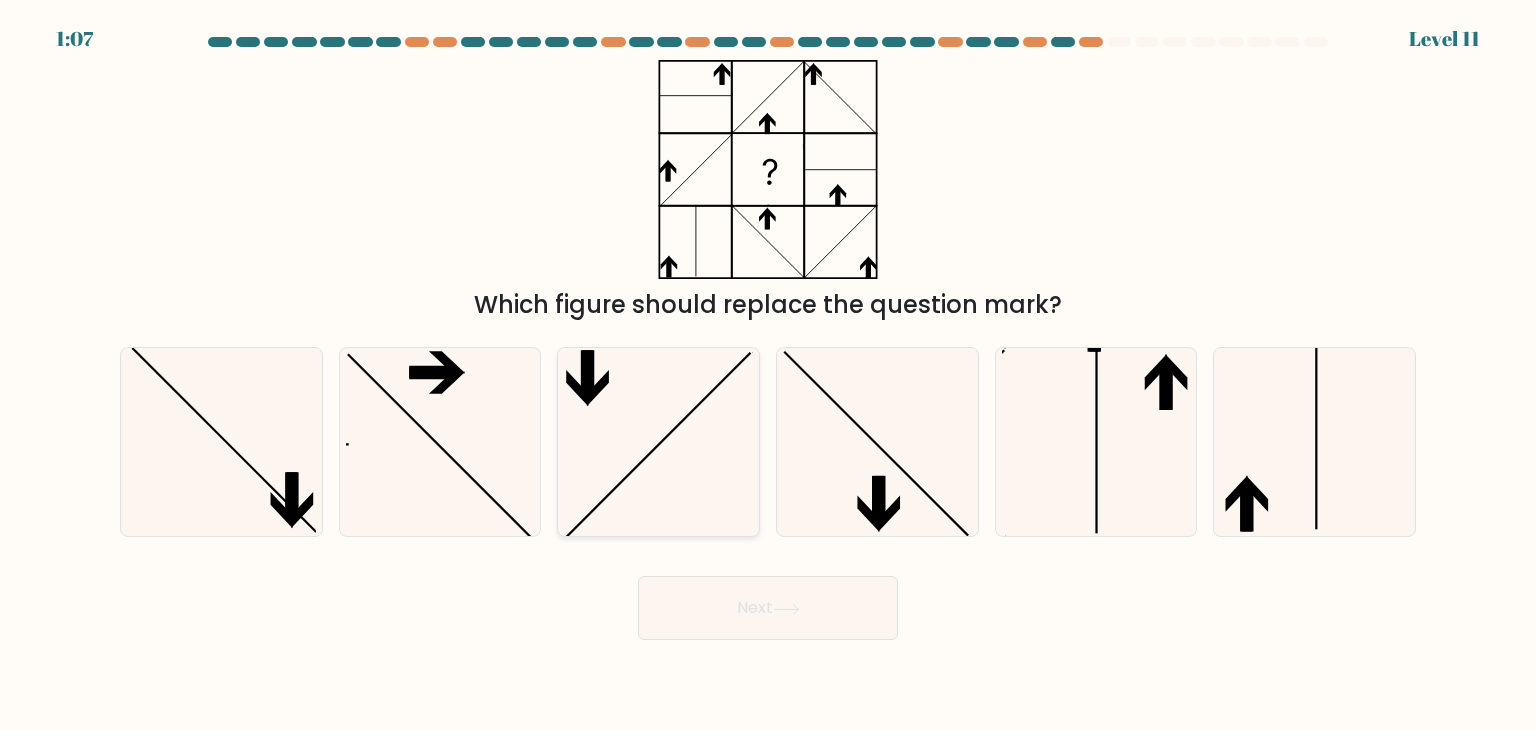 type 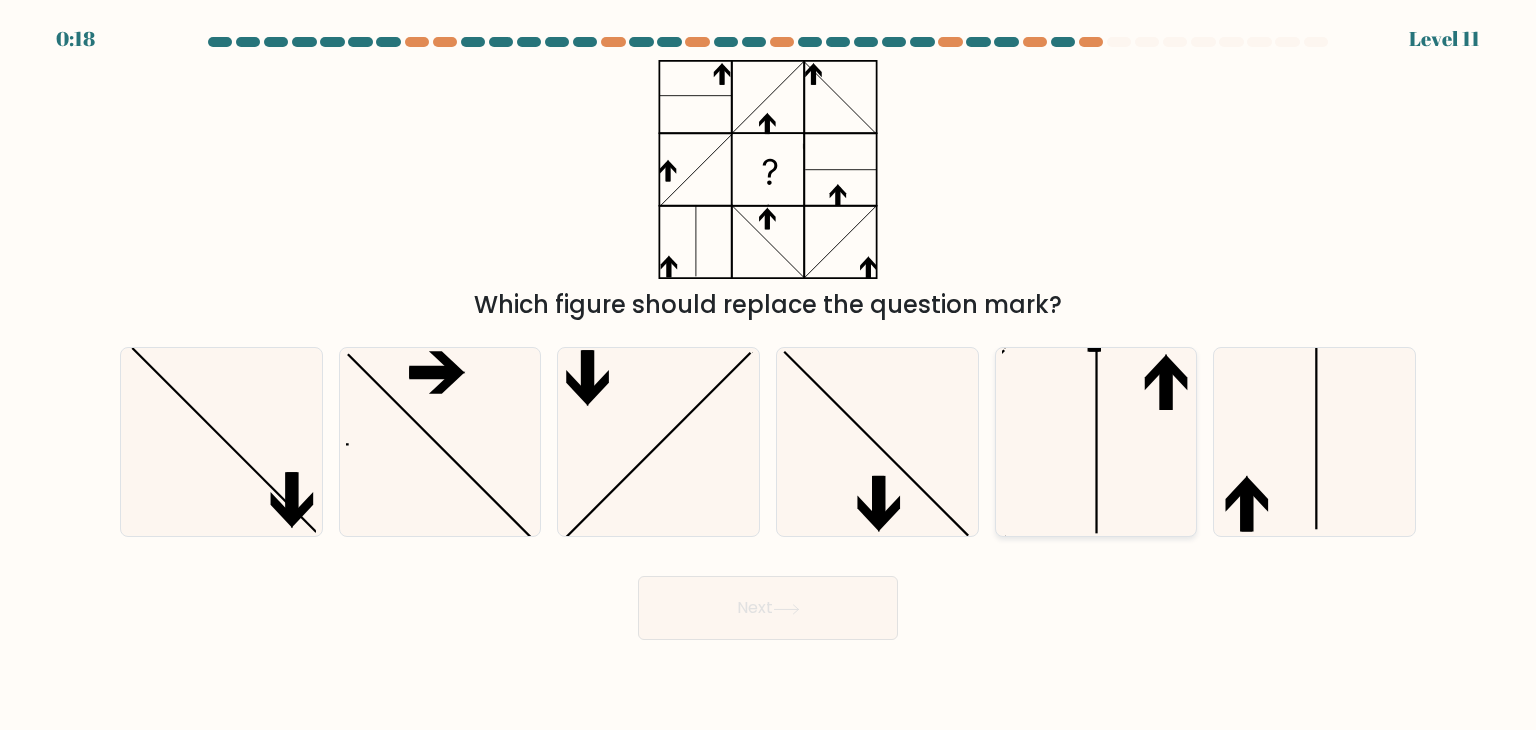 click at bounding box center (1096, 442) 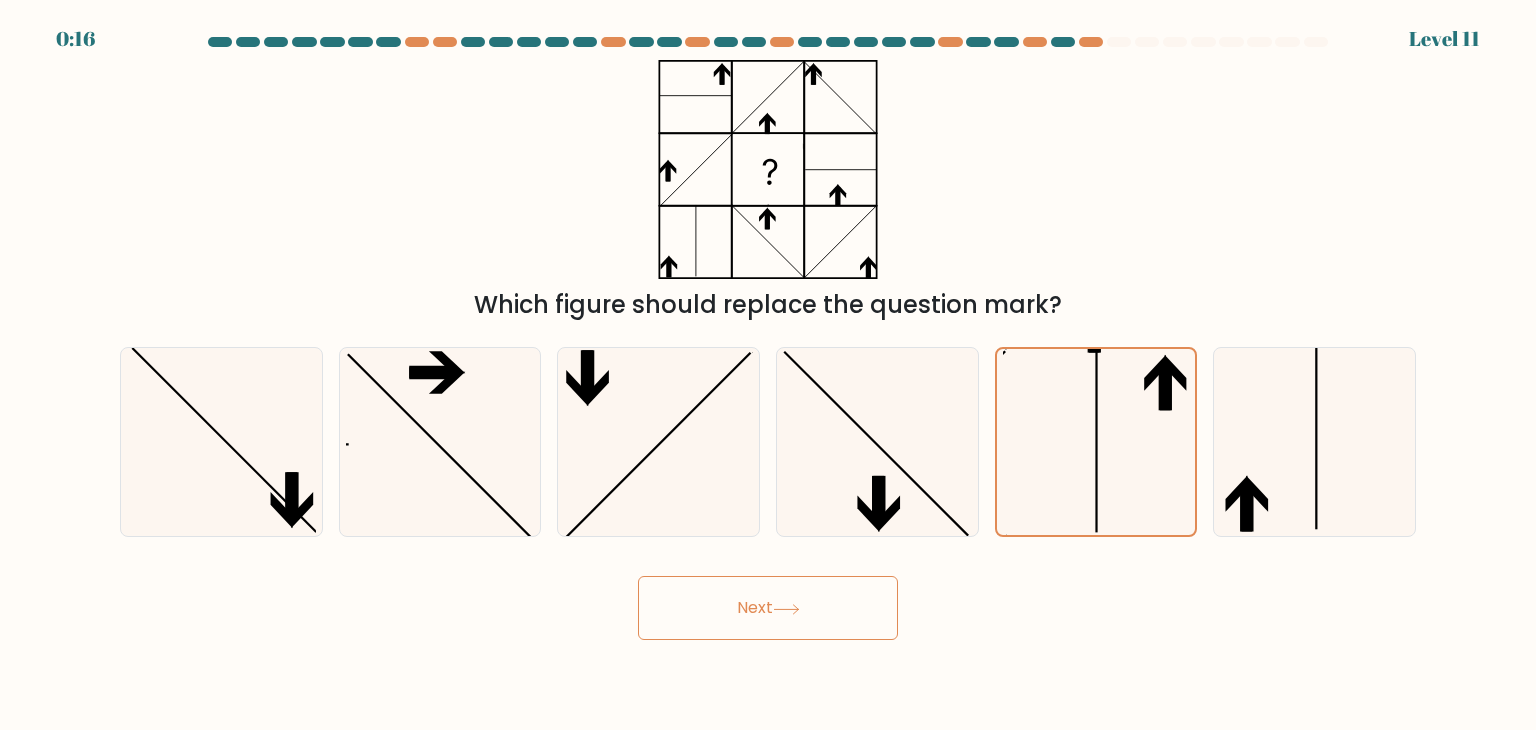 click on "Next" at bounding box center [768, 608] 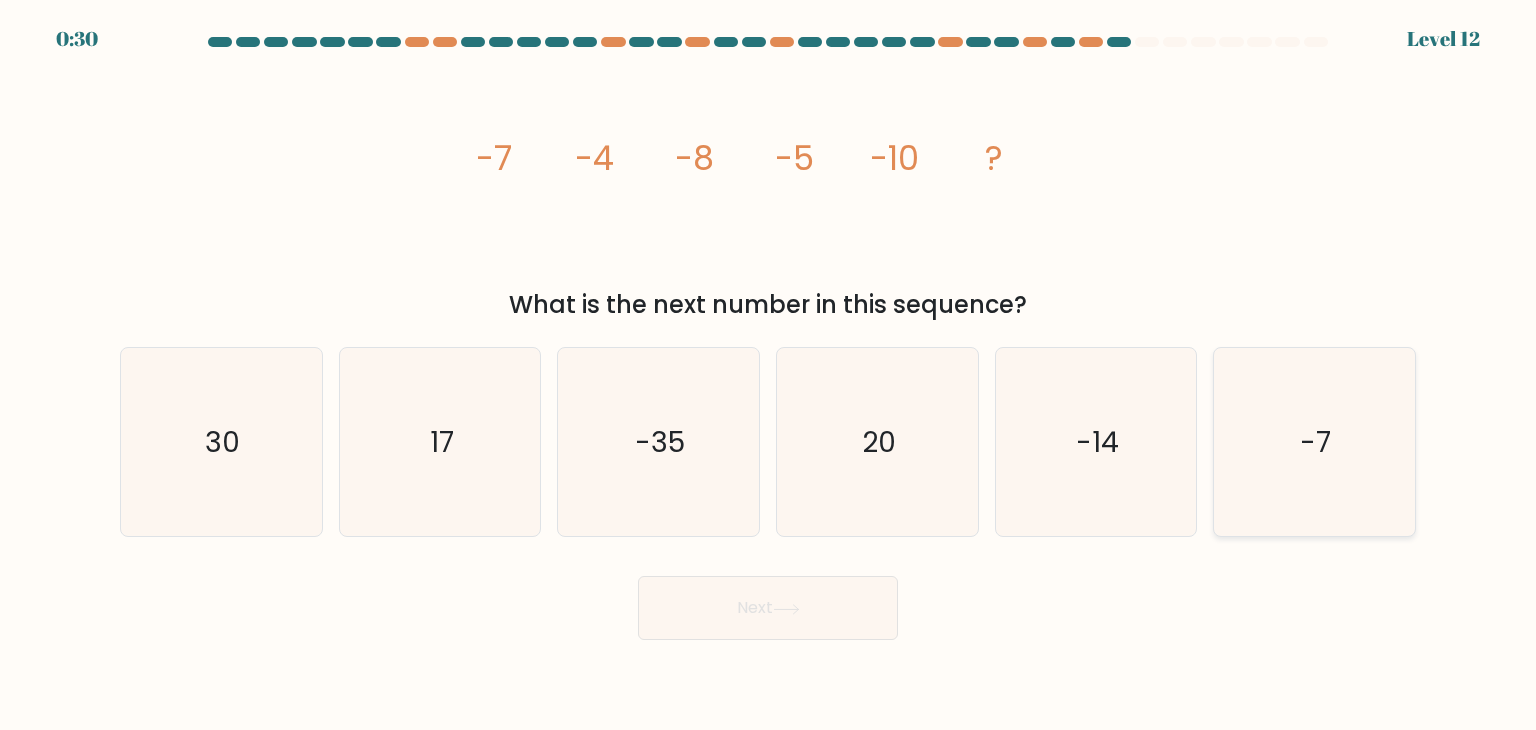 click on "-7" at bounding box center [1314, 442] 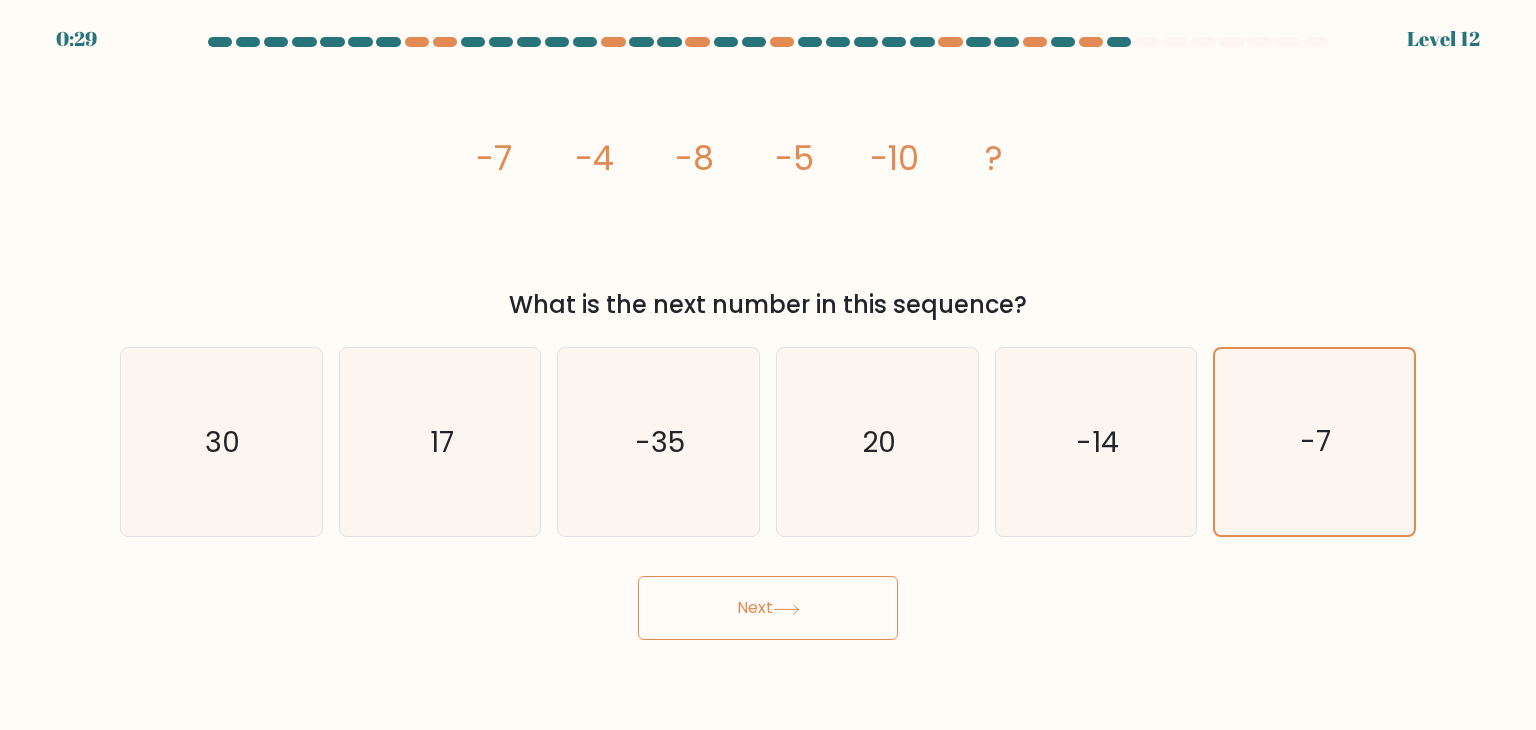click on "Next" at bounding box center [768, 608] 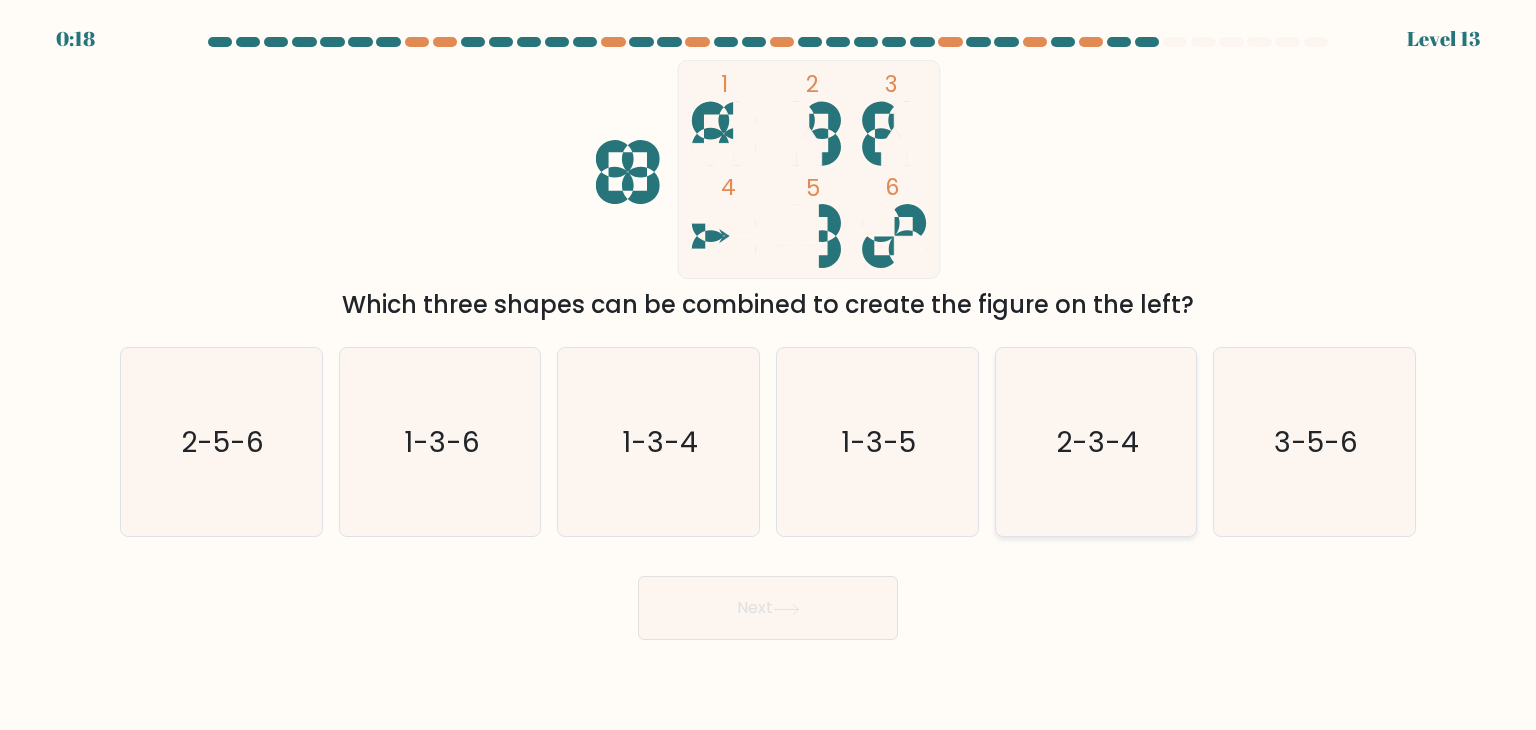 click on "2-3-4" at bounding box center (1096, 442) 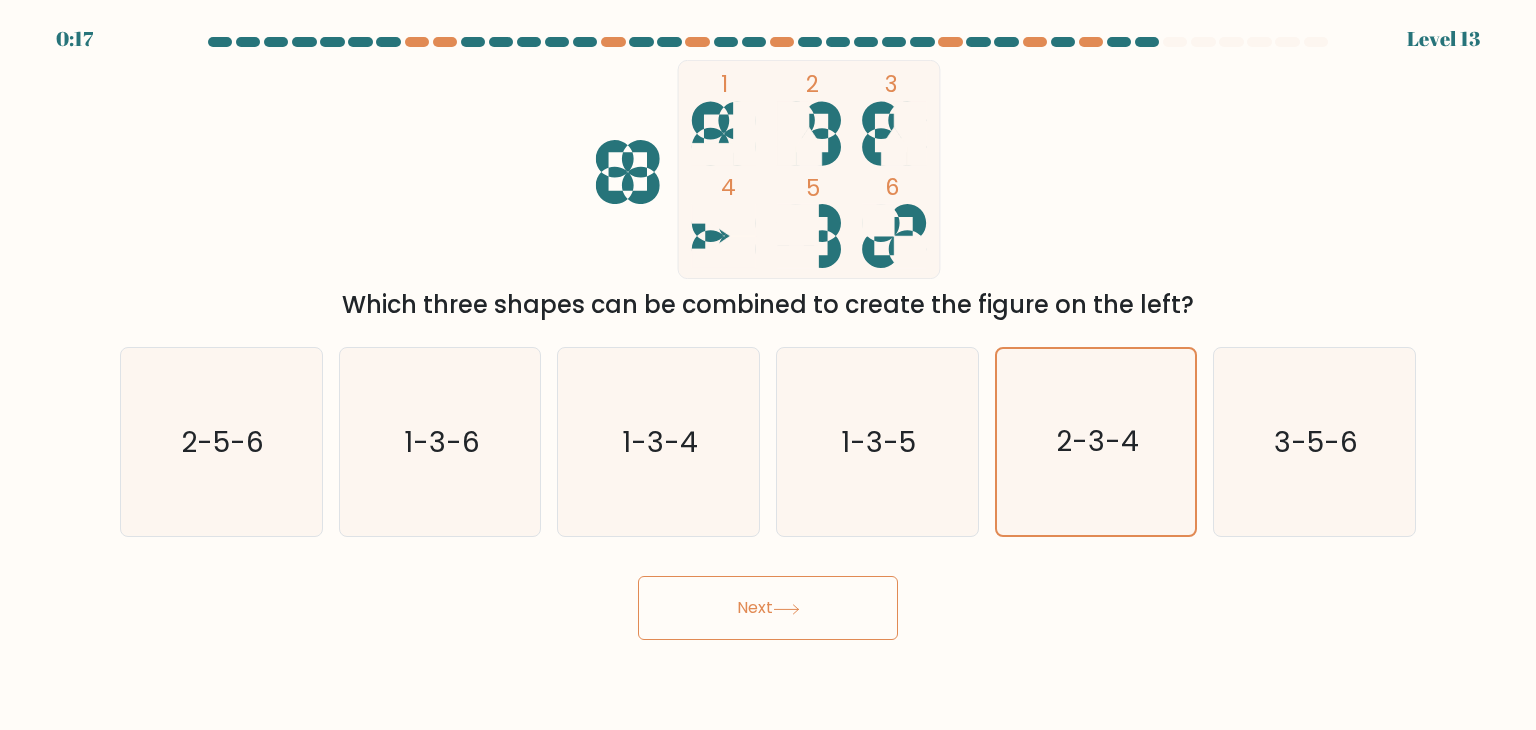 click on "Next" at bounding box center [768, 608] 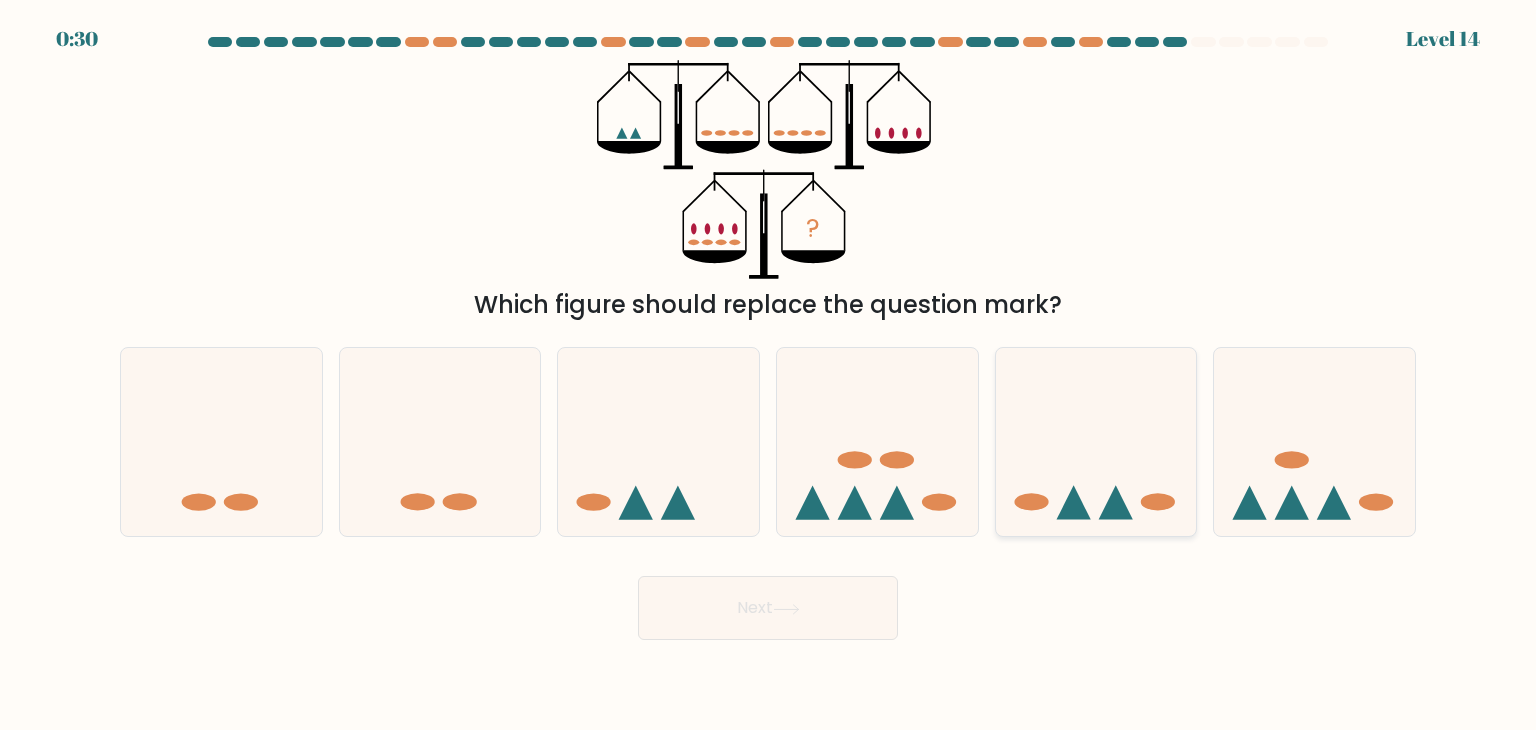 click at bounding box center [1096, 442] 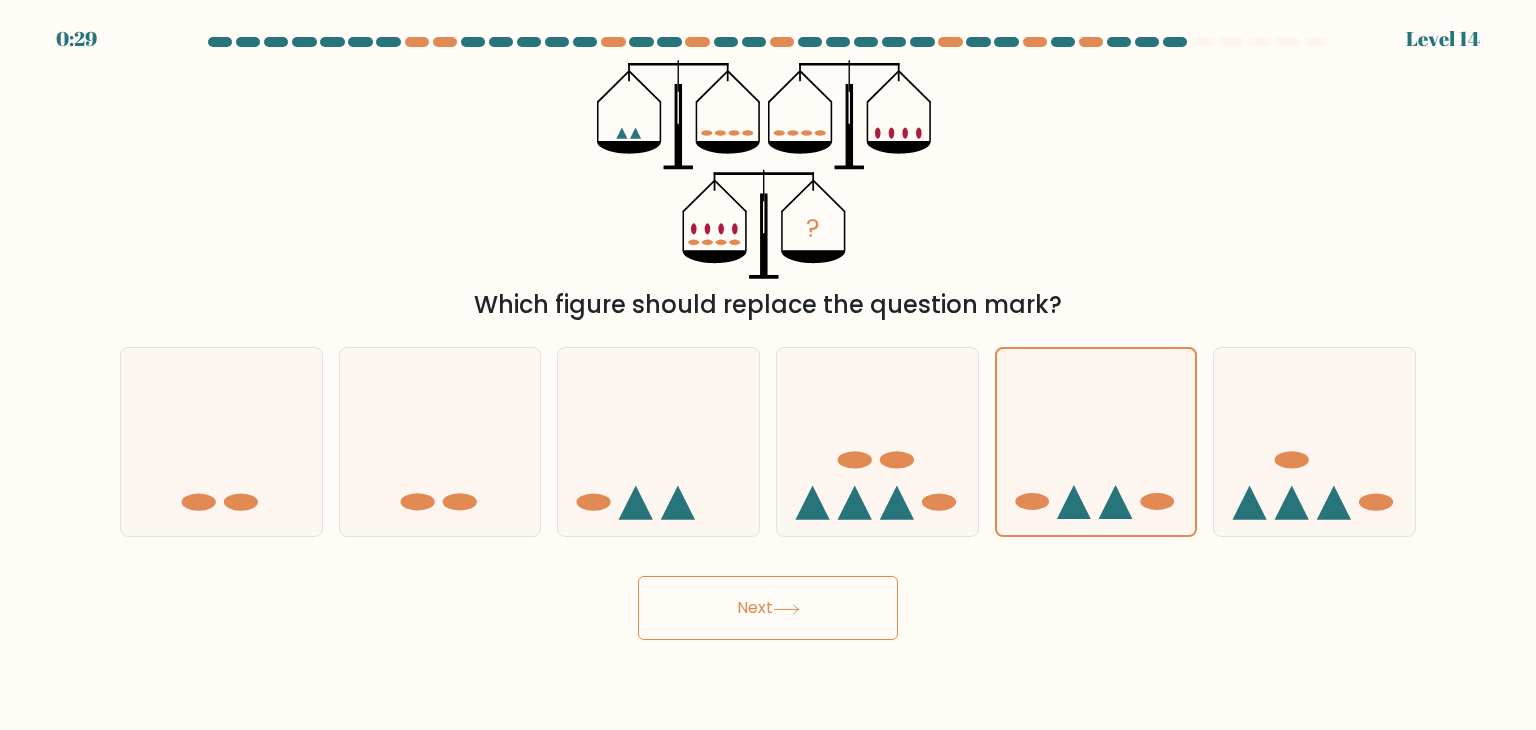 click on "Next" at bounding box center [768, 608] 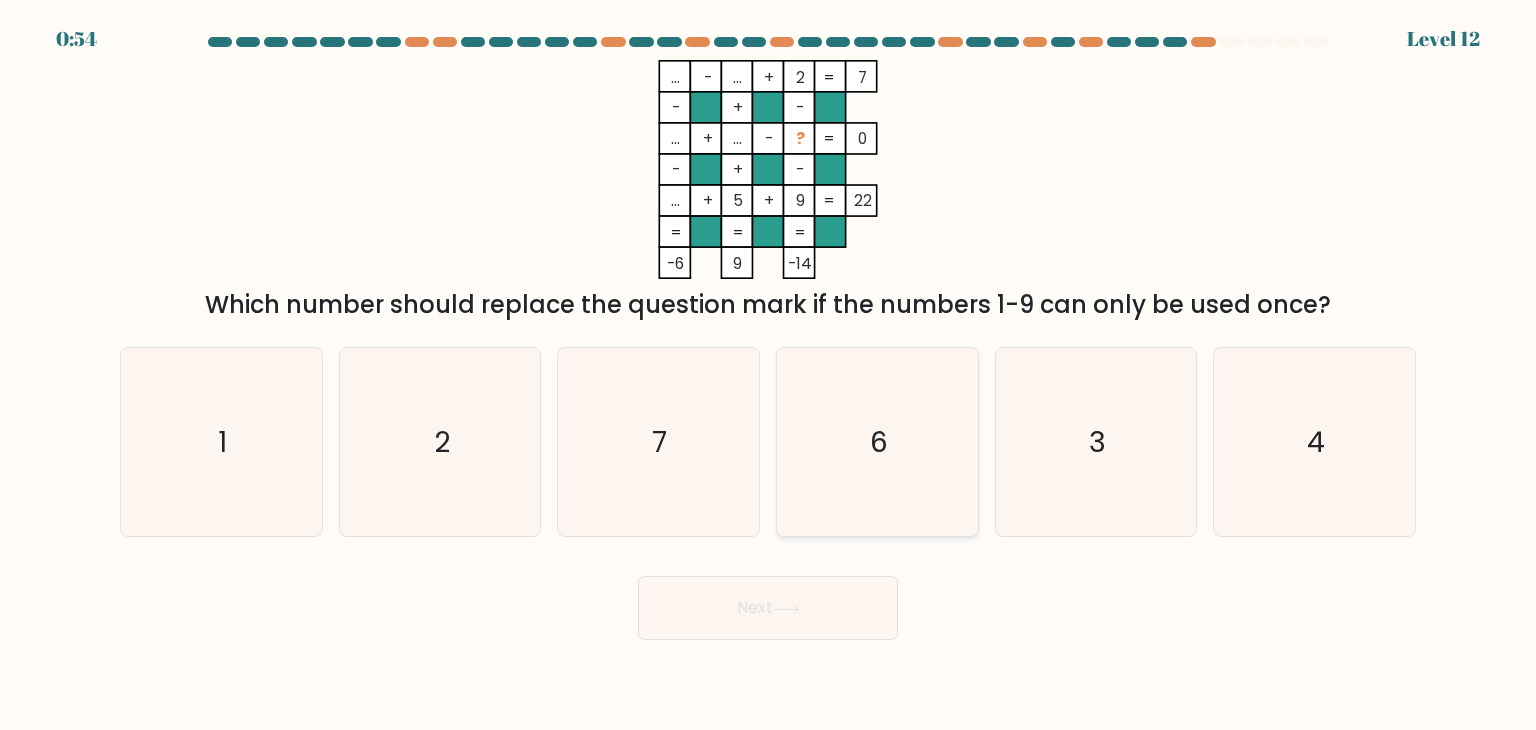 type 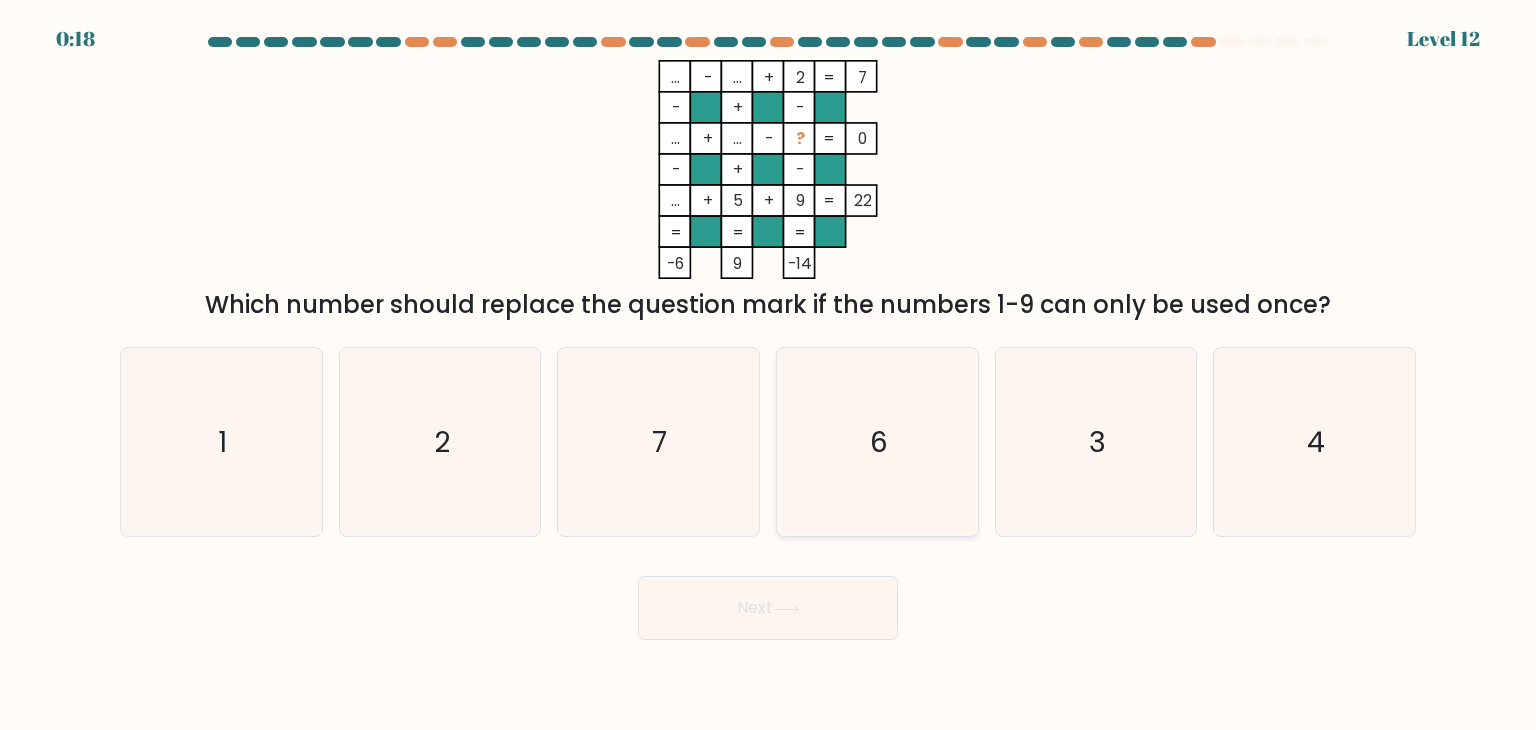 click on "6" at bounding box center (877, 442) 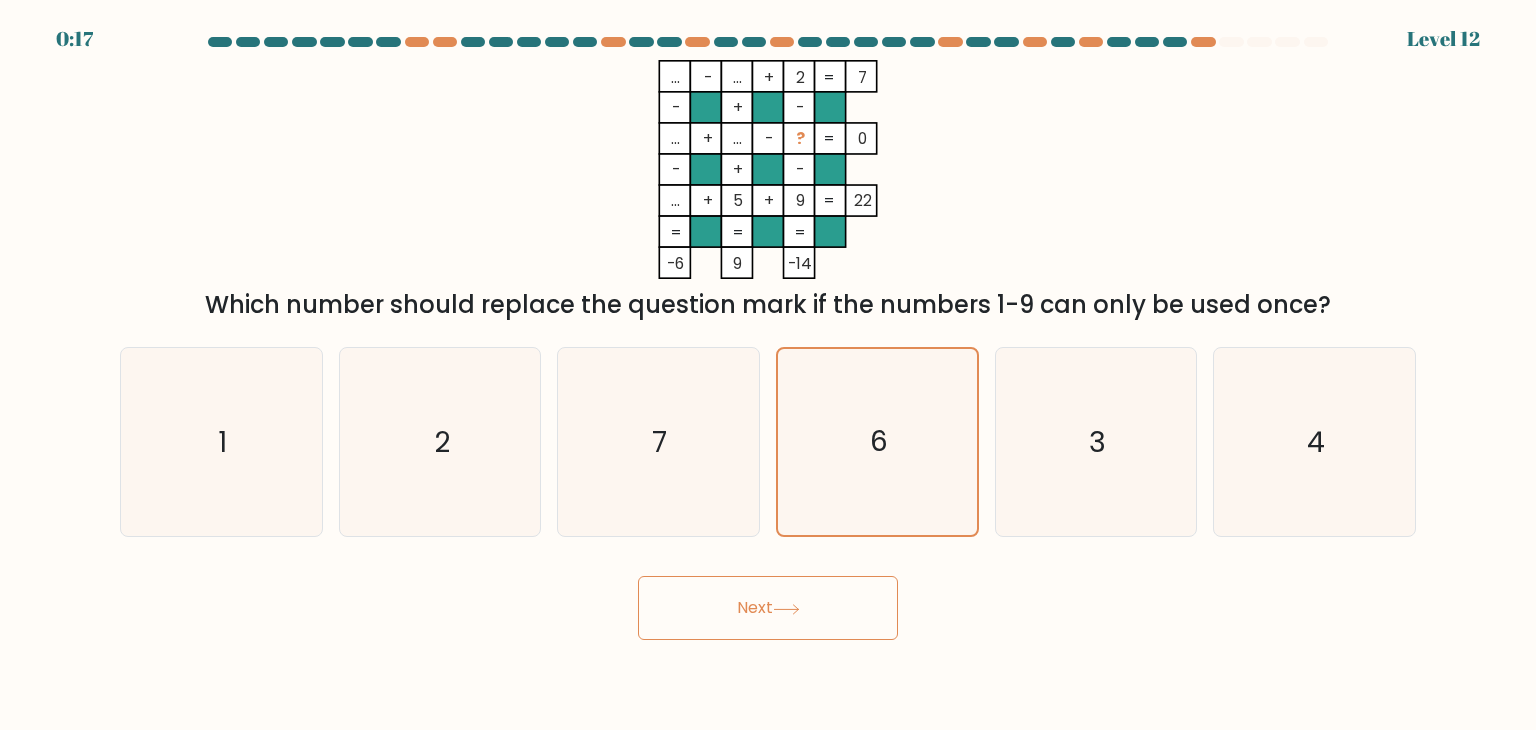 click on "Next" at bounding box center (768, 608) 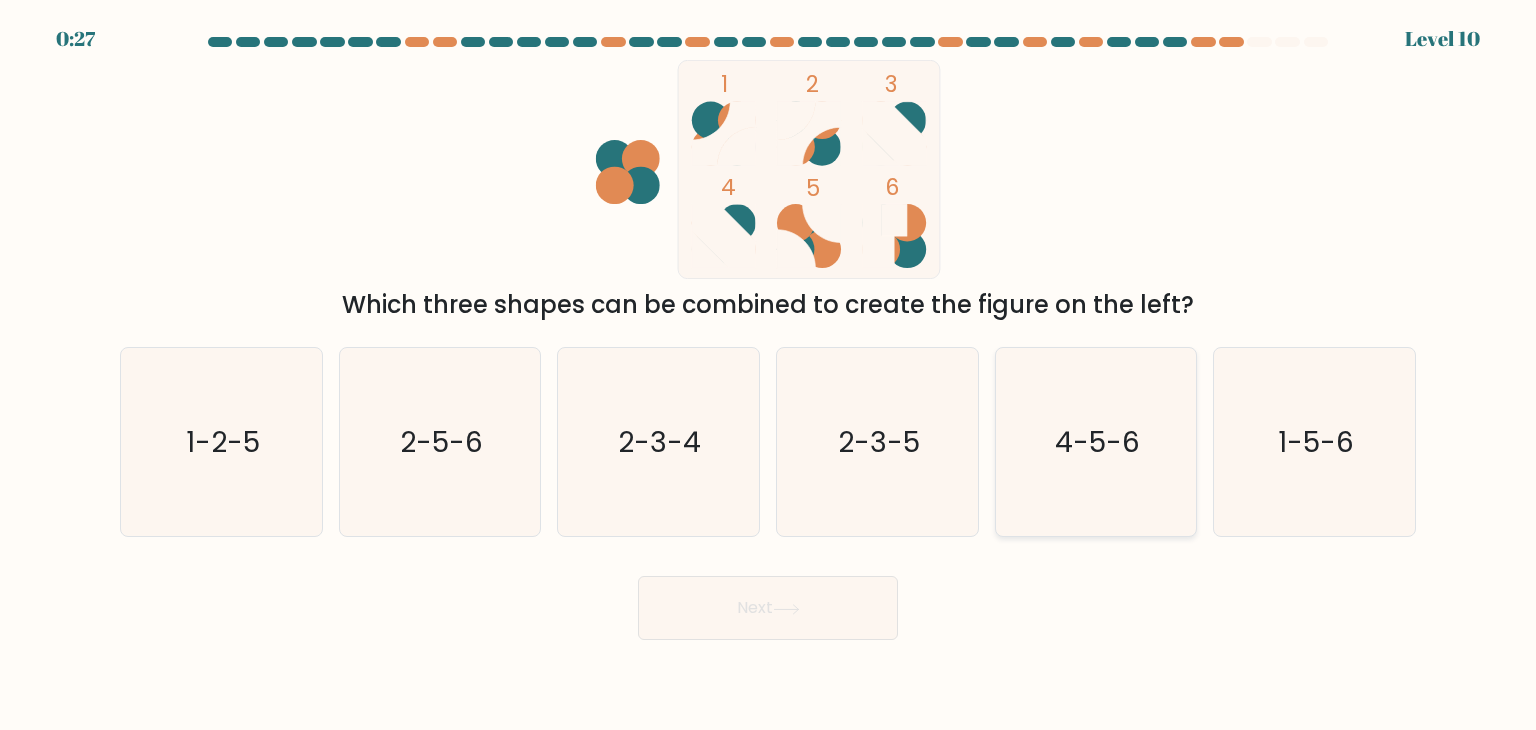 click on "4-5-6" at bounding box center [1097, 442] 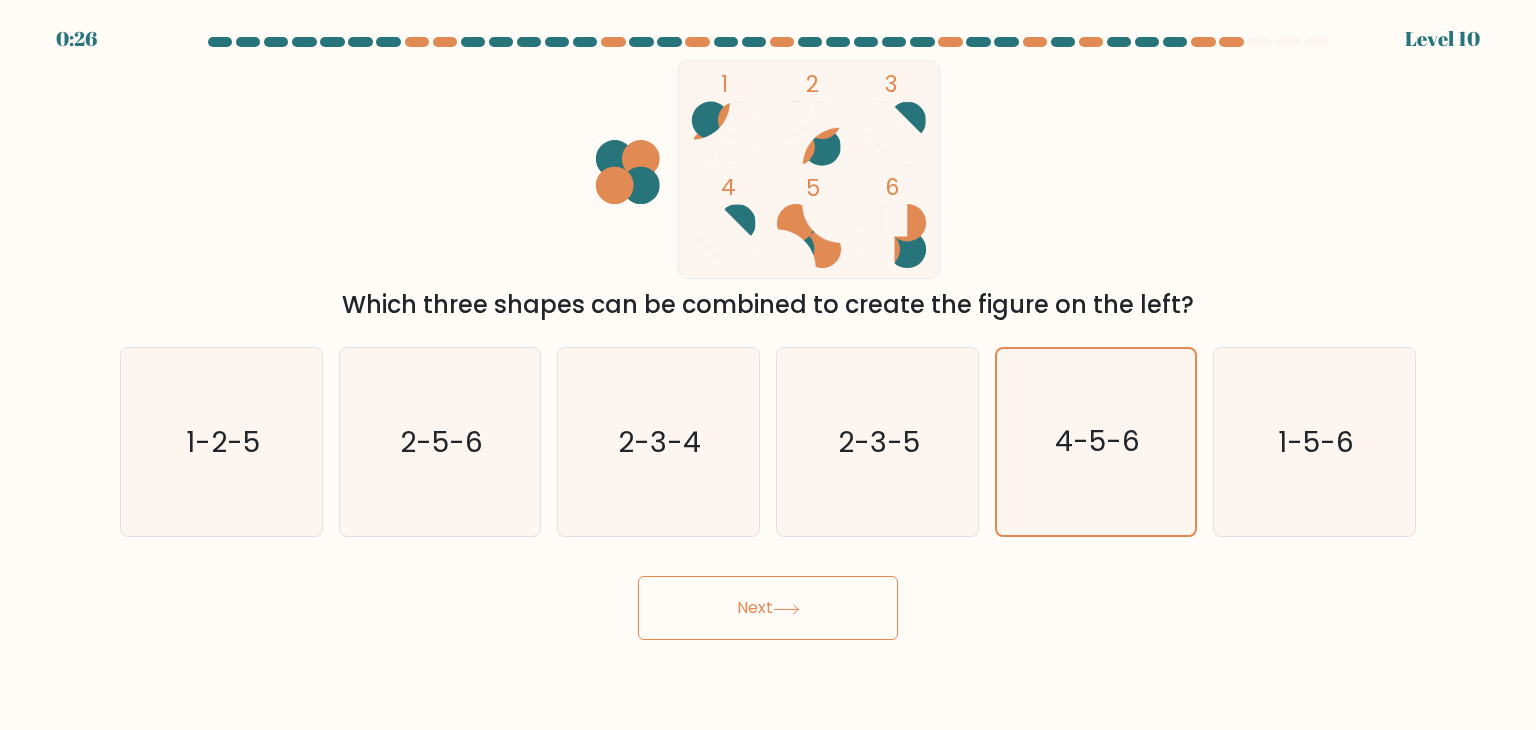click on "Next" at bounding box center [768, 608] 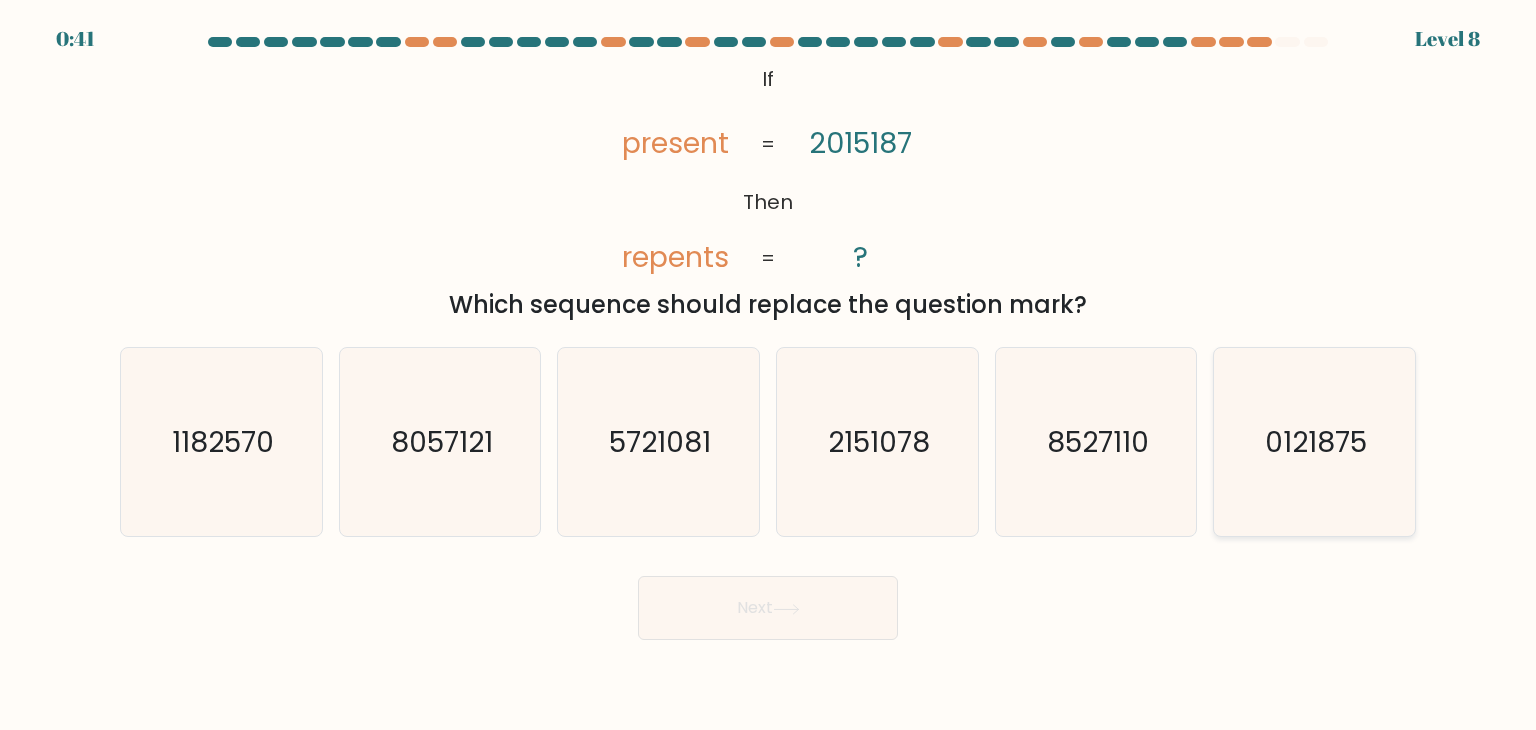 click on "0121875" at bounding box center [1314, 442] 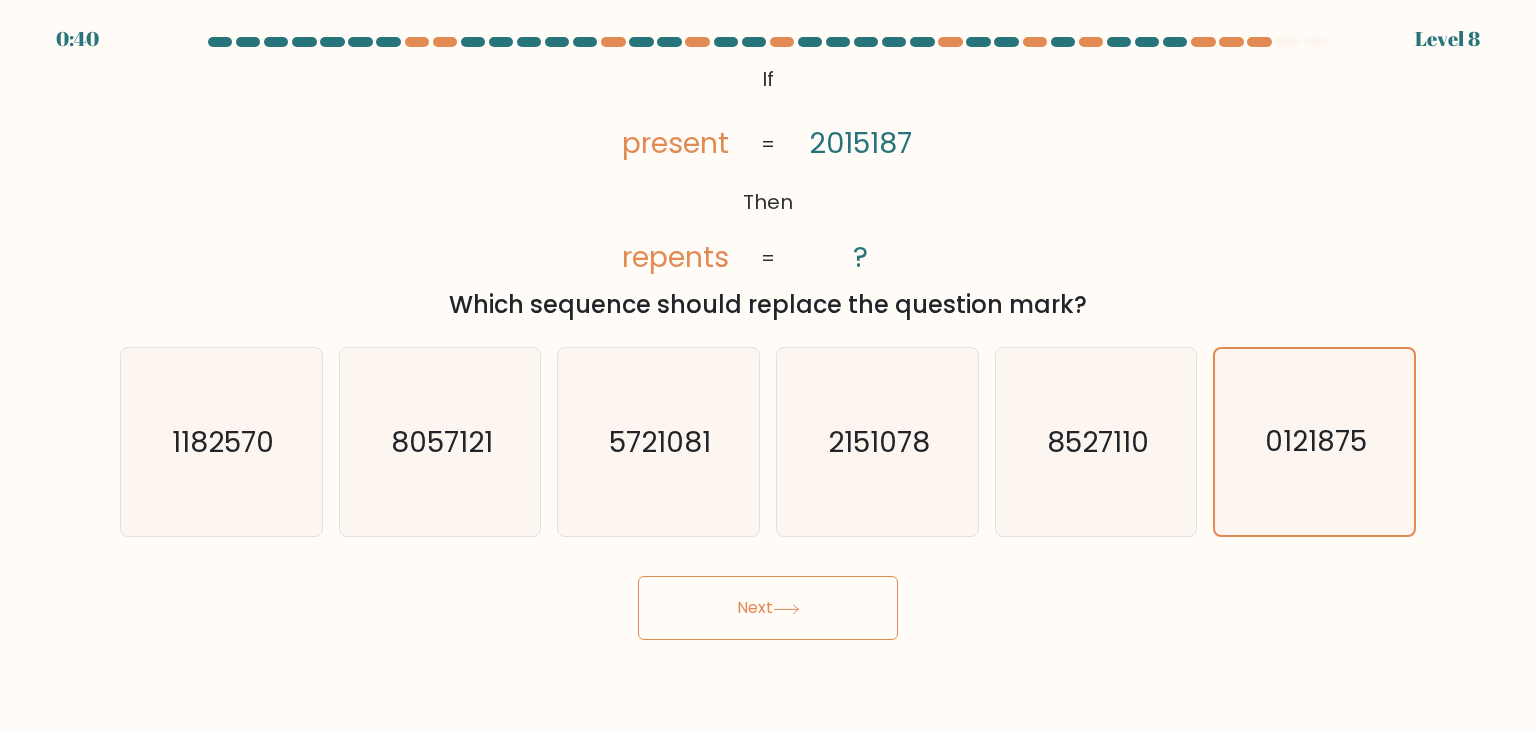 drag, startPoint x: 860, startPoint y: 568, endPoint x: 840, endPoint y: 611, distance: 47.423622 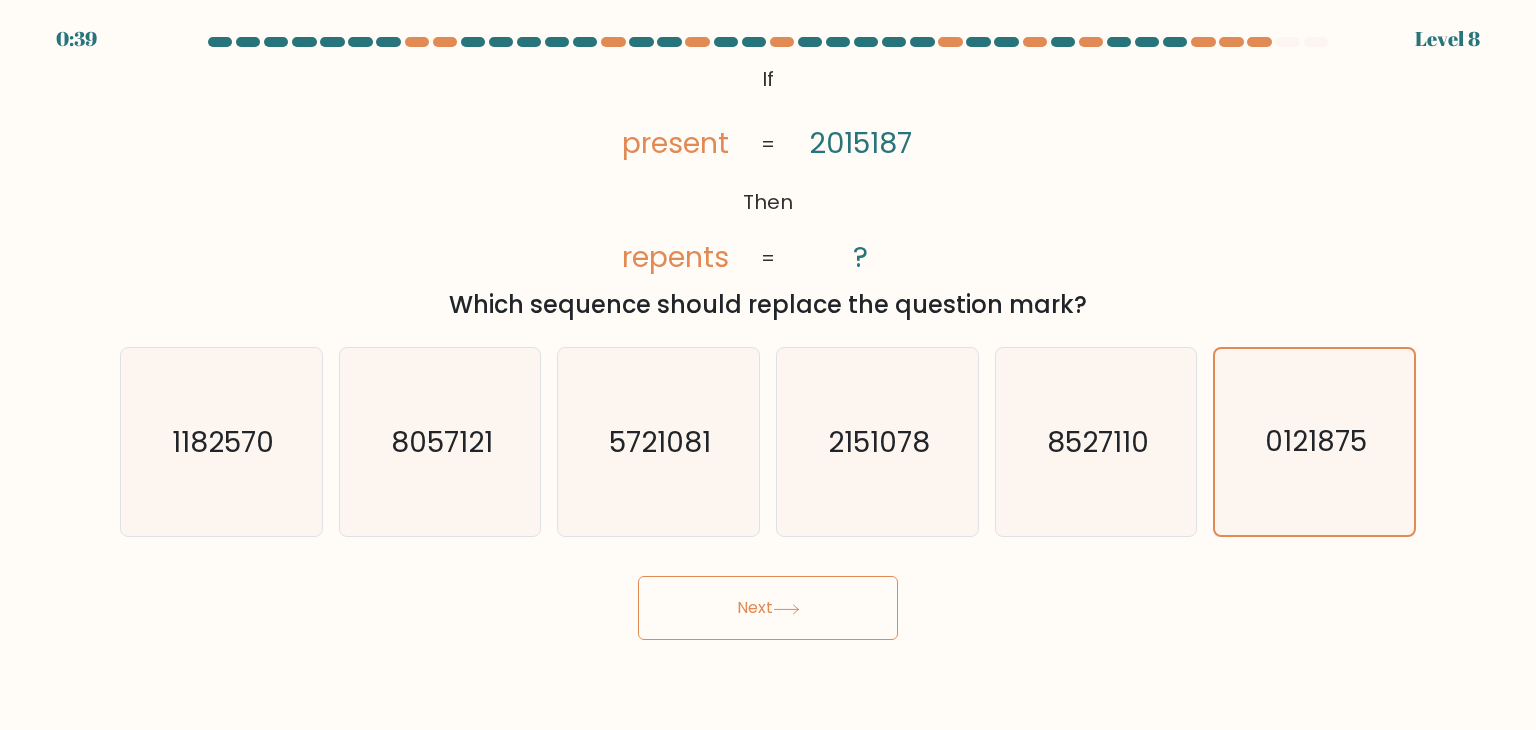 click on "Next" at bounding box center [768, 608] 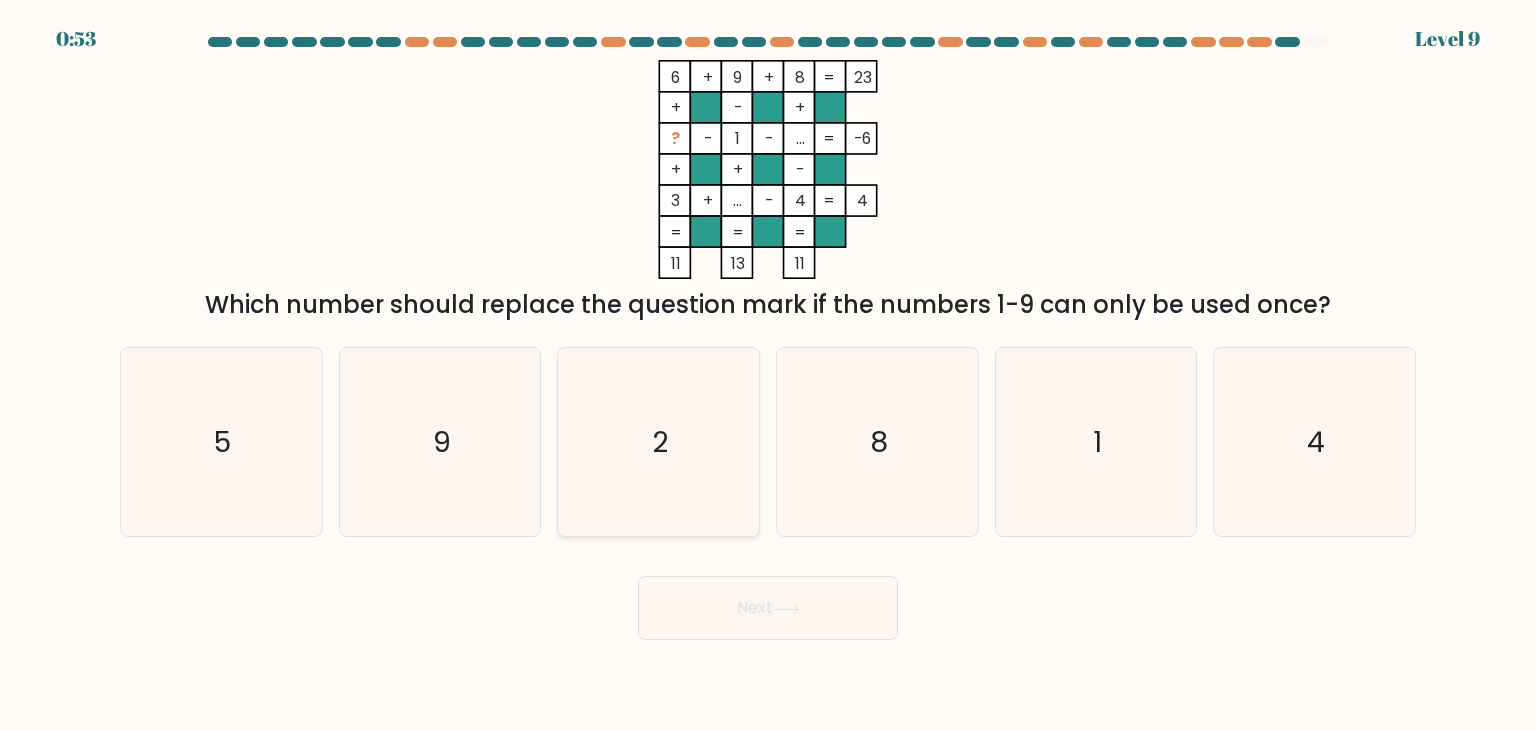 click on "2" at bounding box center [658, 442] 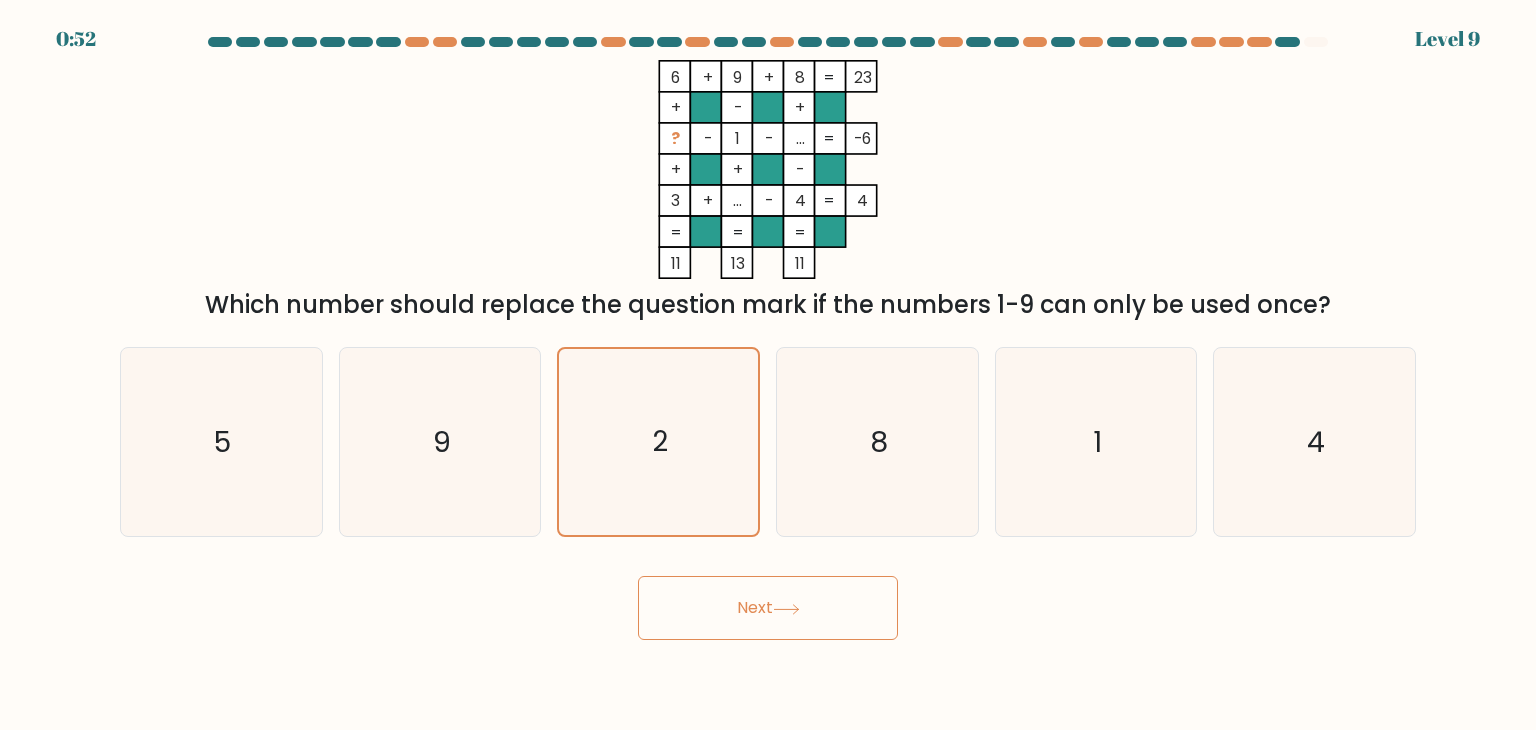 click on "Next" at bounding box center [768, 608] 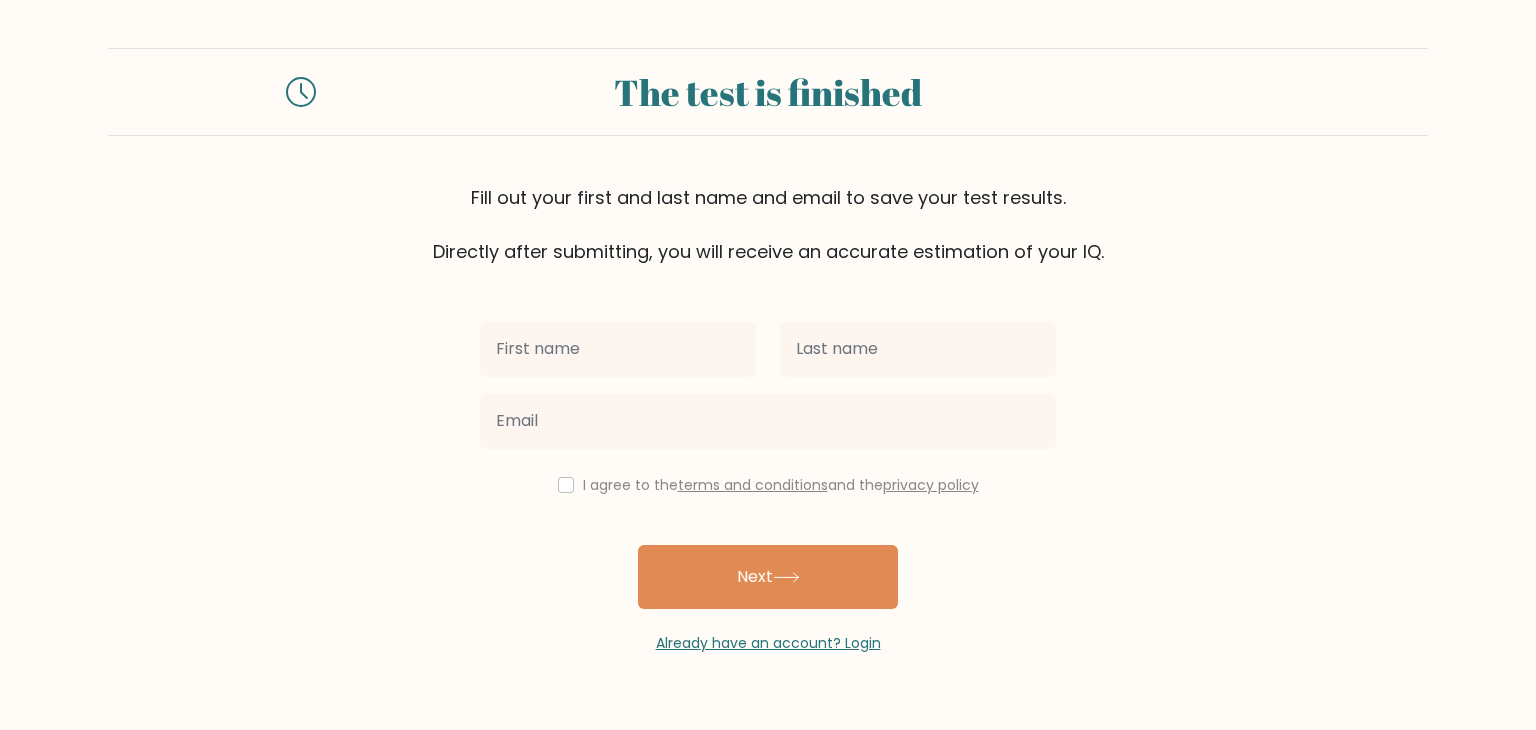 scroll, scrollTop: 0, scrollLeft: 0, axis: both 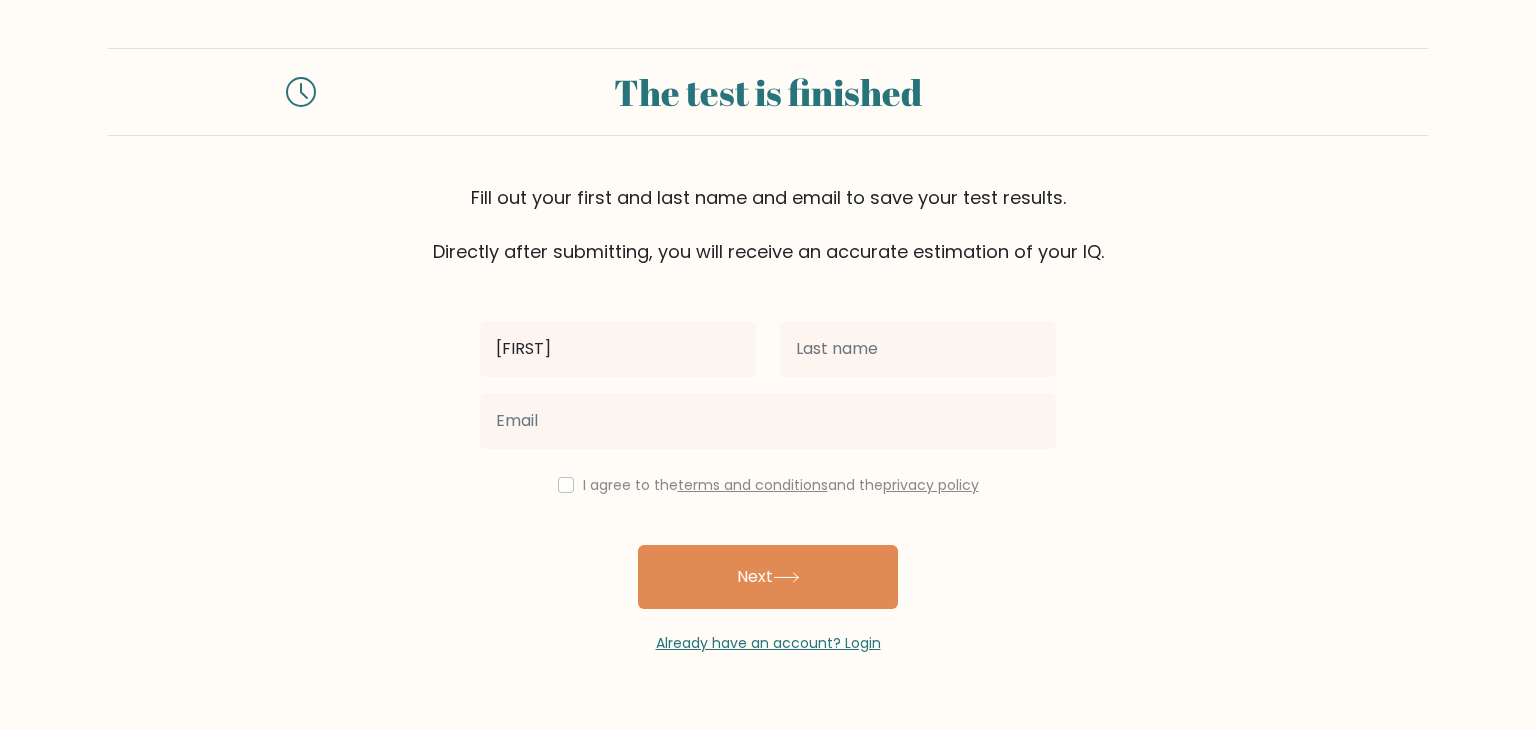 type on "Shadrach" 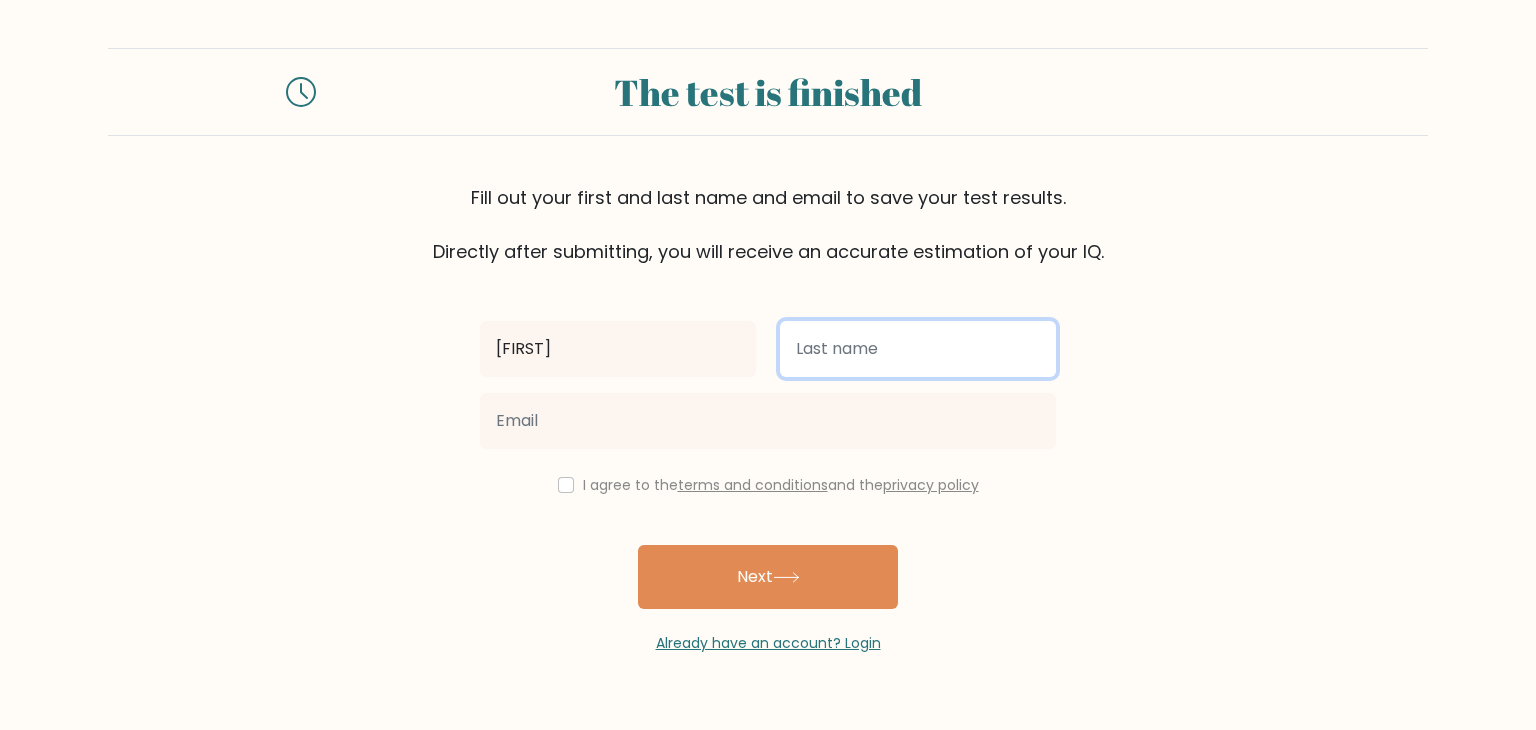 click at bounding box center (918, 349) 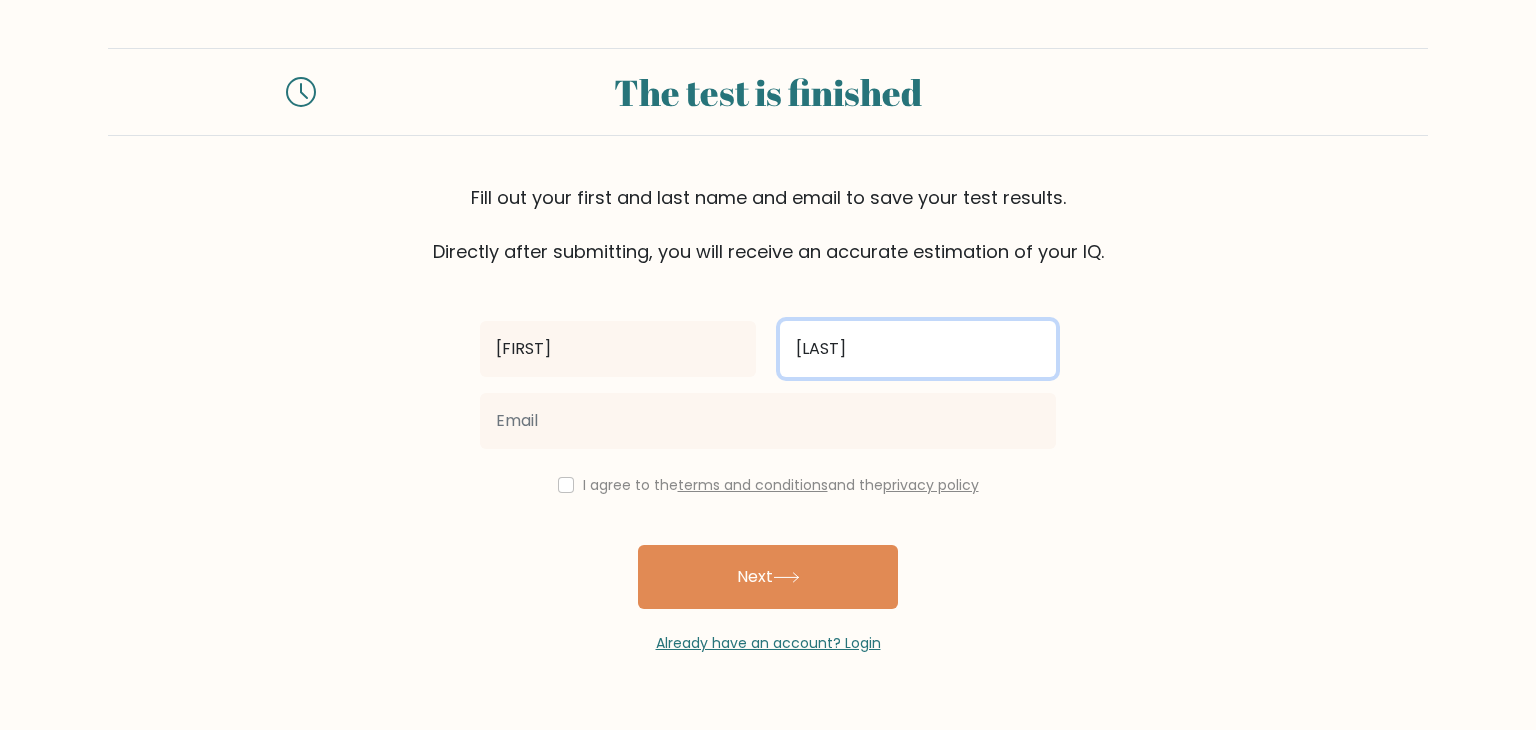 type on "Malaque" 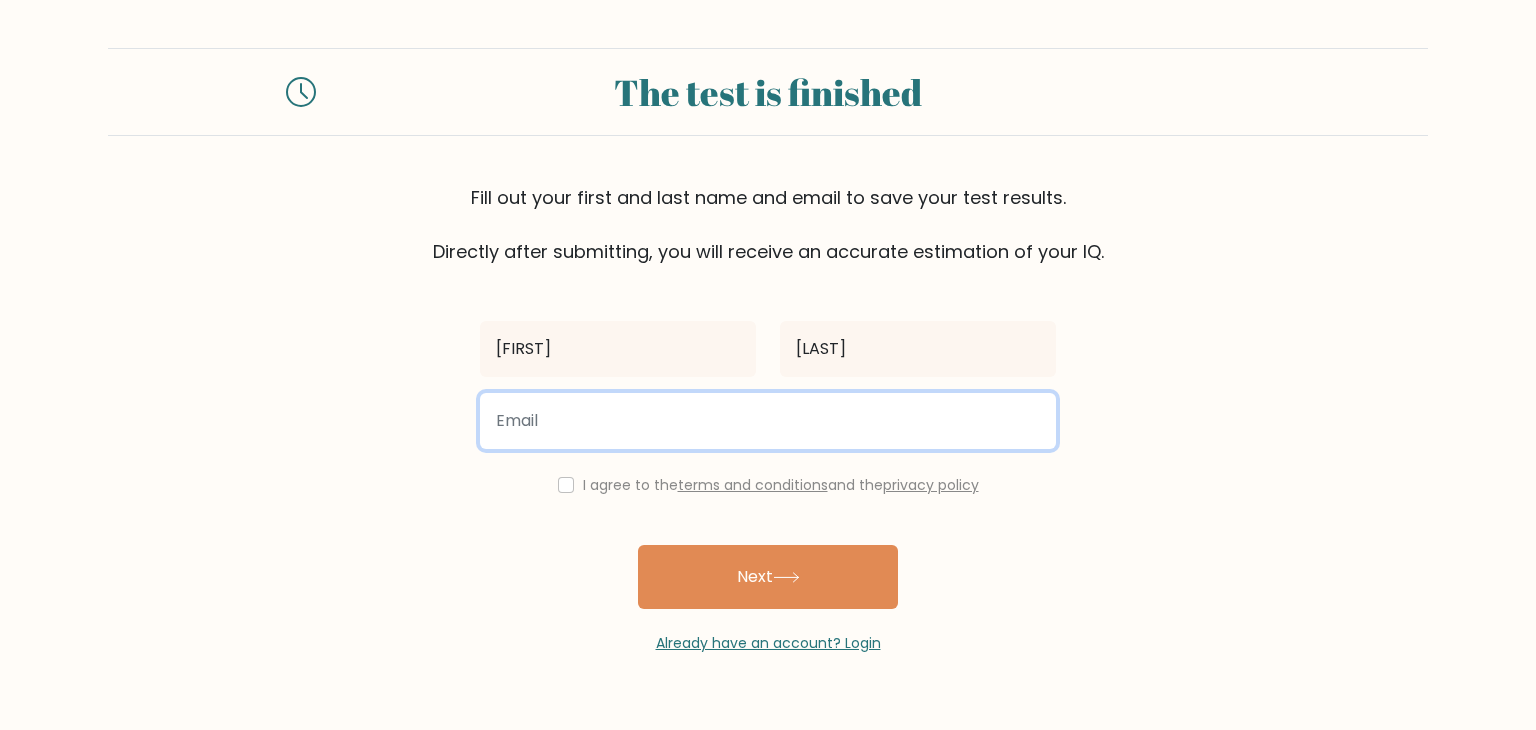 click at bounding box center [768, 421] 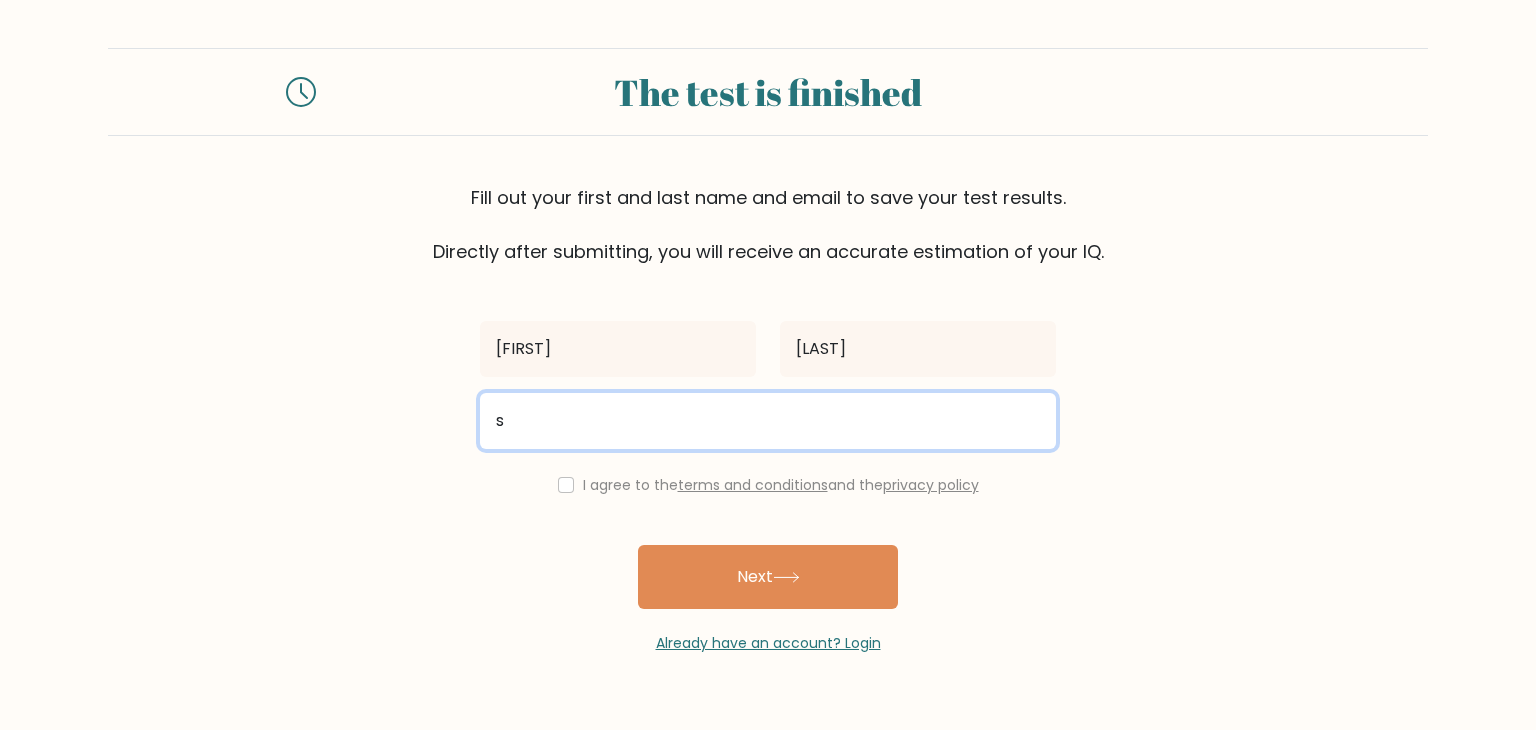 type on "shadrachmalaque@gmail.com" 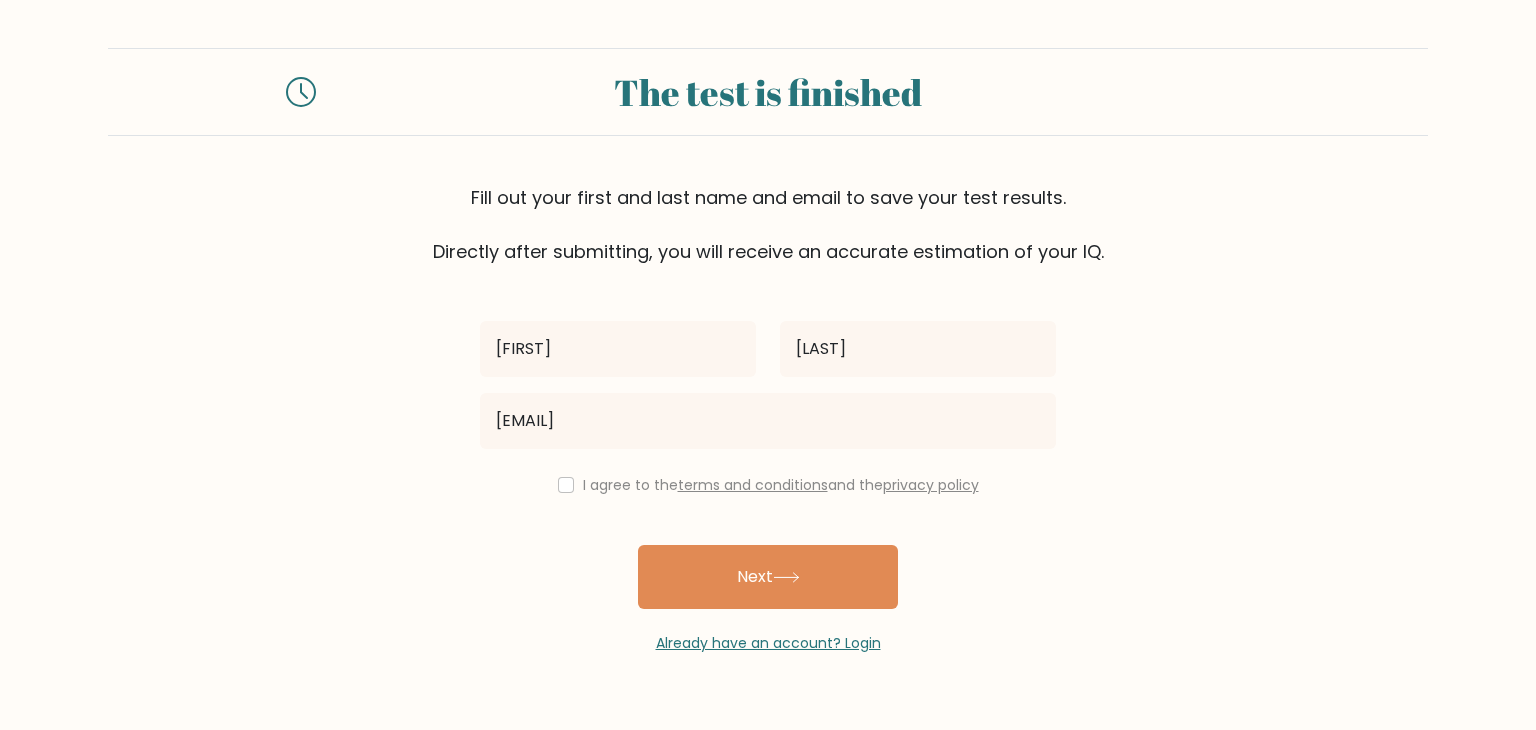 click on "I agree to the  terms and conditions  and the  privacy policy" at bounding box center (768, 485) 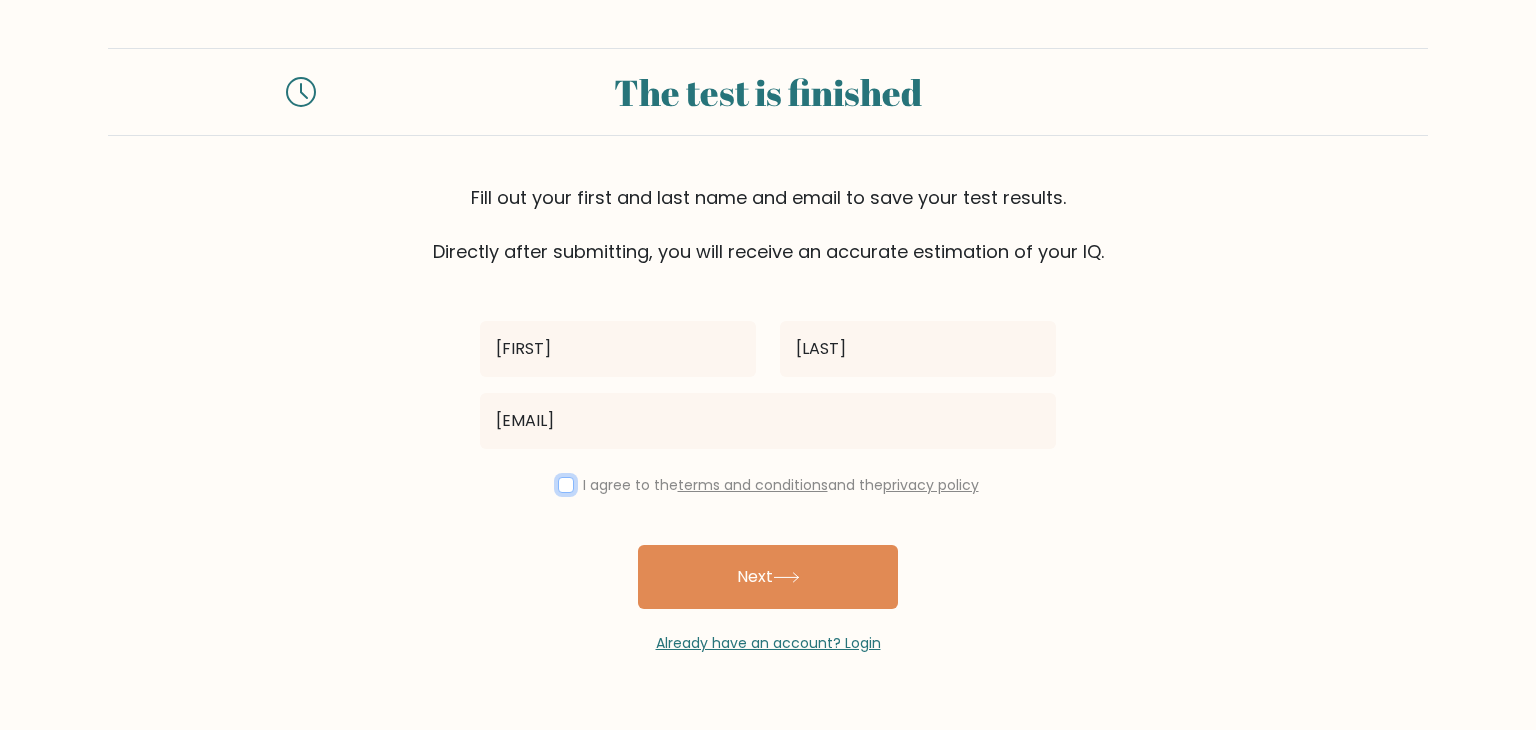 click at bounding box center (566, 485) 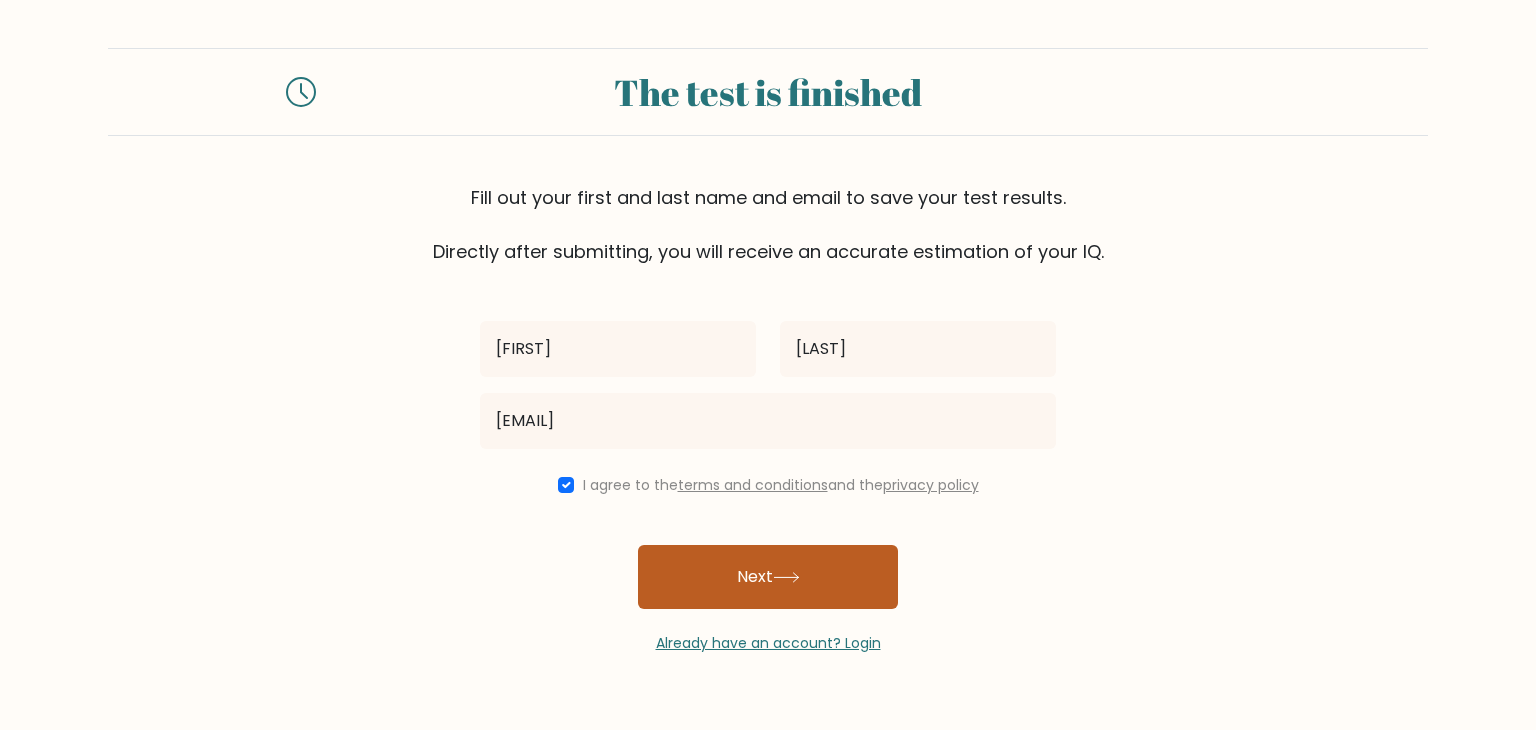 click on "Next" at bounding box center [768, 577] 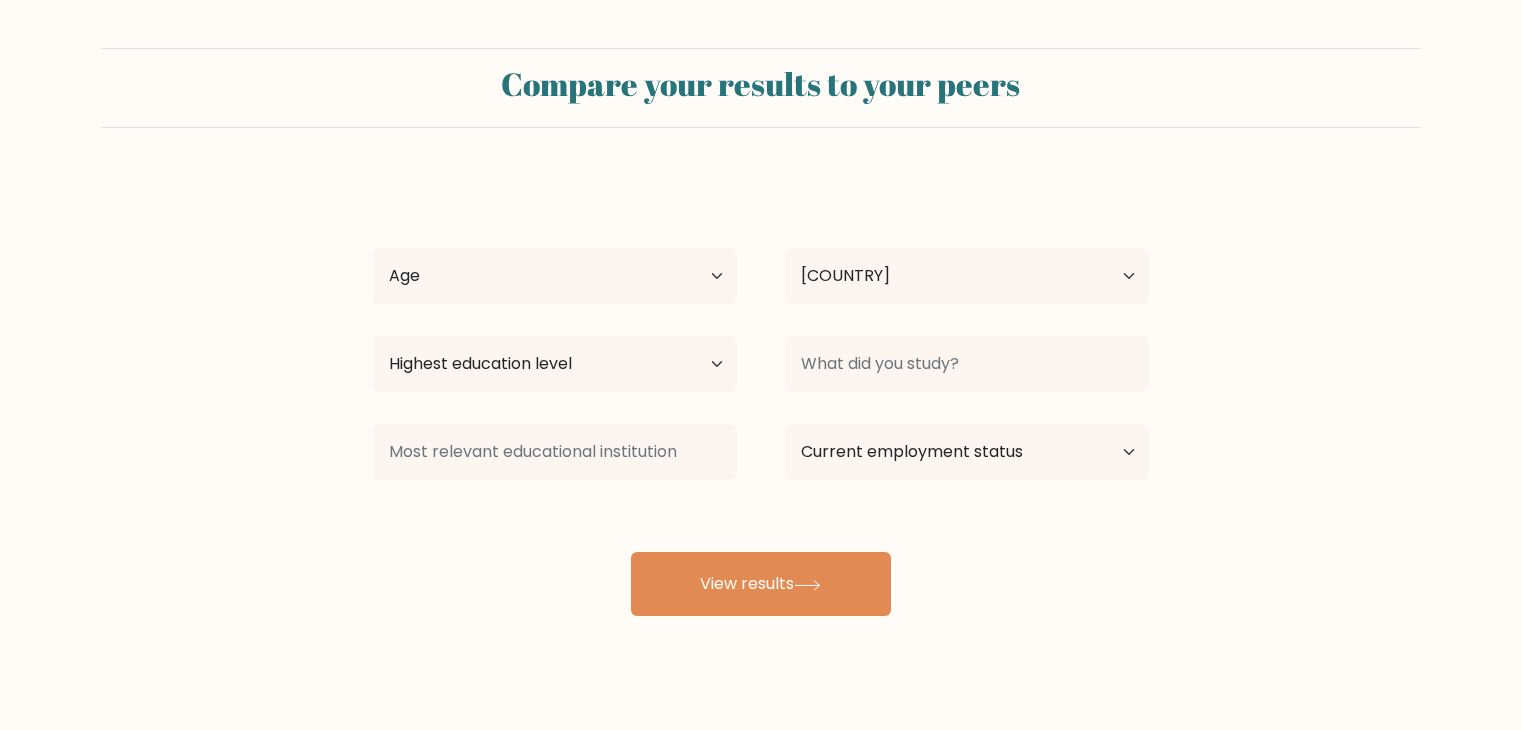 scroll, scrollTop: 0, scrollLeft: 0, axis: both 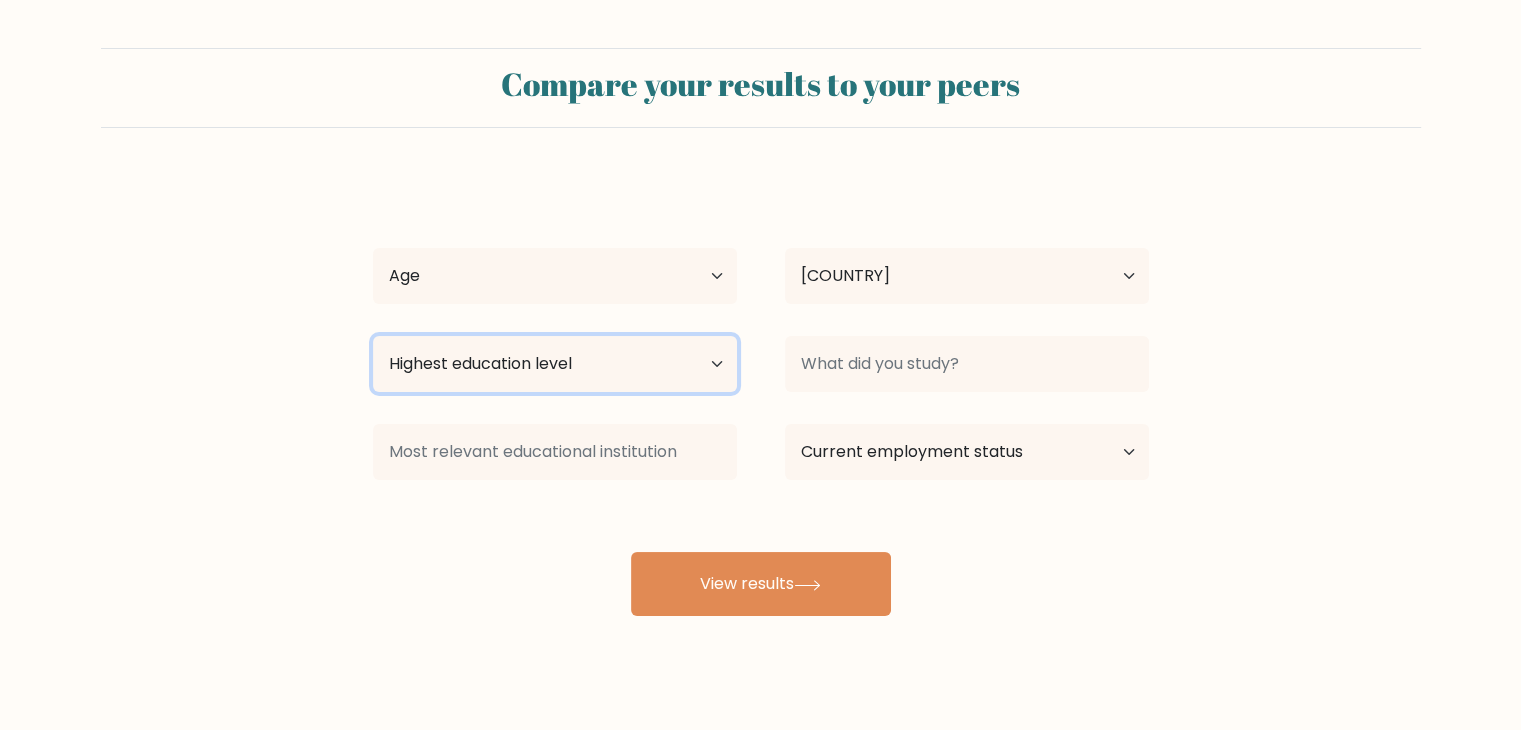 click on "Highest education level
No schooling
Primary
Lower Secondary
Upper Secondary
Occupation Specific
Bachelor's degree
Master's degree
Doctoral degree" at bounding box center (555, 364) 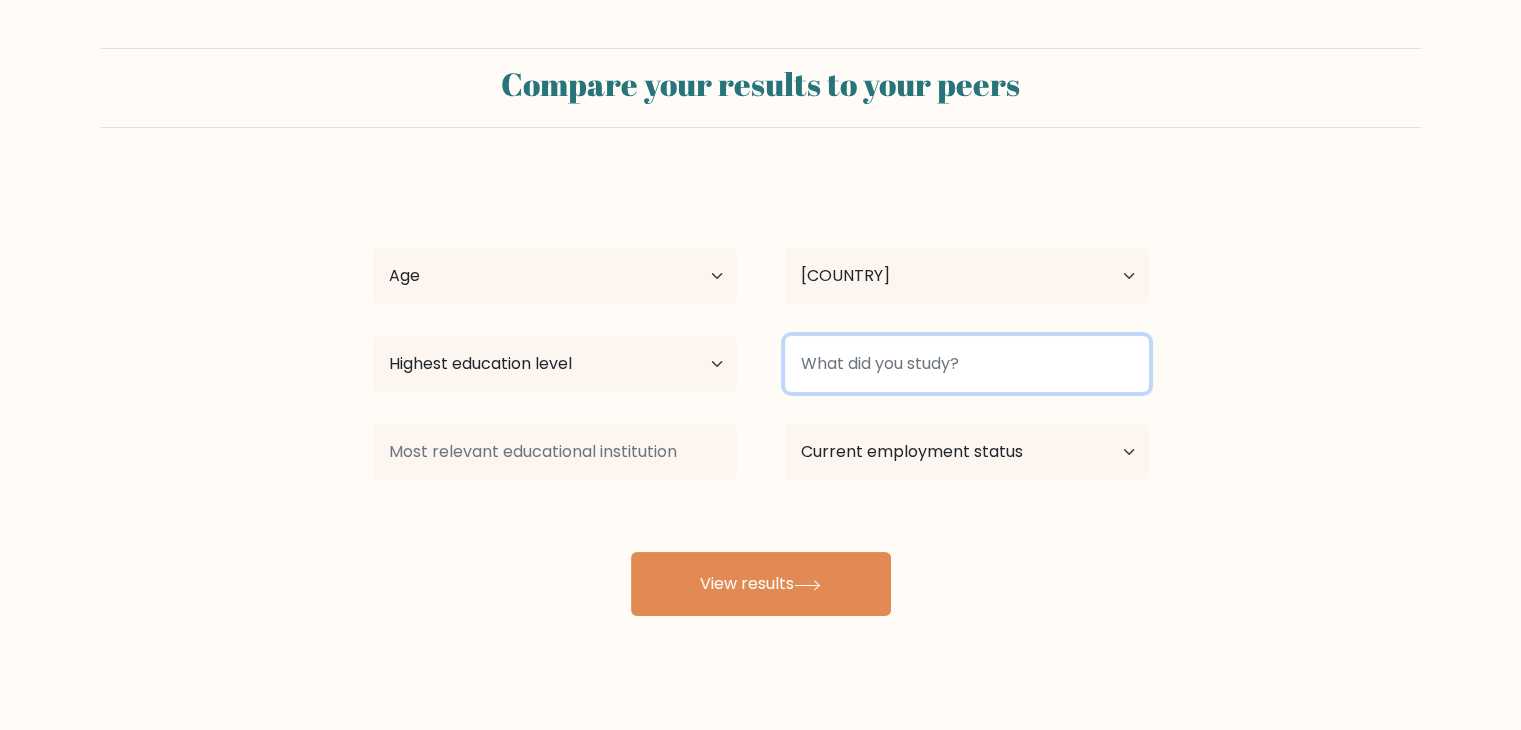 click at bounding box center (967, 364) 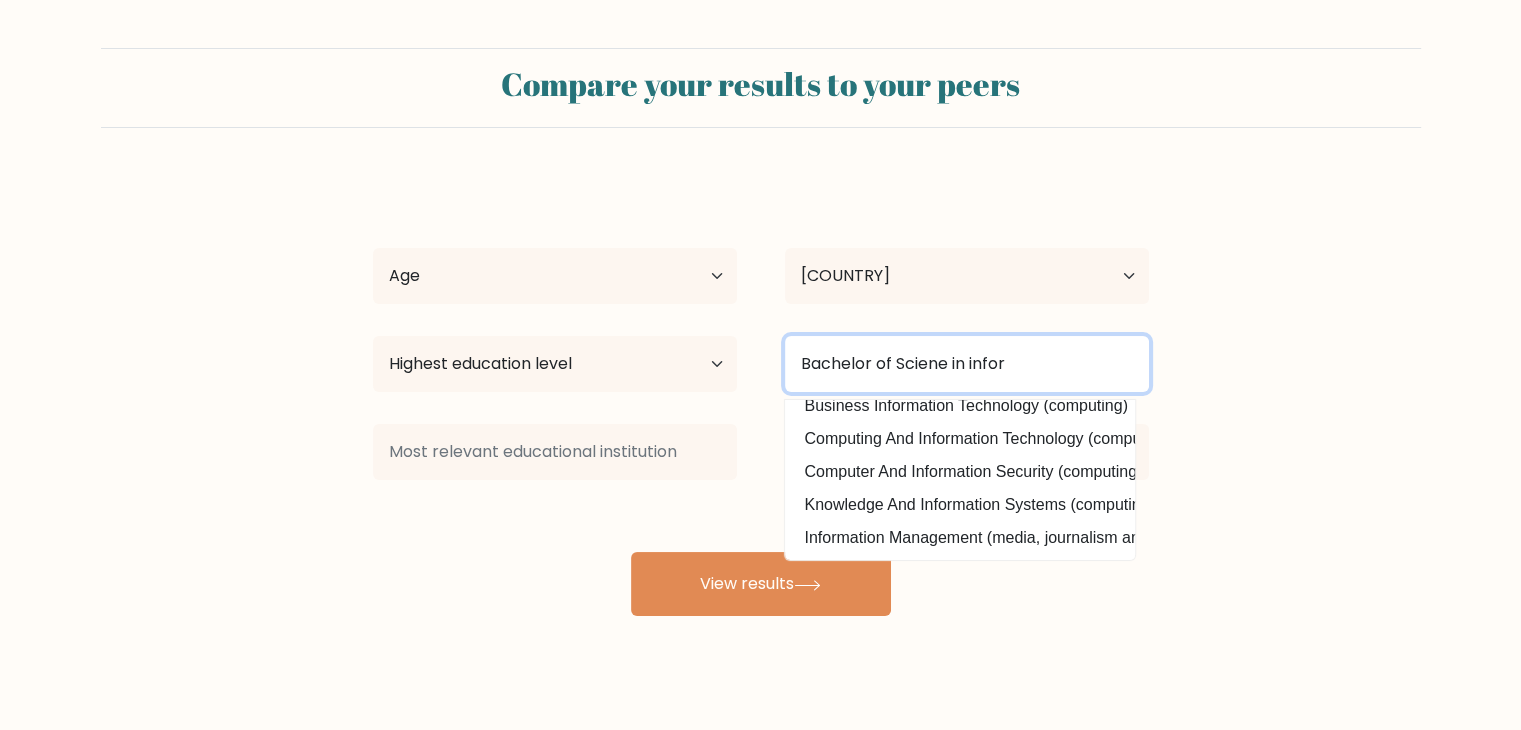 scroll, scrollTop: 195, scrollLeft: 0, axis: vertical 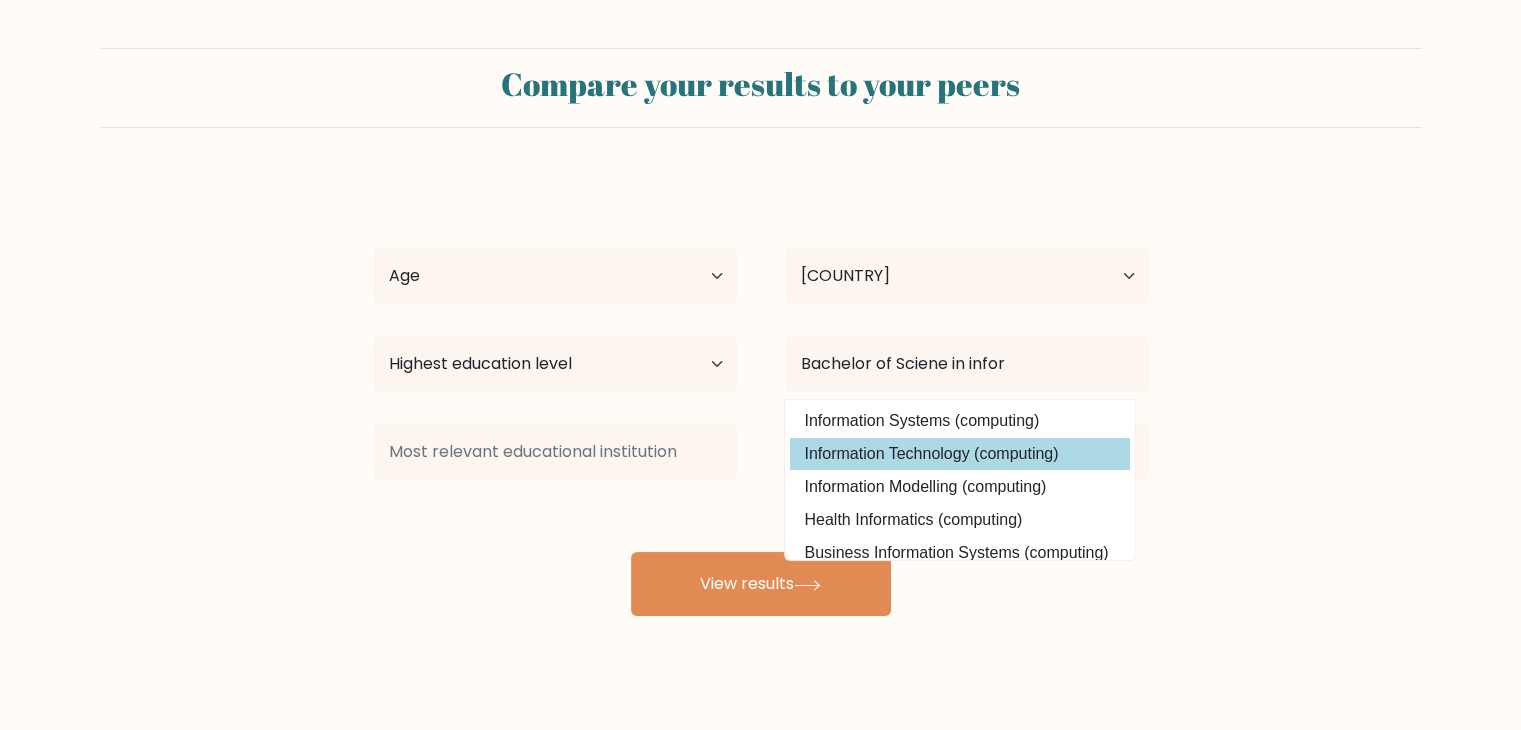 click on "[COUNTRY]" at bounding box center (761, 396) 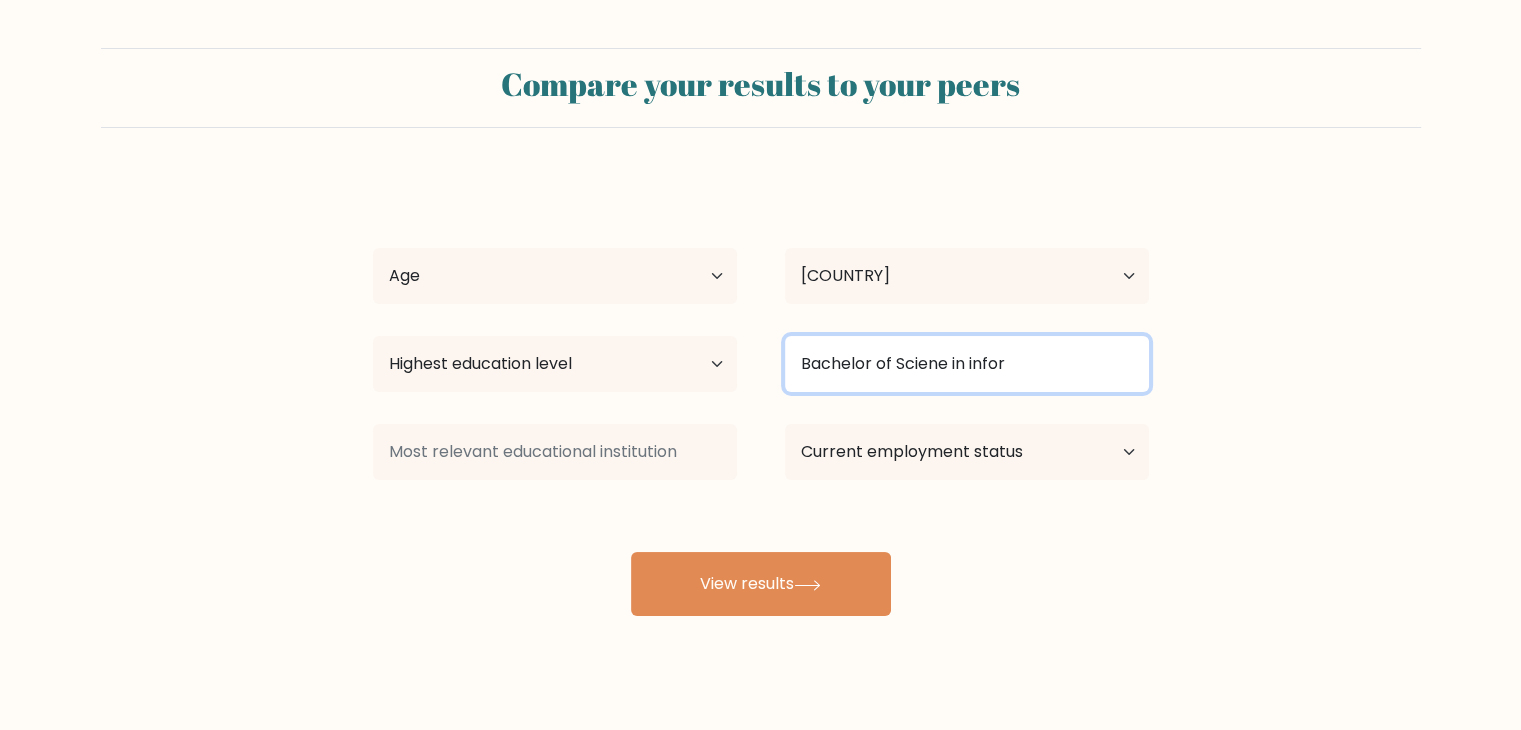 click on "Bachelor of Sciene in infor" at bounding box center (967, 364) 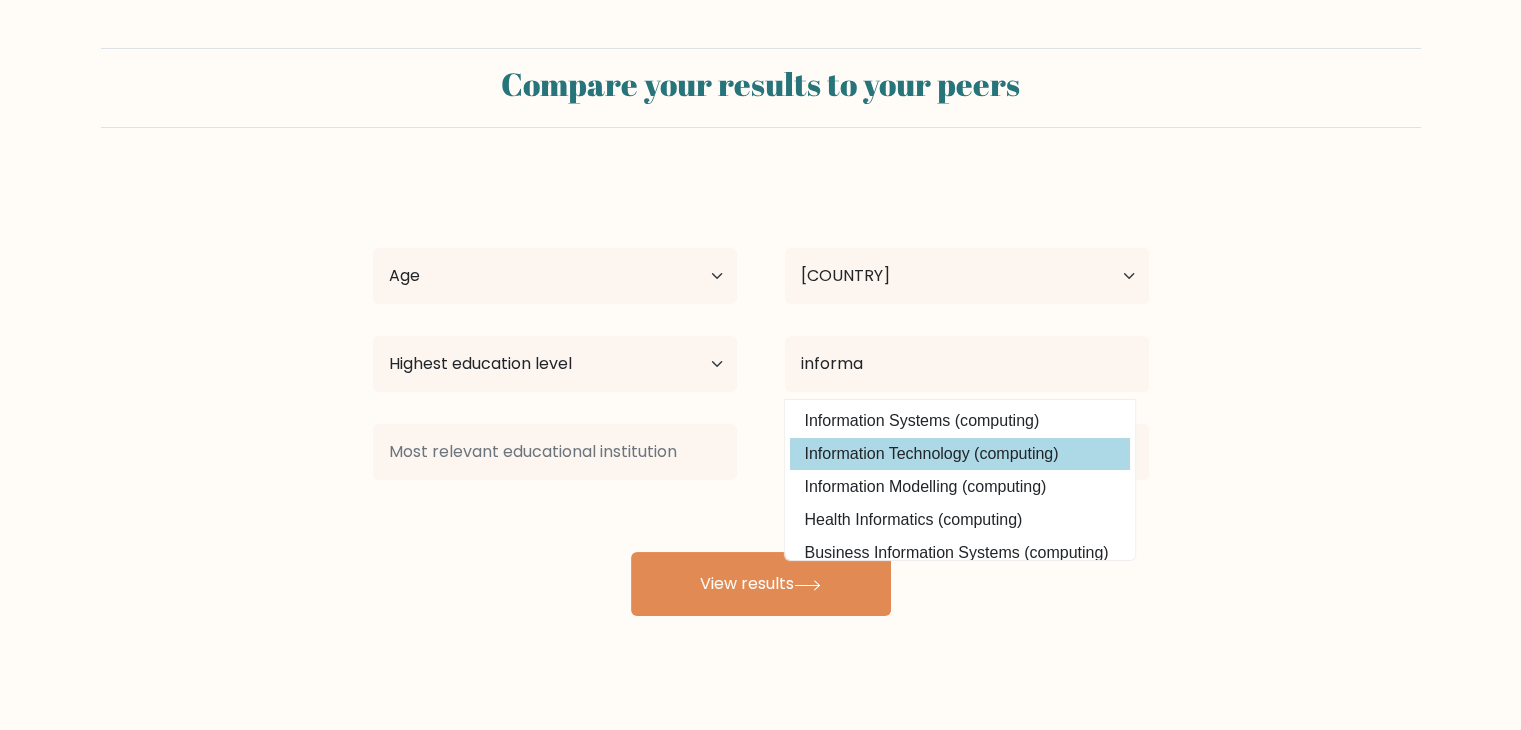 click on "[COUNTRY]" at bounding box center [761, 396] 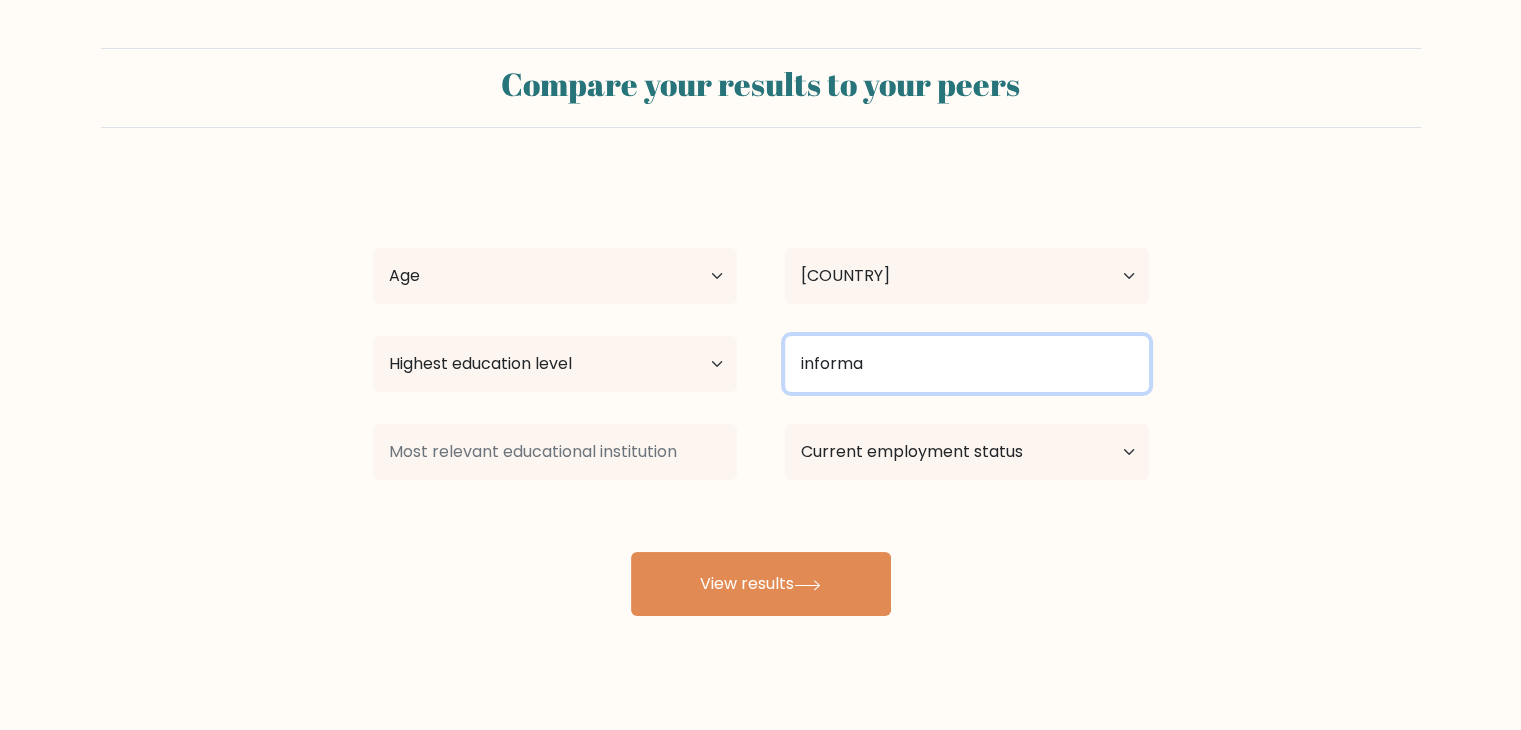click on "informa" at bounding box center [967, 364] 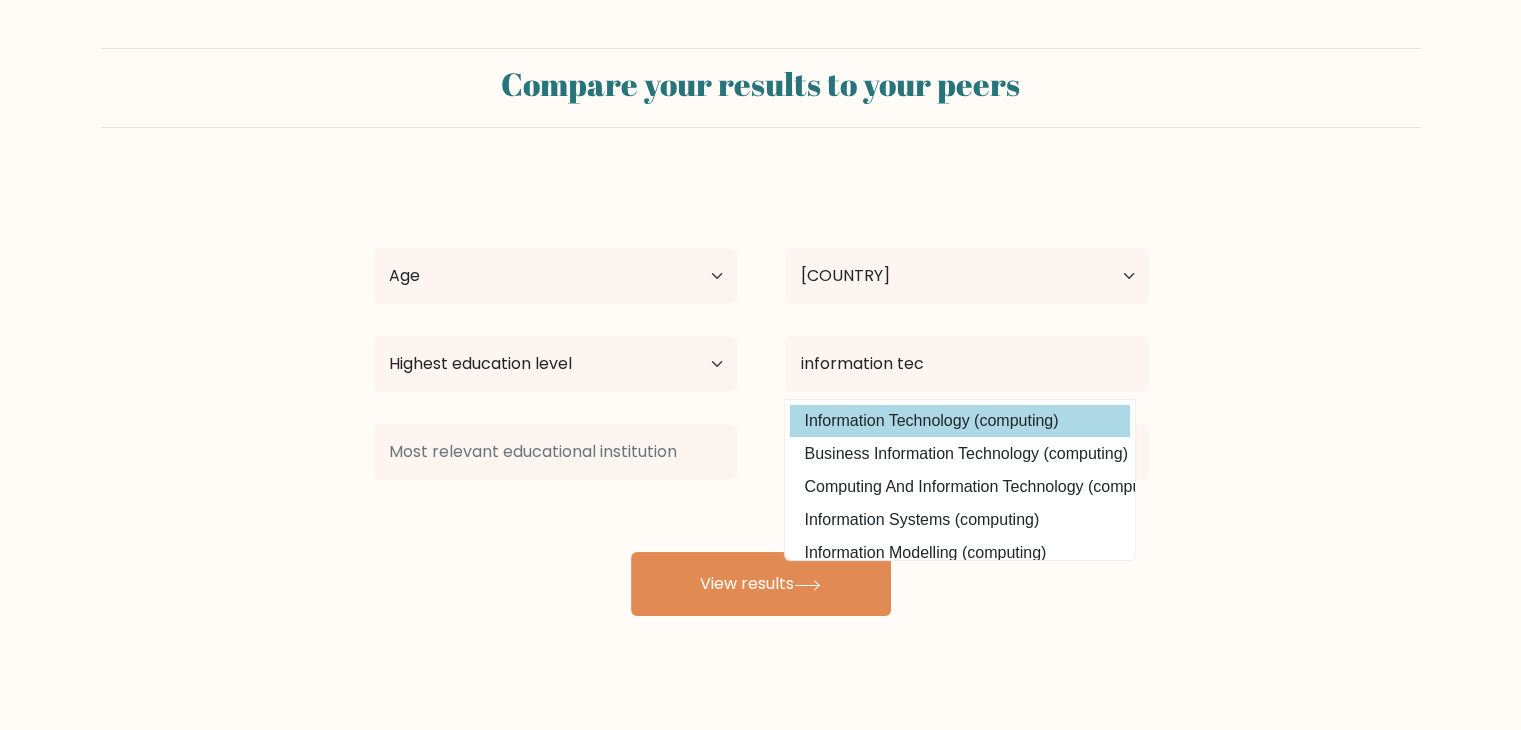 click on "Shadrach
Malaque
Age
Under 18 years old
18-24 years old
25-34 years old
35-44 years old
45-54 years old
55-64 years old
65 years old and above
Country
Afghanistan
Albania
Algeria
American Samoa
Andorra
Angola
Anguilla
Antarctica
Antigua and Barbuda
Argentina
Armenia
Aruba
Australia
Austria
Azerbaijan
Bahamas
Bahrain
Bangladesh
Barbados
Belarus
Belgium
Belize
Benin
Bermuda
Bhutan
Bolivia
Bonaire, Sint Eustatius and Saba
Bosnia and Herzegovina
Botswana
Bouvet Island
Brazil
Brunei" at bounding box center [761, 396] 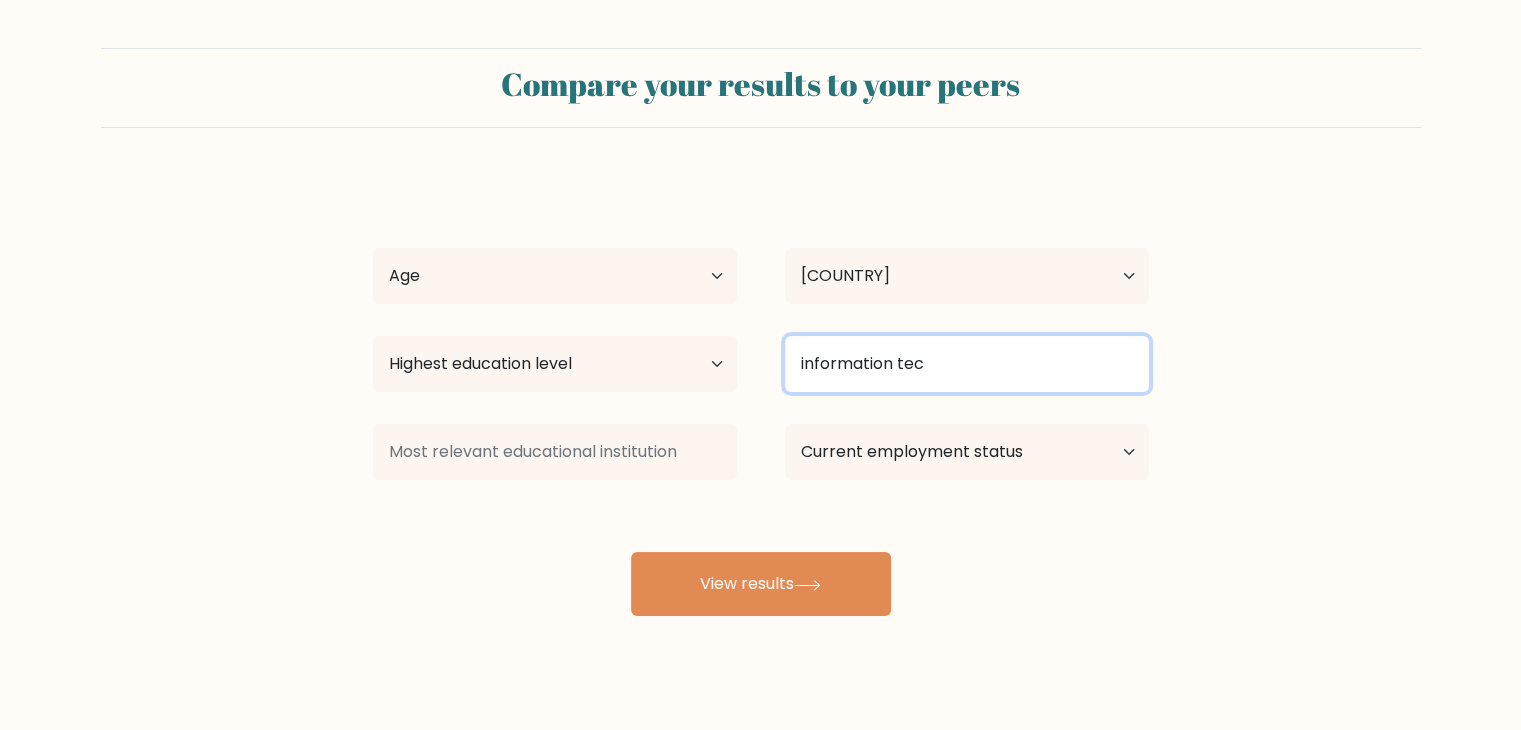 click on "information tec" at bounding box center [967, 364] 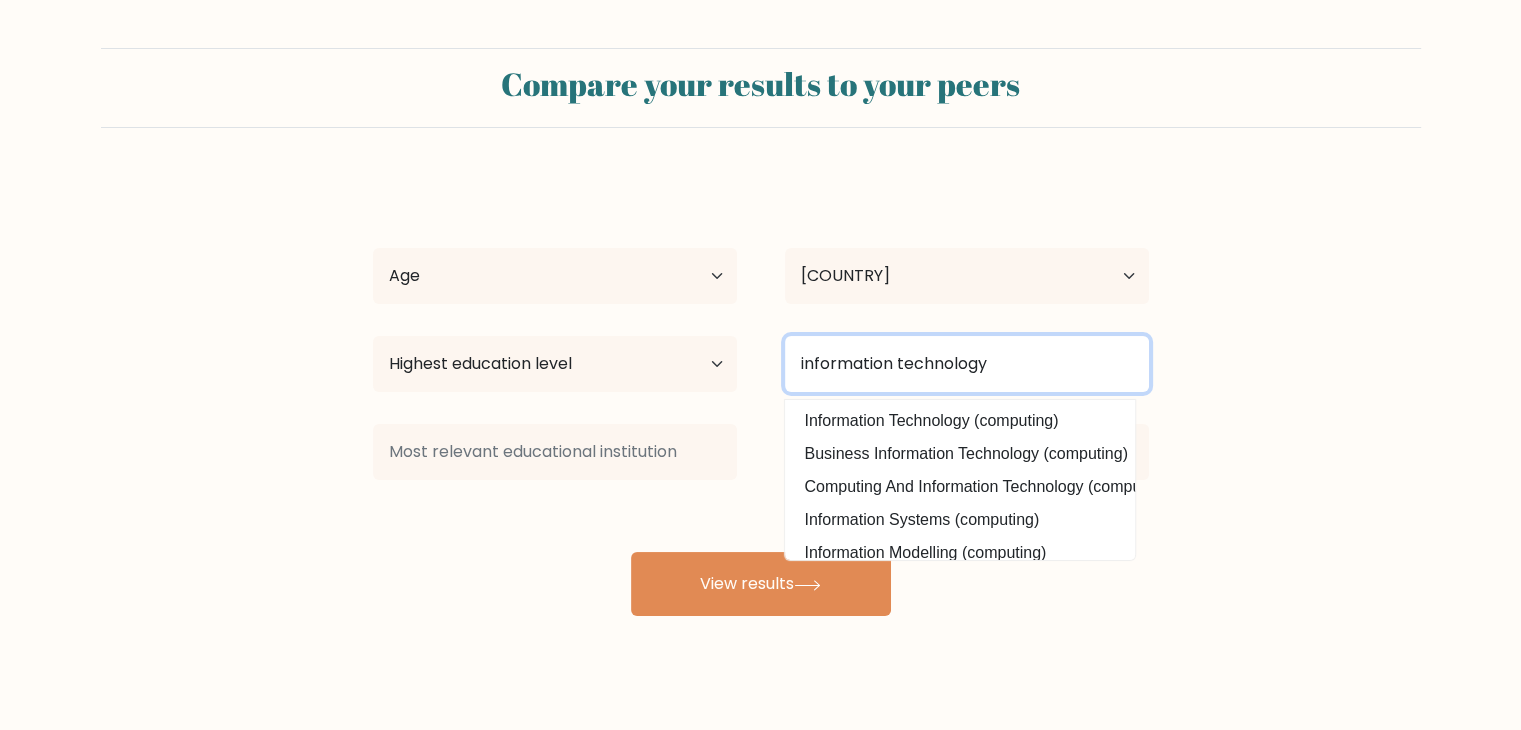 type on "information technology" 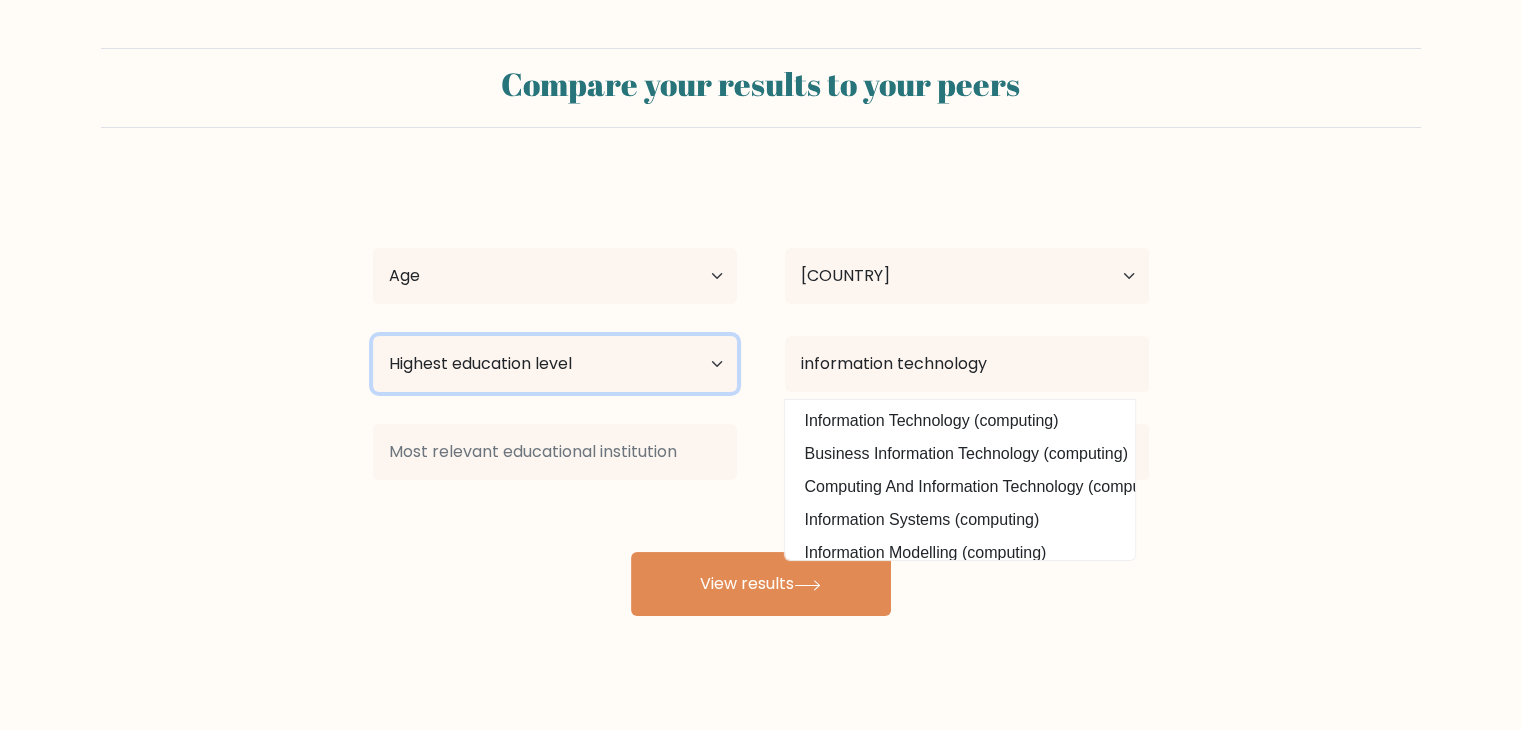 click on "Highest education level
No schooling
Primary
Lower Secondary
Upper Secondary
Occupation Specific
Bachelor's degree
Master's degree
Doctoral degree" at bounding box center (555, 364) 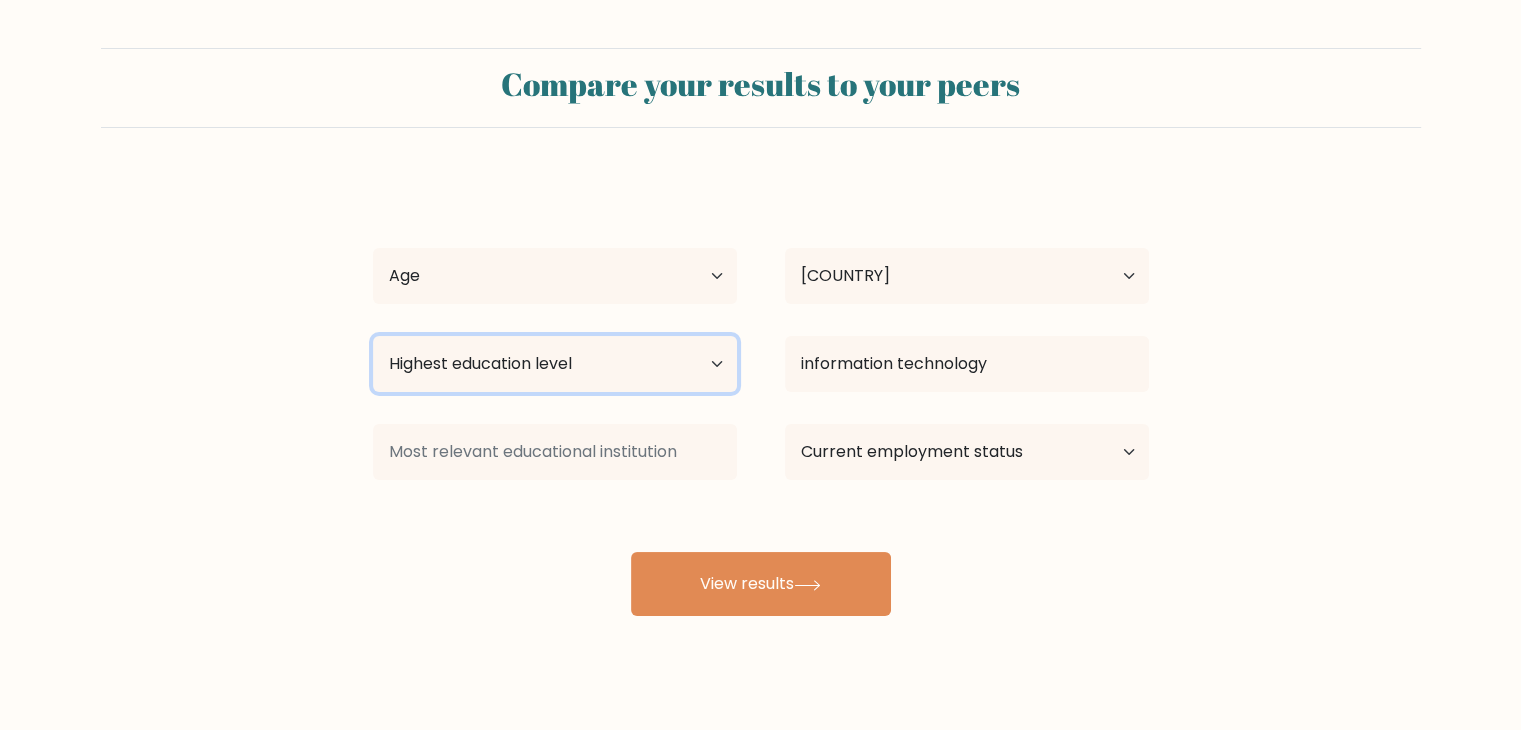 select on "upper_secondary" 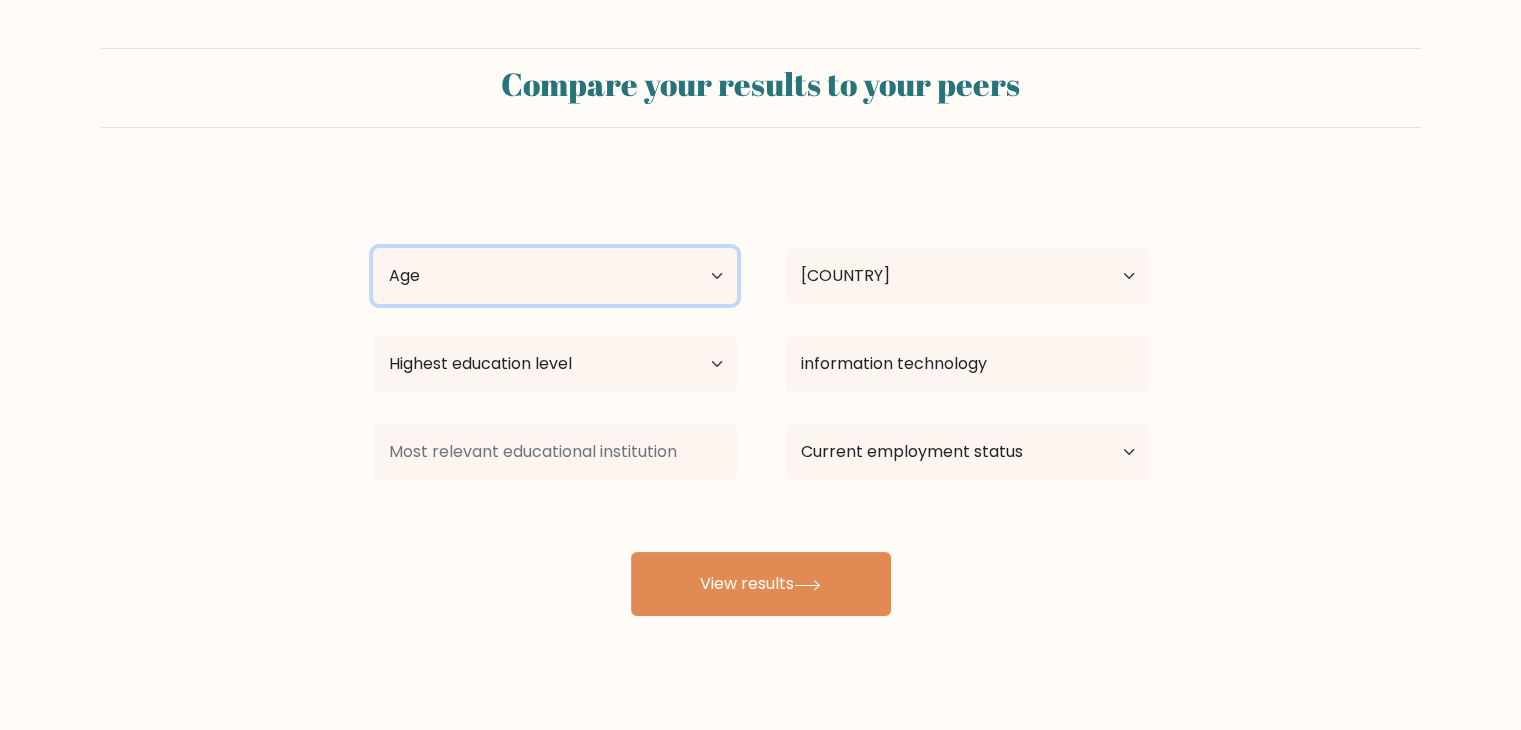 click on "Age
Under 18 years old
18-24 years old
25-34 years old
35-44 years old
45-54 years old
55-64 years old
65 years old and above" at bounding box center (555, 276) 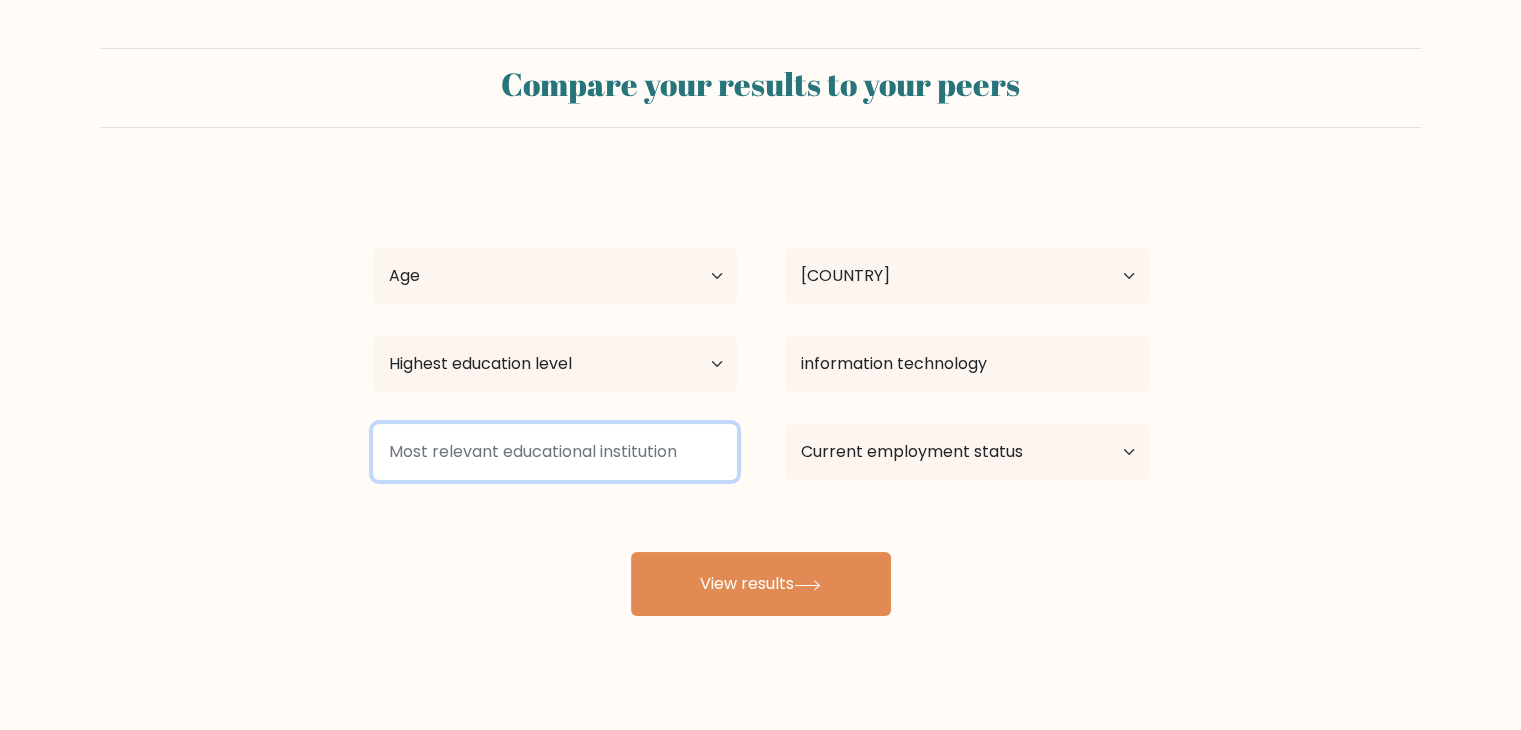 click at bounding box center (555, 452) 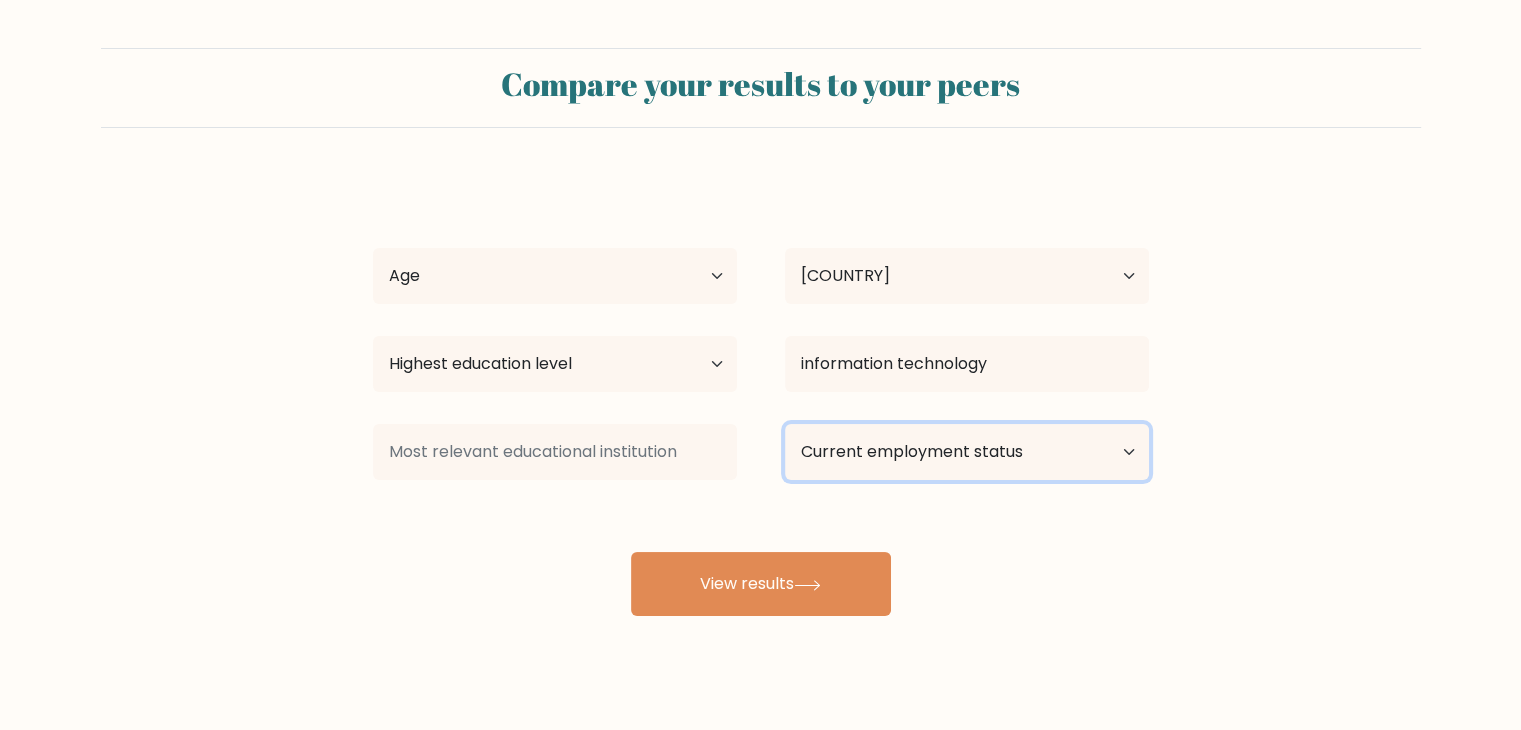 click on "Current employment status
Employed
Student
Retired
Other / prefer not to answer" at bounding box center (967, 452) 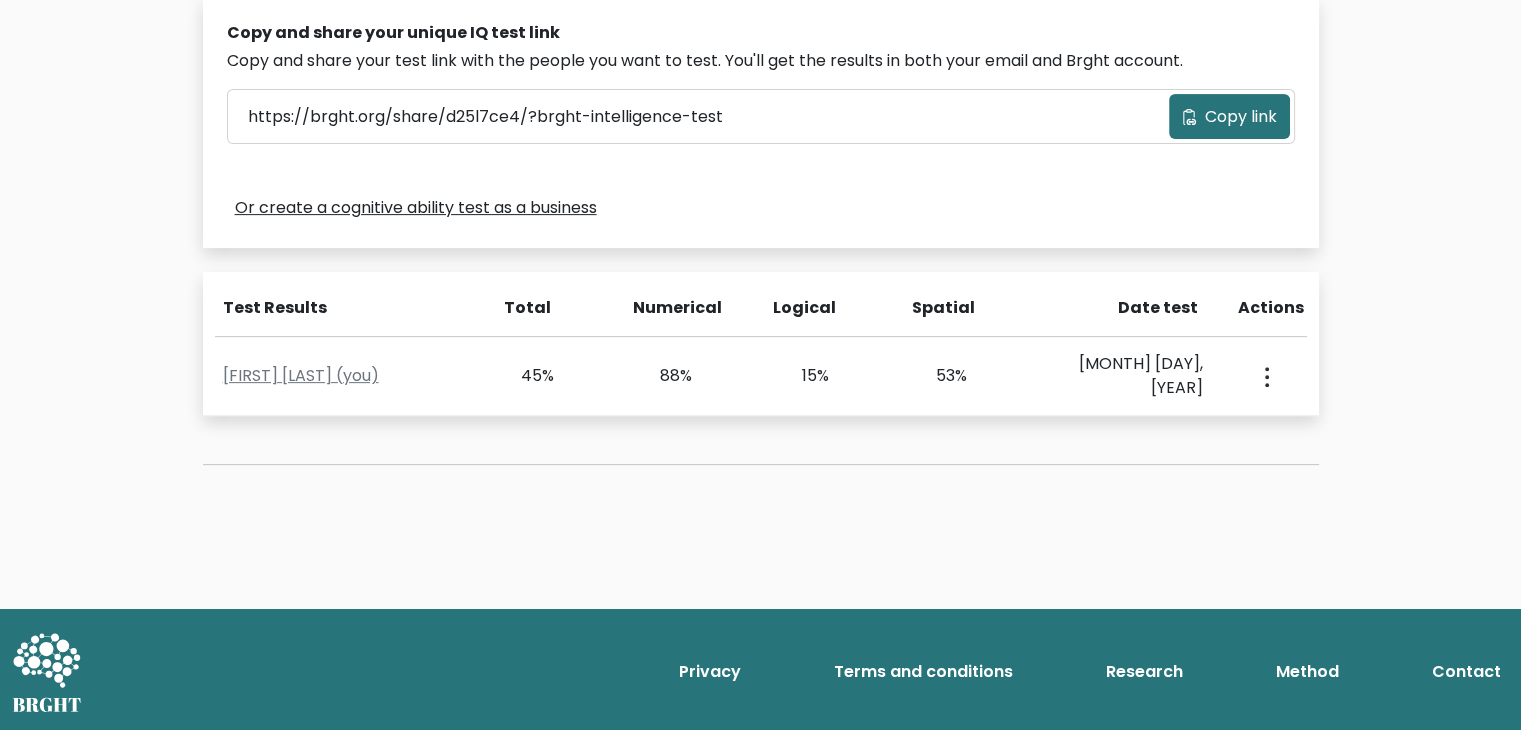 scroll, scrollTop: 634, scrollLeft: 0, axis: vertical 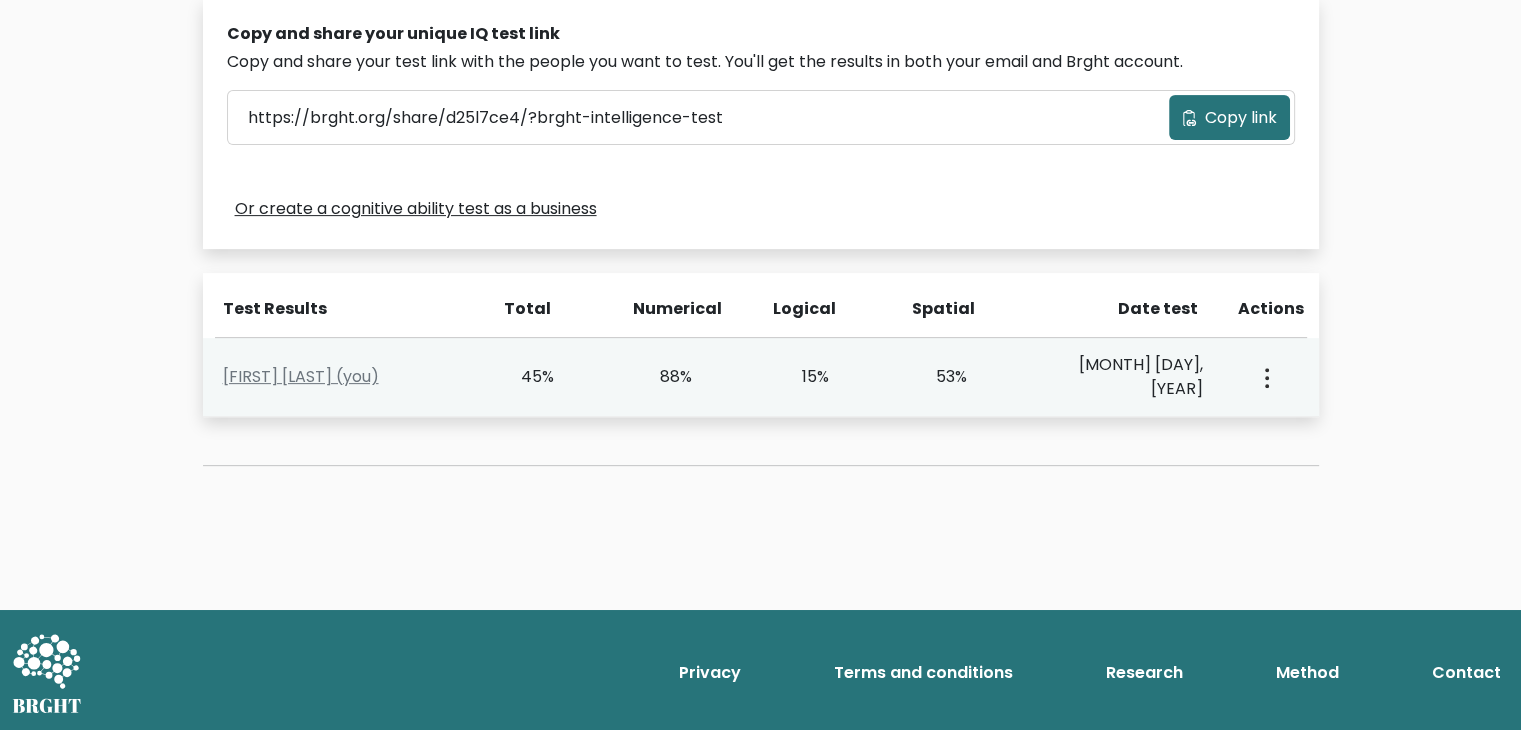 click on "View Profile" at bounding box center [1265, 377] 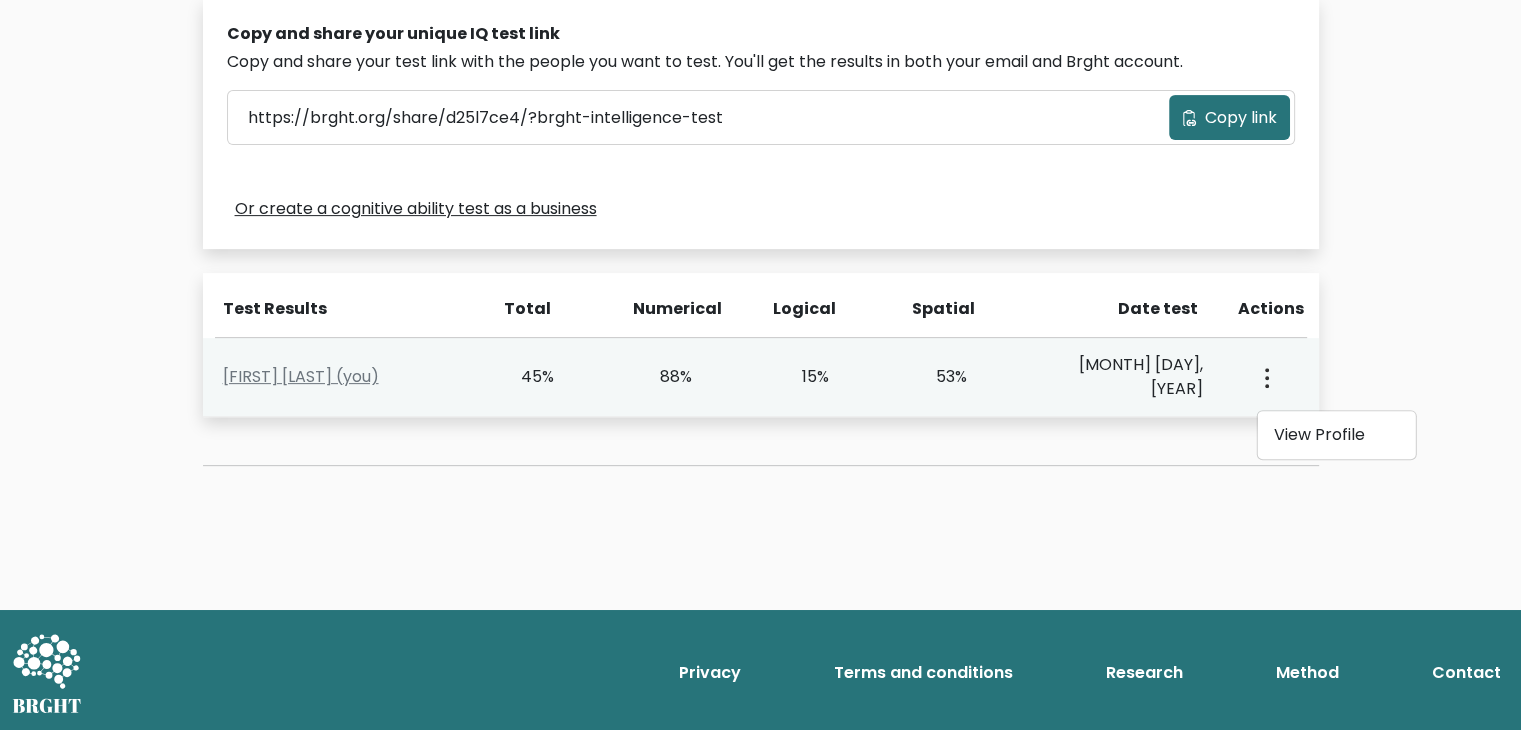 click on "Shadrach Malaque (you)
45%
88%
15%
53%
July 5, 2025
View Profile" at bounding box center (761, 377) 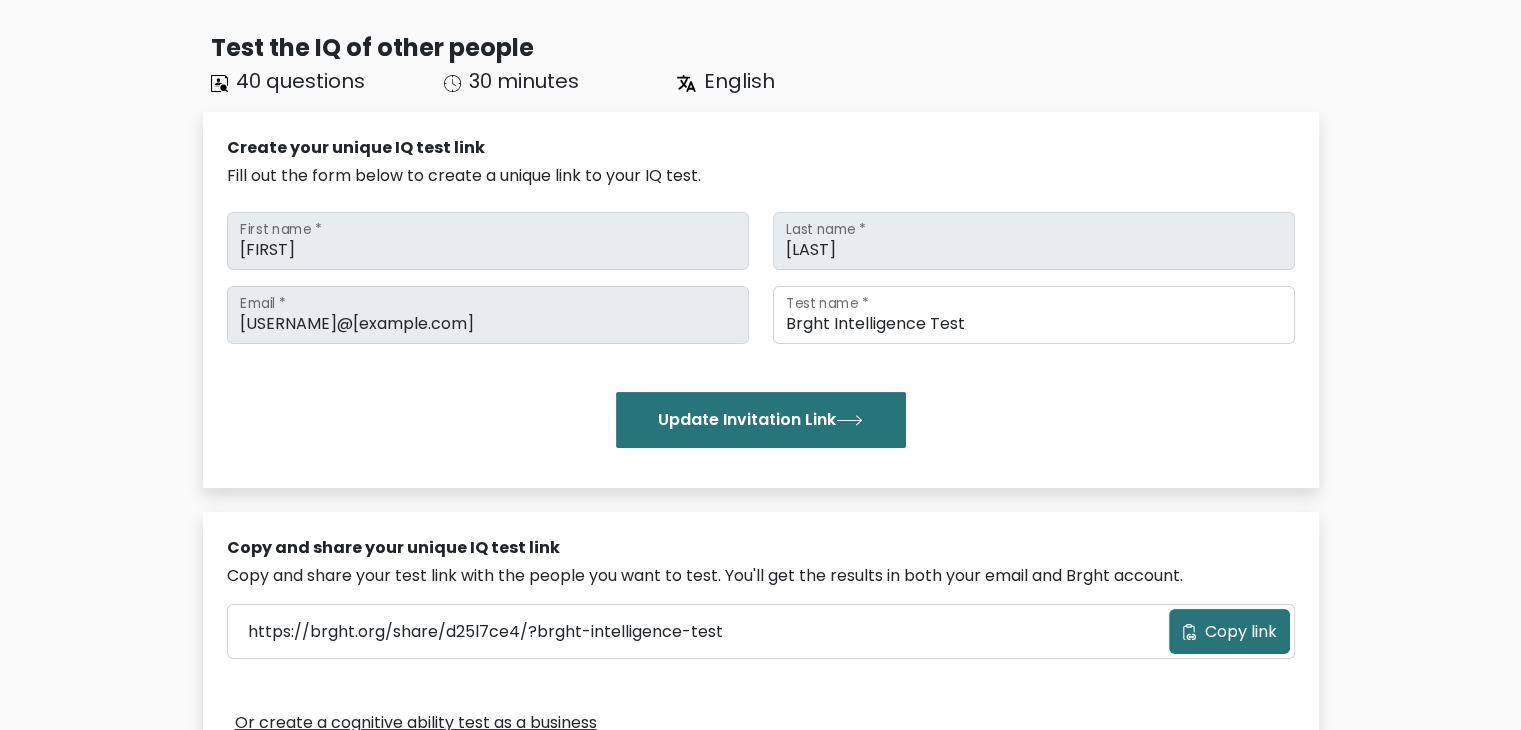 scroll, scrollTop: 123, scrollLeft: 0, axis: vertical 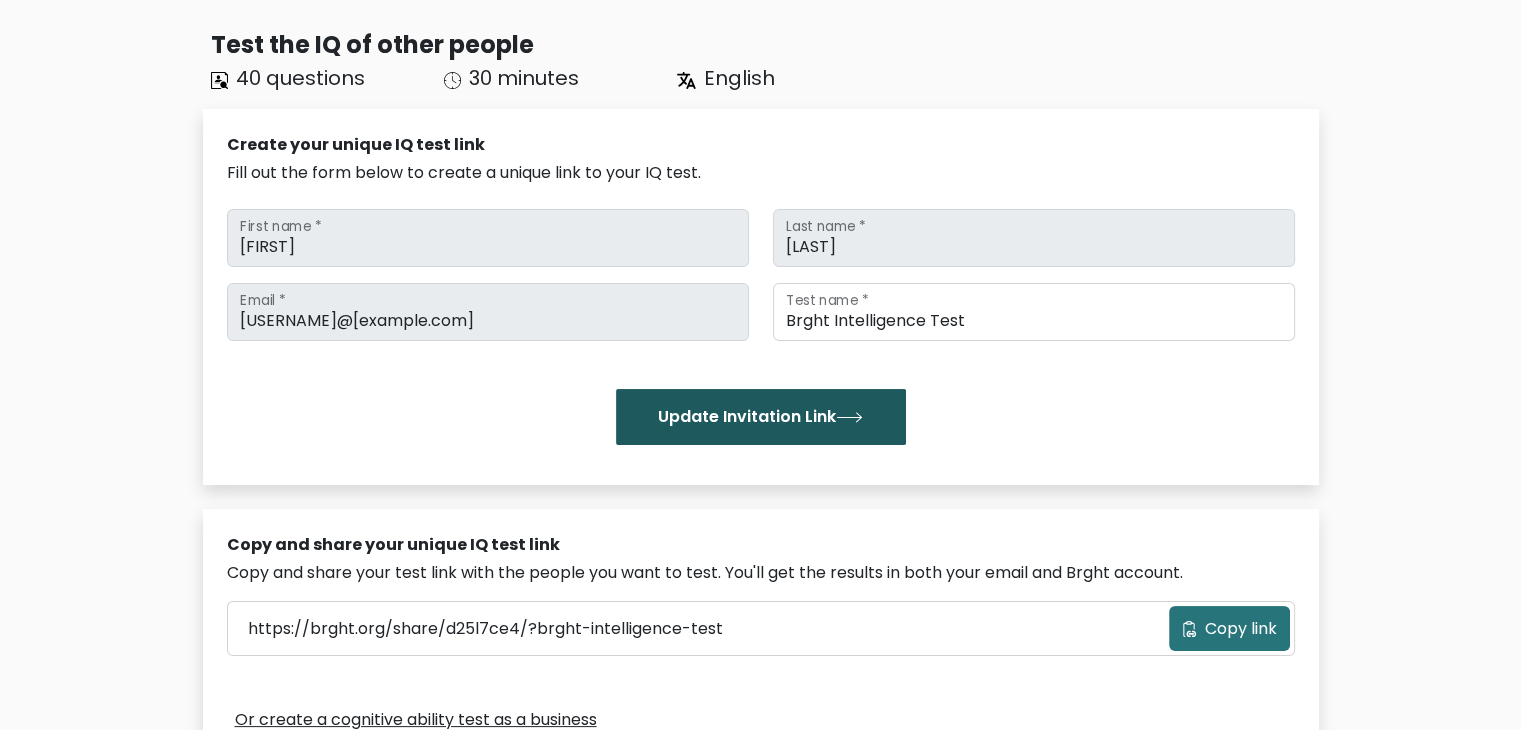 click on "Update Invitation Link" at bounding box center [761, 417] 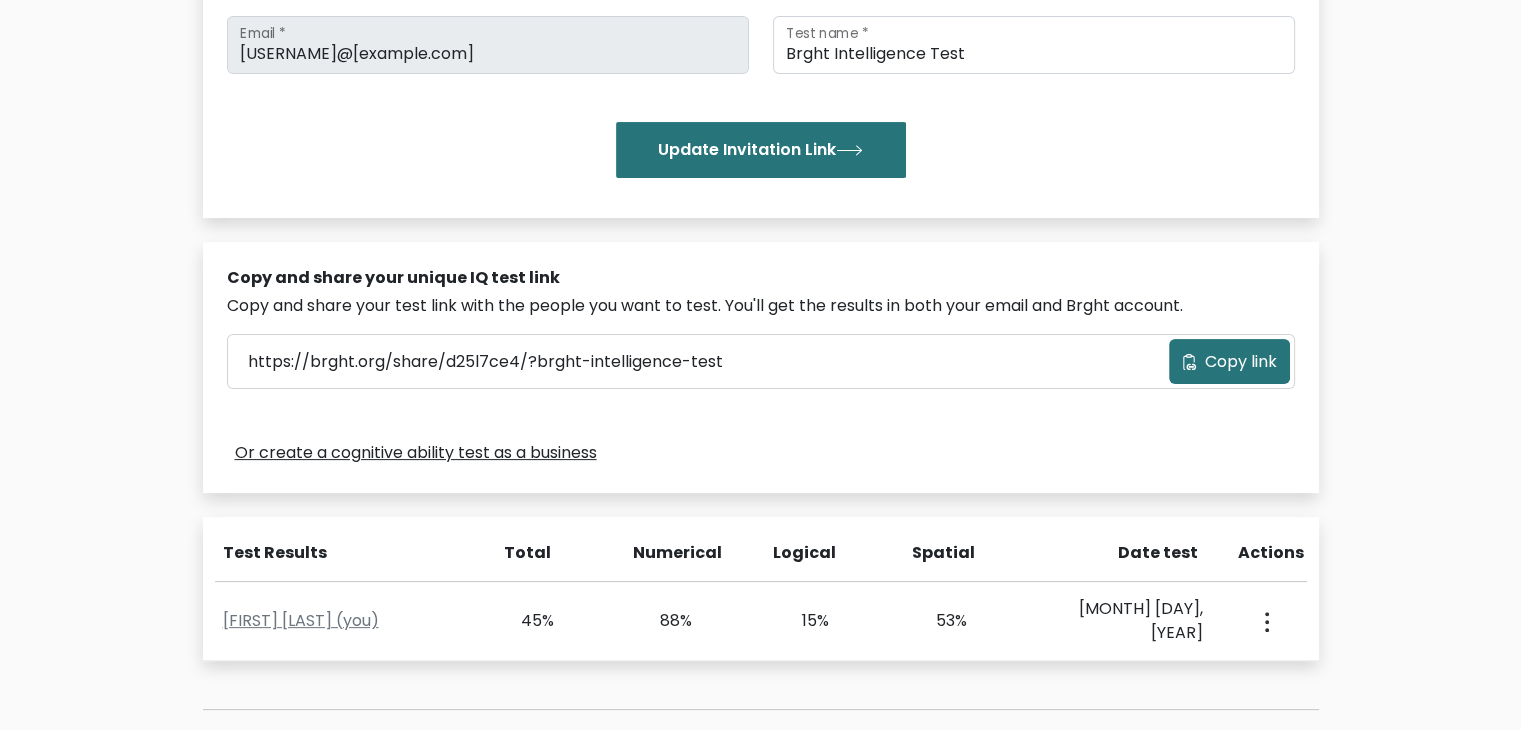 scroll, scrollTop: 403, scrollLeft: 0, axis: vertical 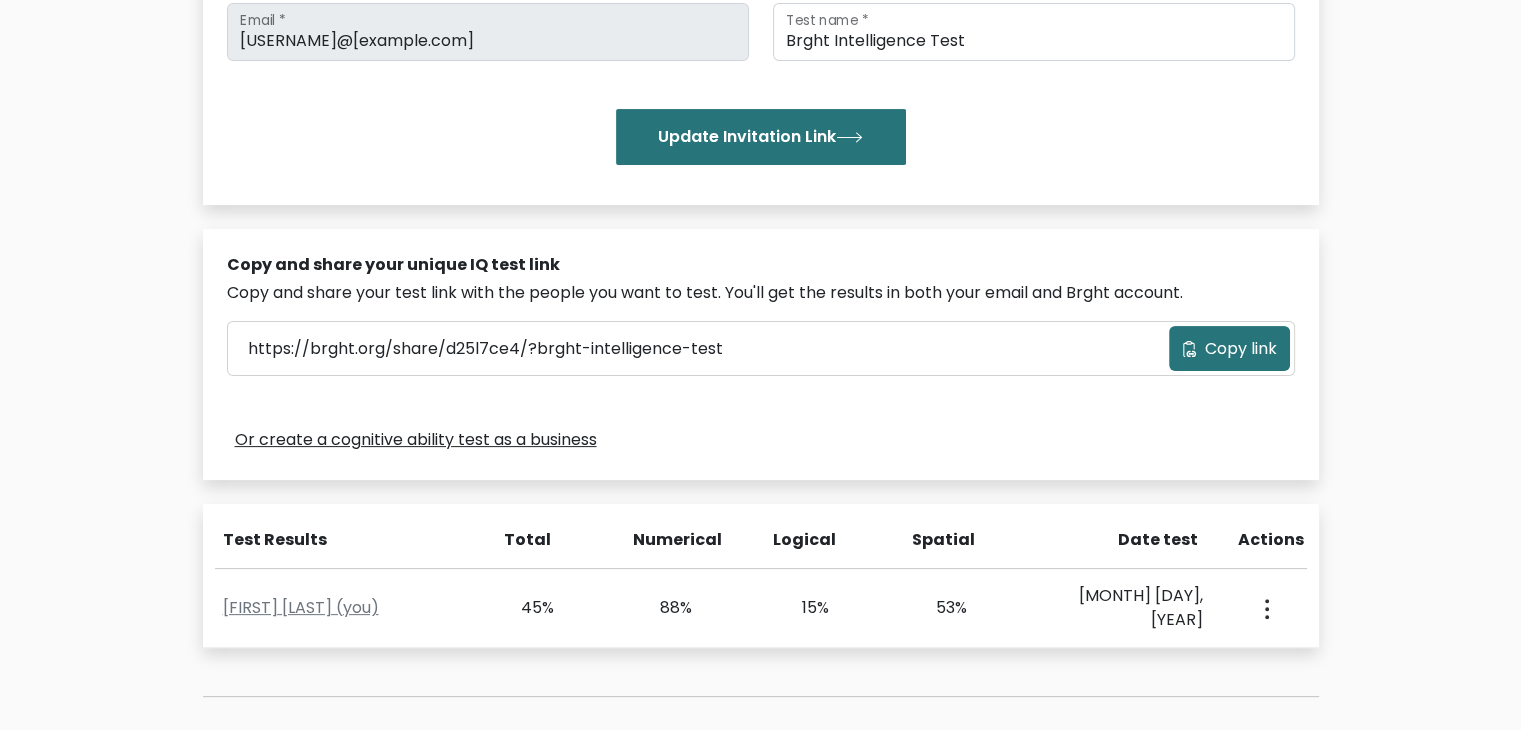 click on "Copy  link" at bounding box center (1241, 349) 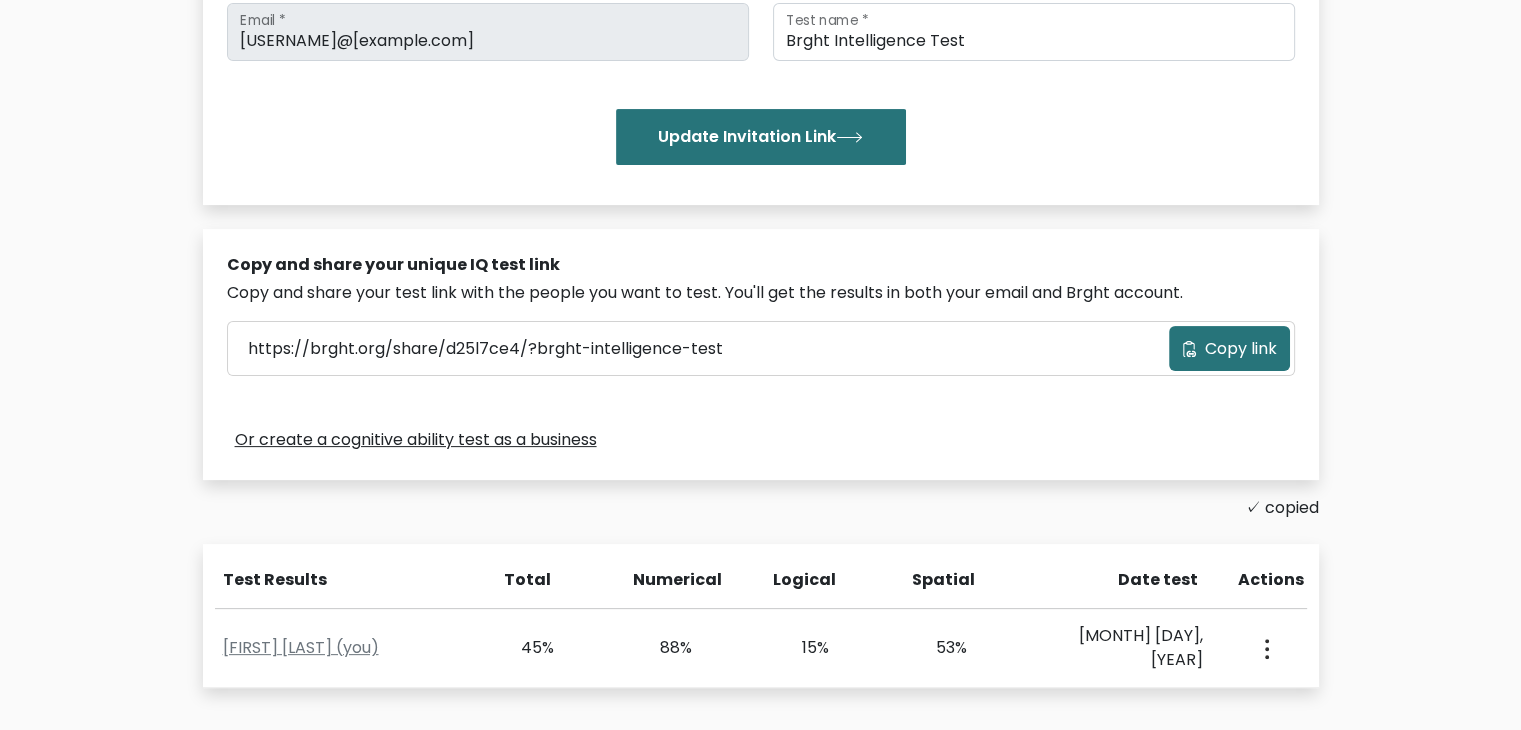 click on "Or create a cognitive ability test as a business" at bounding box center [761, 440] 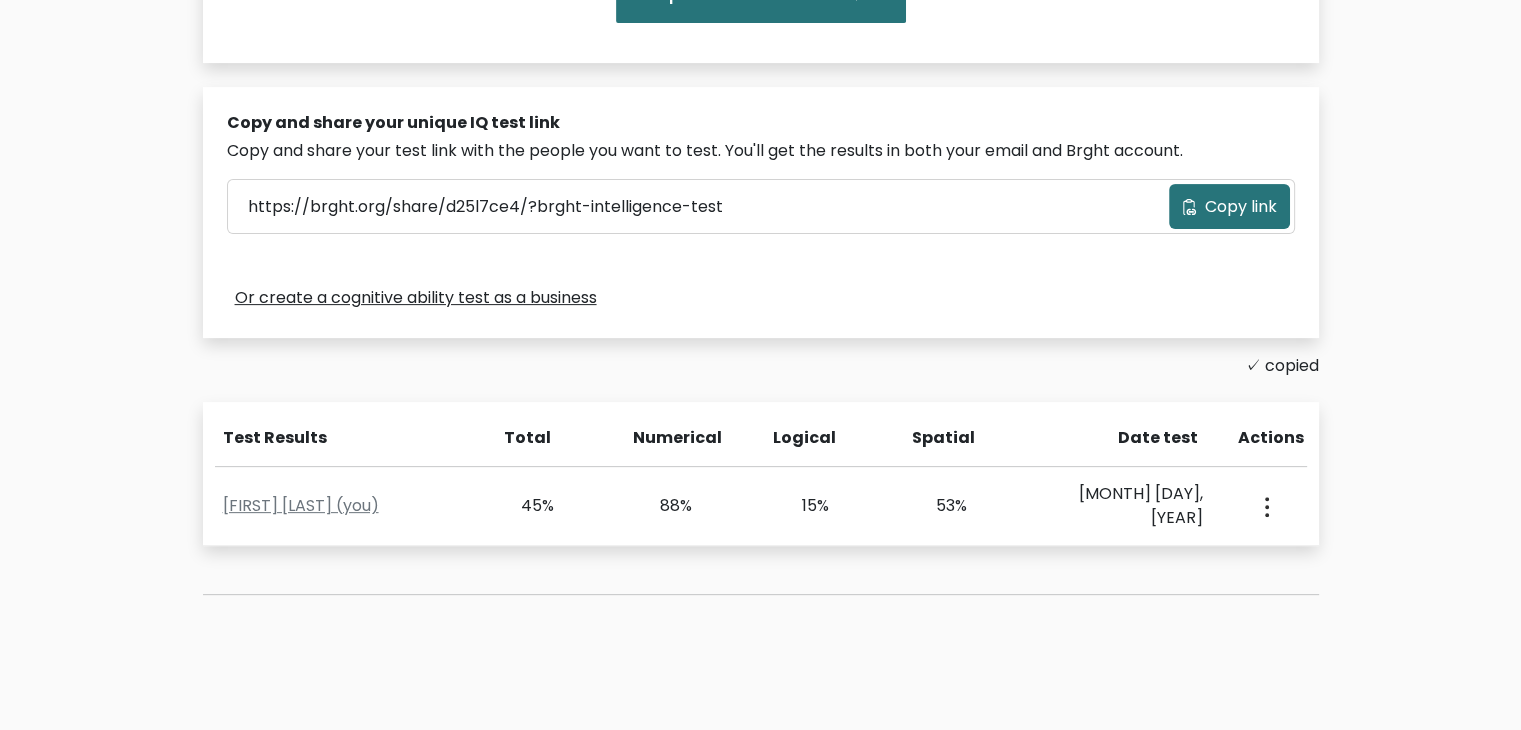 scroll, scrollTop: 546, scrollLeft: 0, axis: vertical 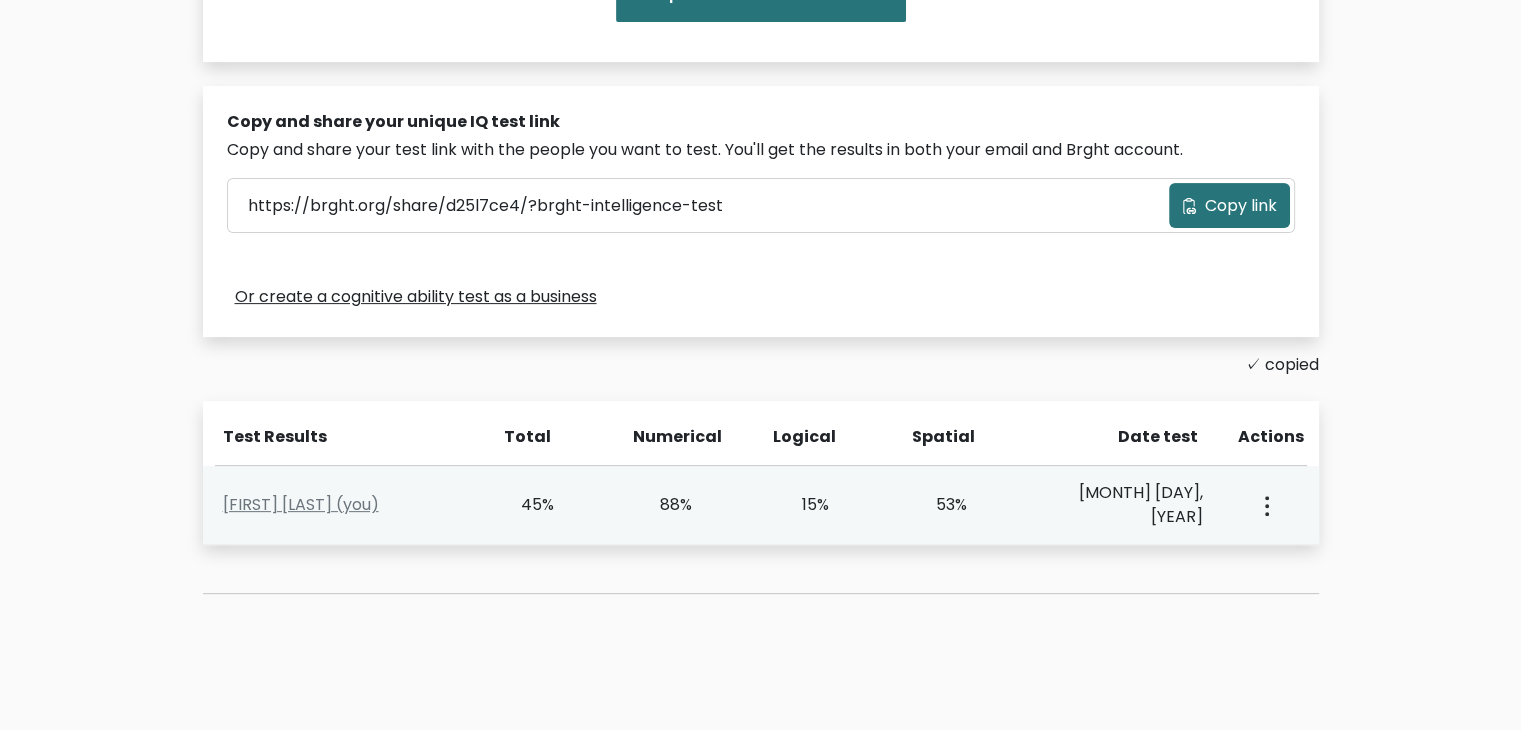click at bounding box center [1265, 505] 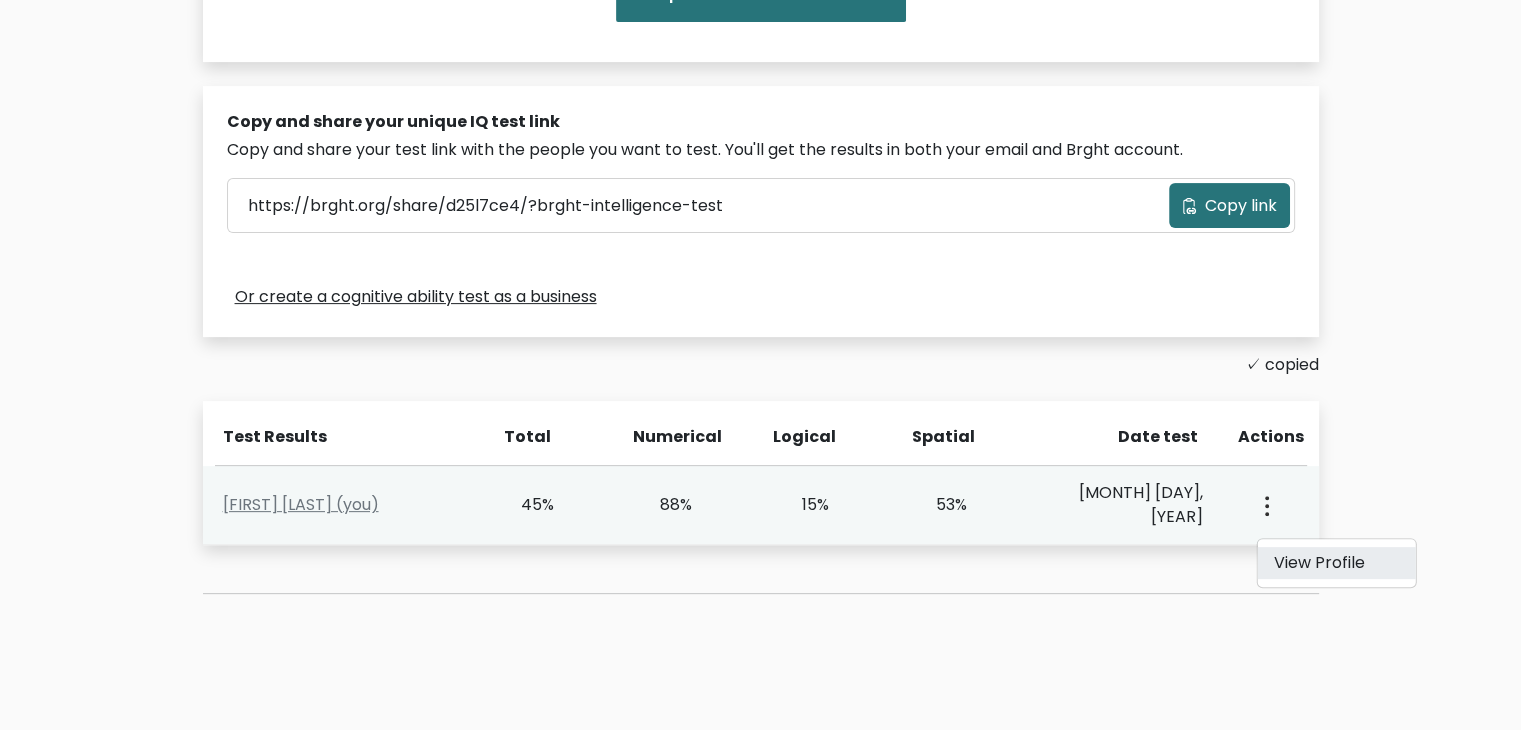 click on "View Profile" at bounding box center [1336, 563] 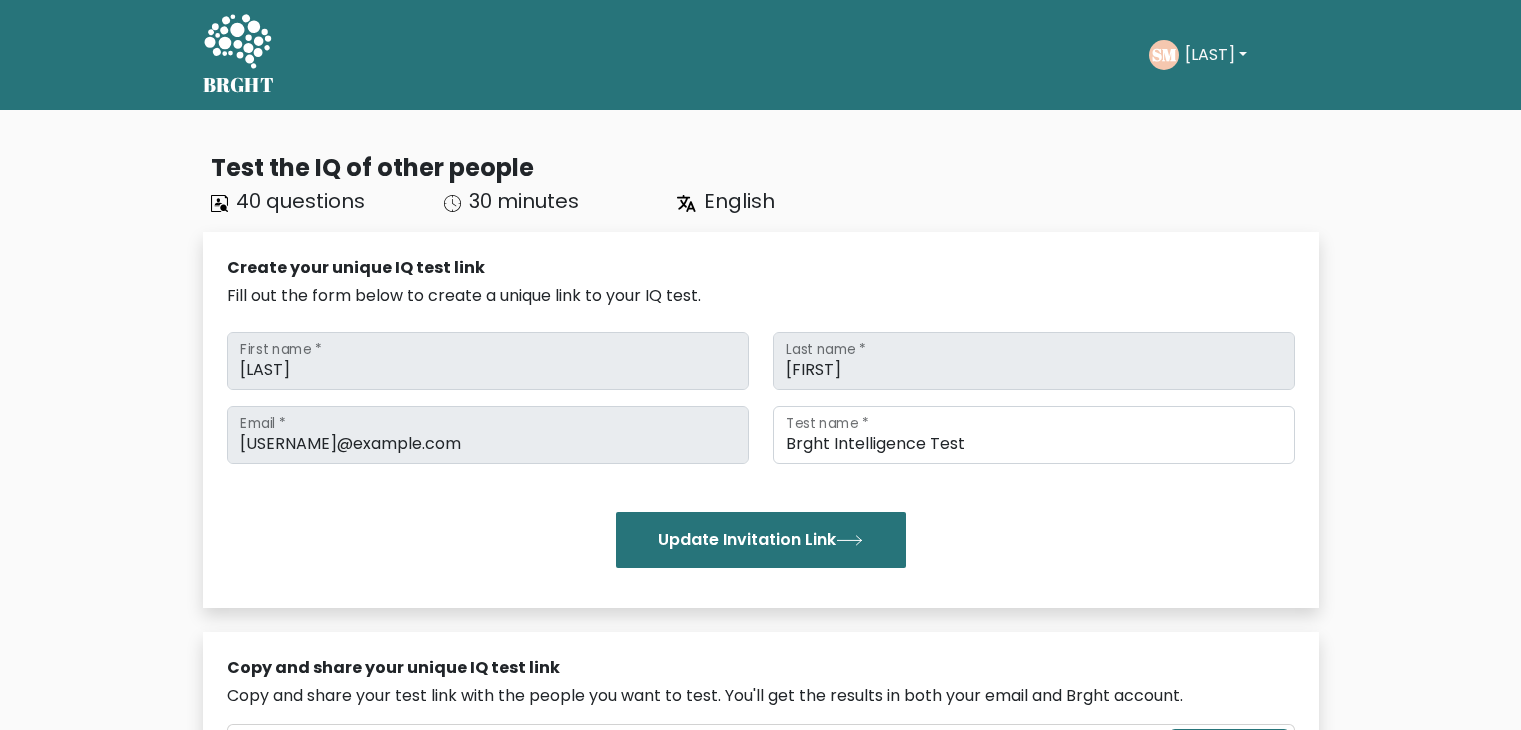 scroll, scrollTop: 0, scrollLeft: 0, axis: both 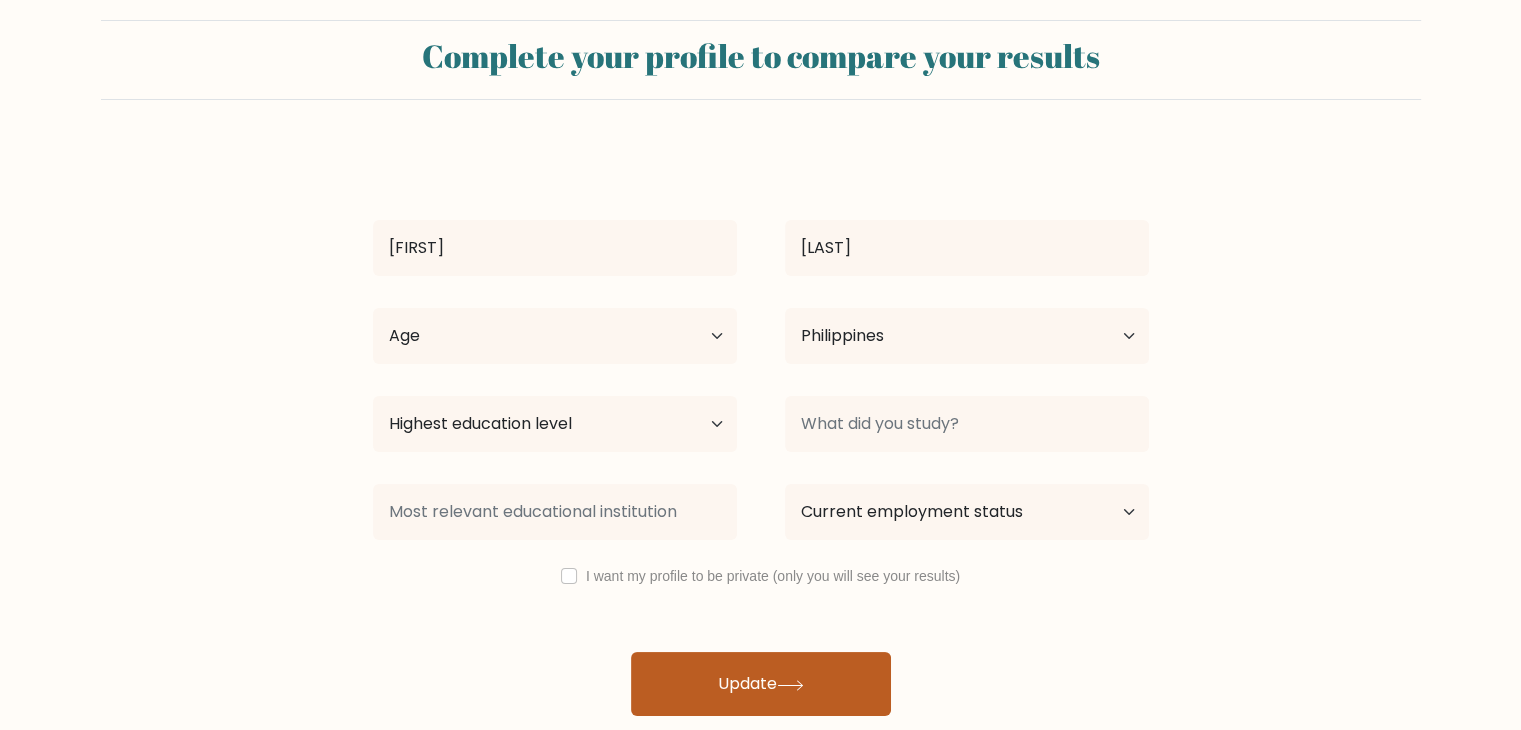 click on "Update" at bounding box center [761, 684] 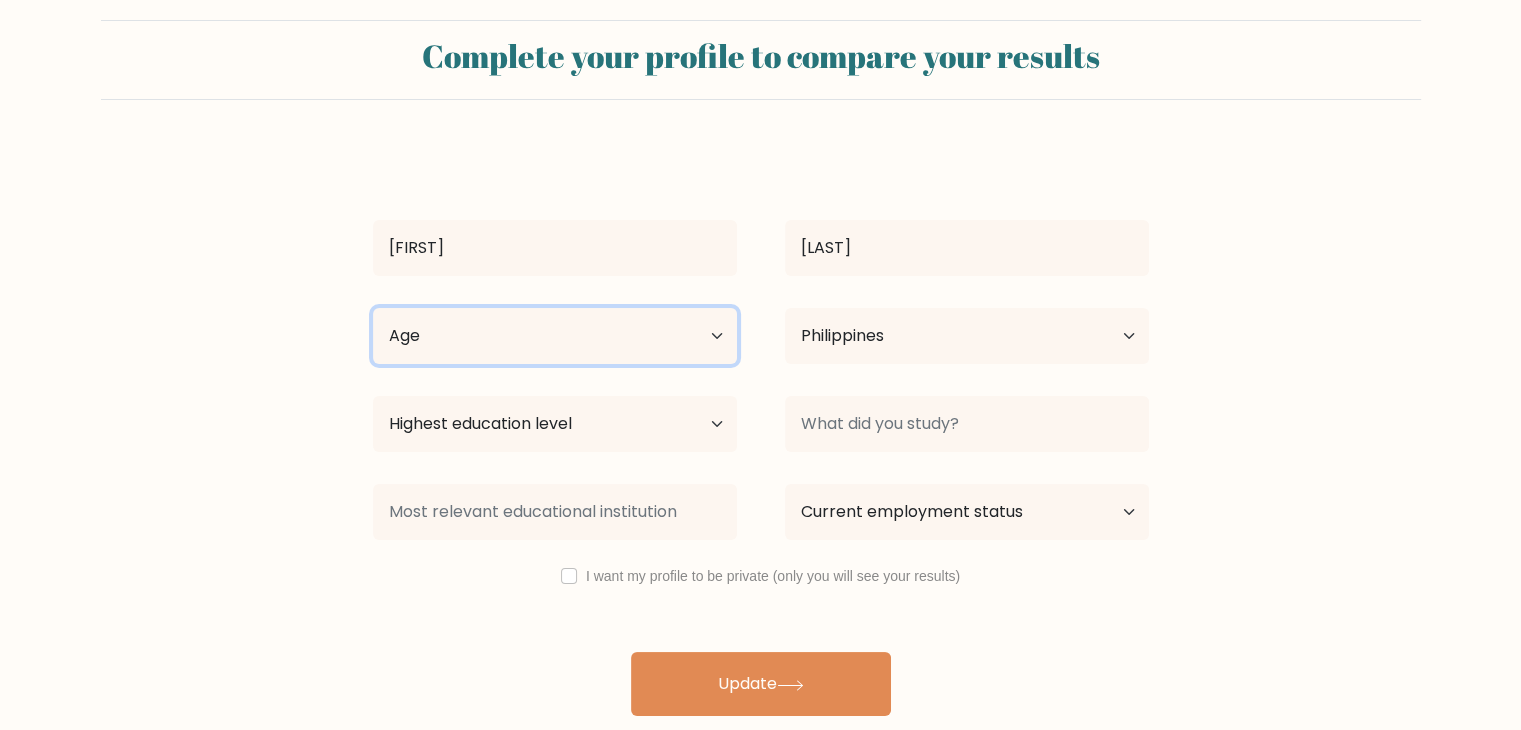 click on "Age
Under 18 years old
18-24 years old
25-34 years old
35-44 years old
45-54 years old
55-64 years old
65 years old and above" at bounding box center [555, 336] 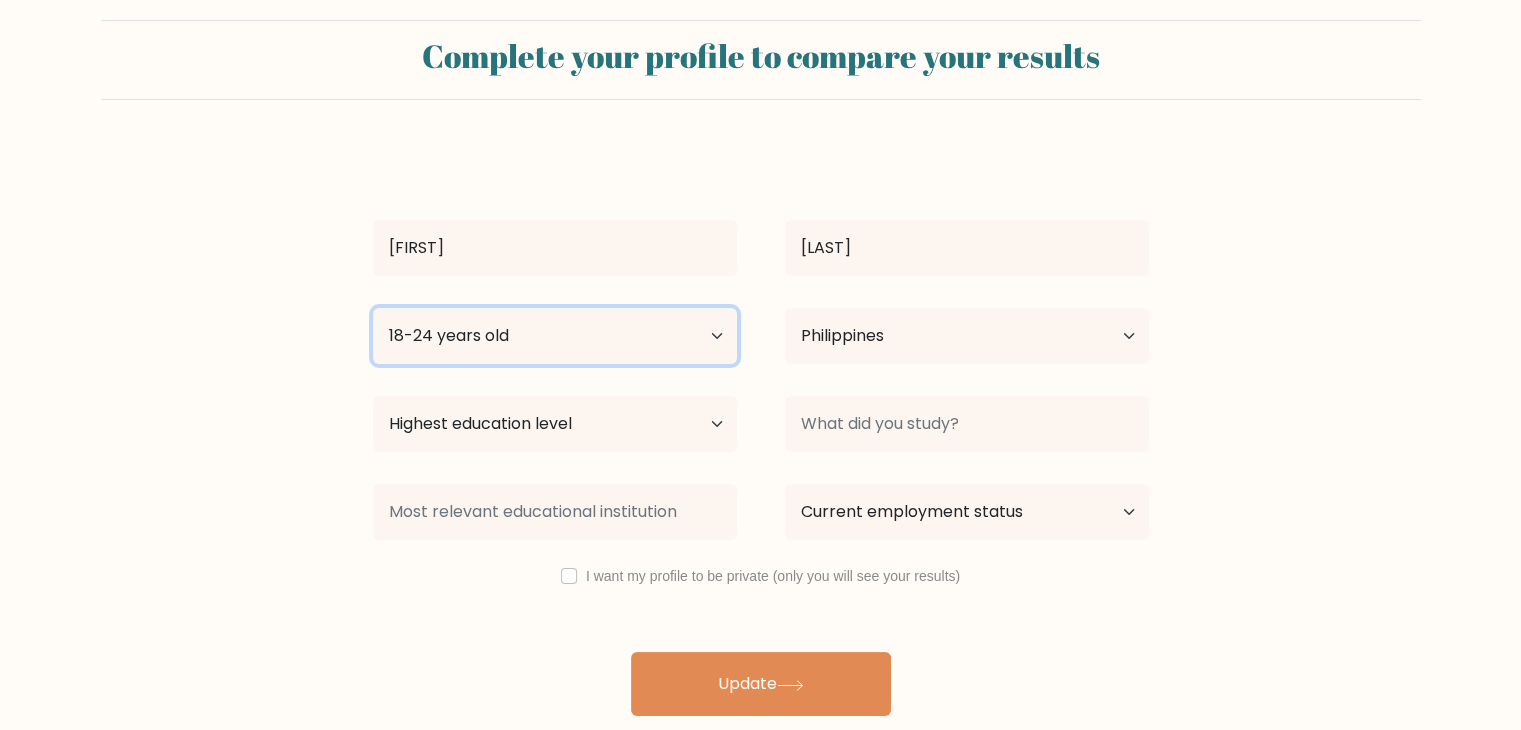 click on "Age
Under 18 years old
18-24 years old
25-34 years old
35-44 years old
45-54 years old
55-64 years old
65 years old and above" at bounding box center [555, 336] 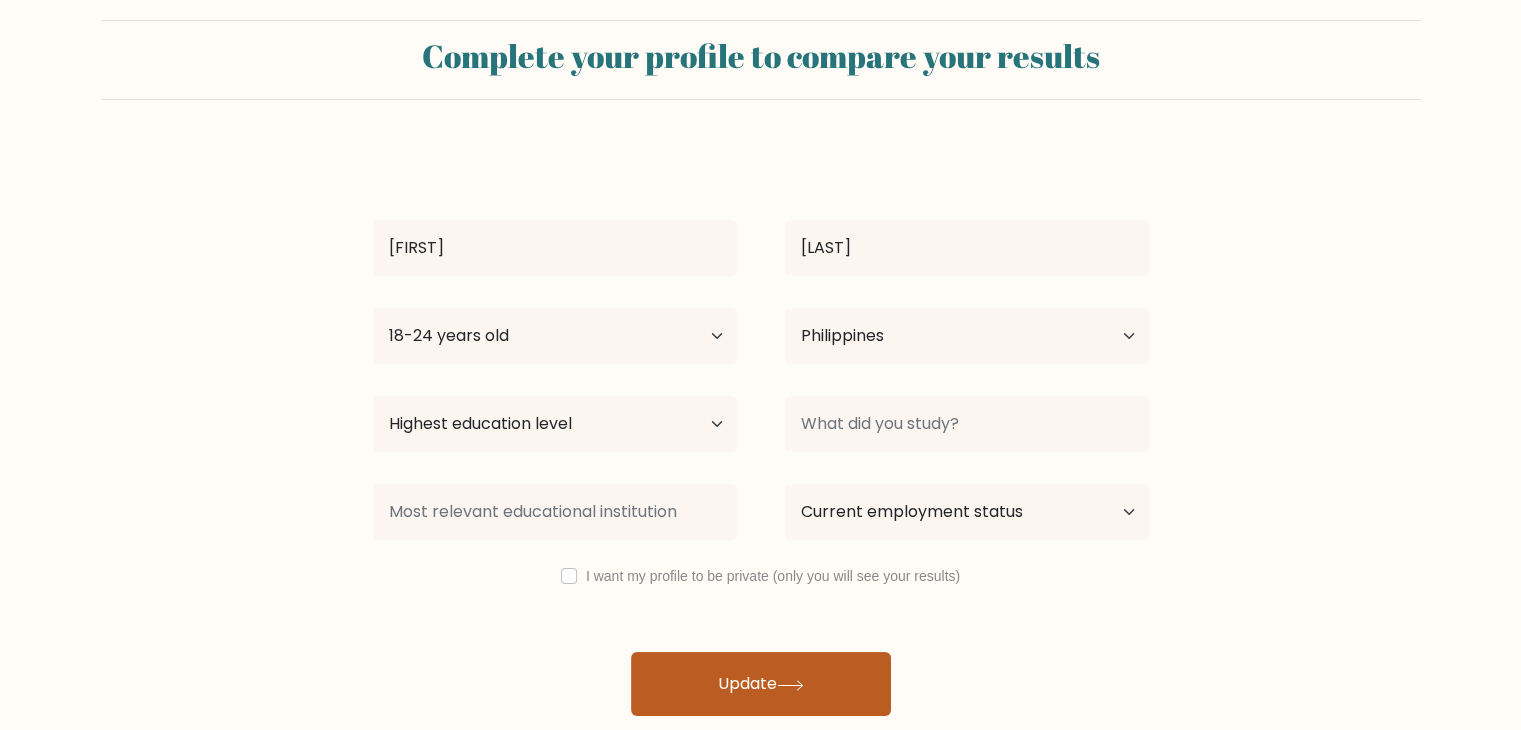 click on "Update" at bounding box center [761, 684] 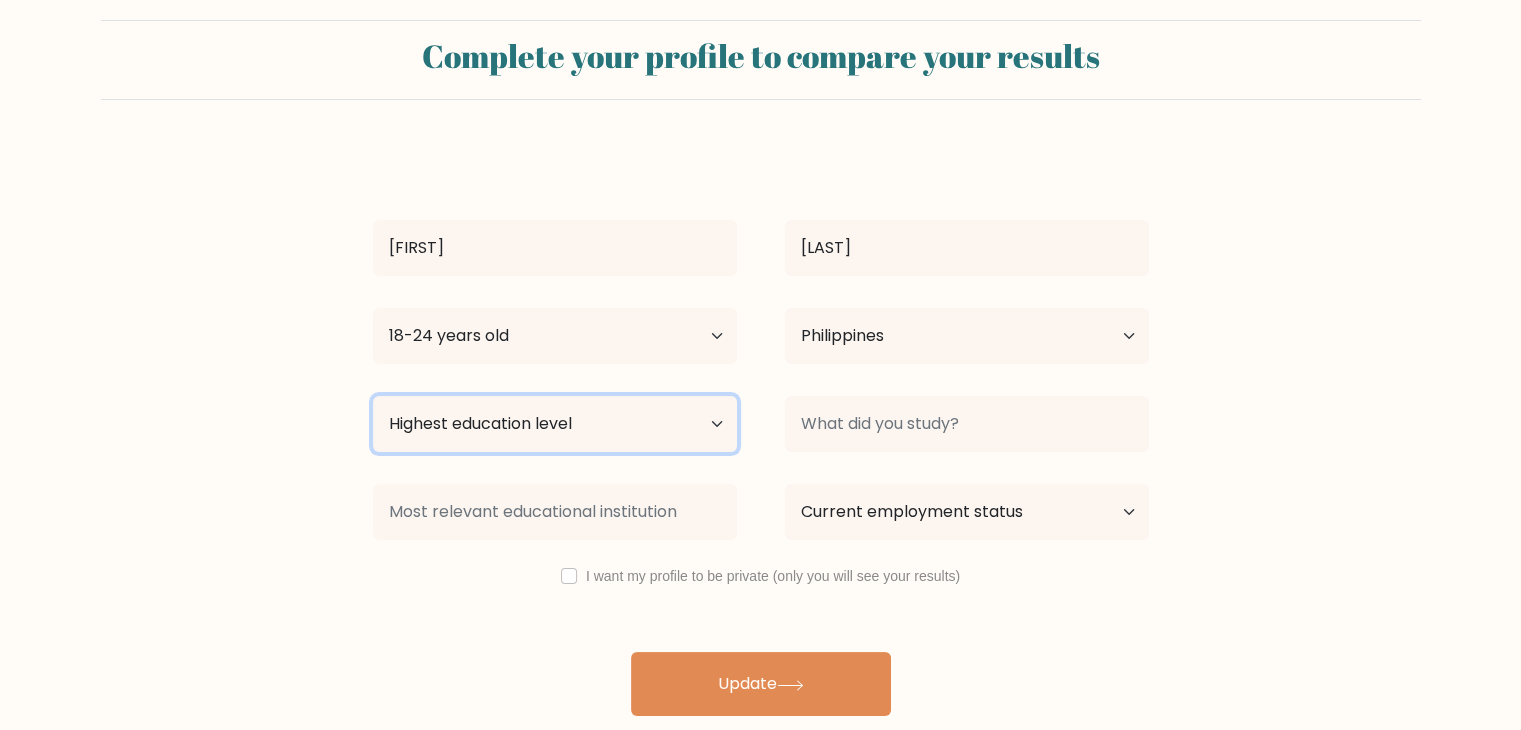 click on "Highest education level
No schooling
Primary
Lower Secondary
Upper Secondary
Occupation Specific
Bachelor's degree
Master's degree
Doctoral degree" at bounding box center (555, 424) 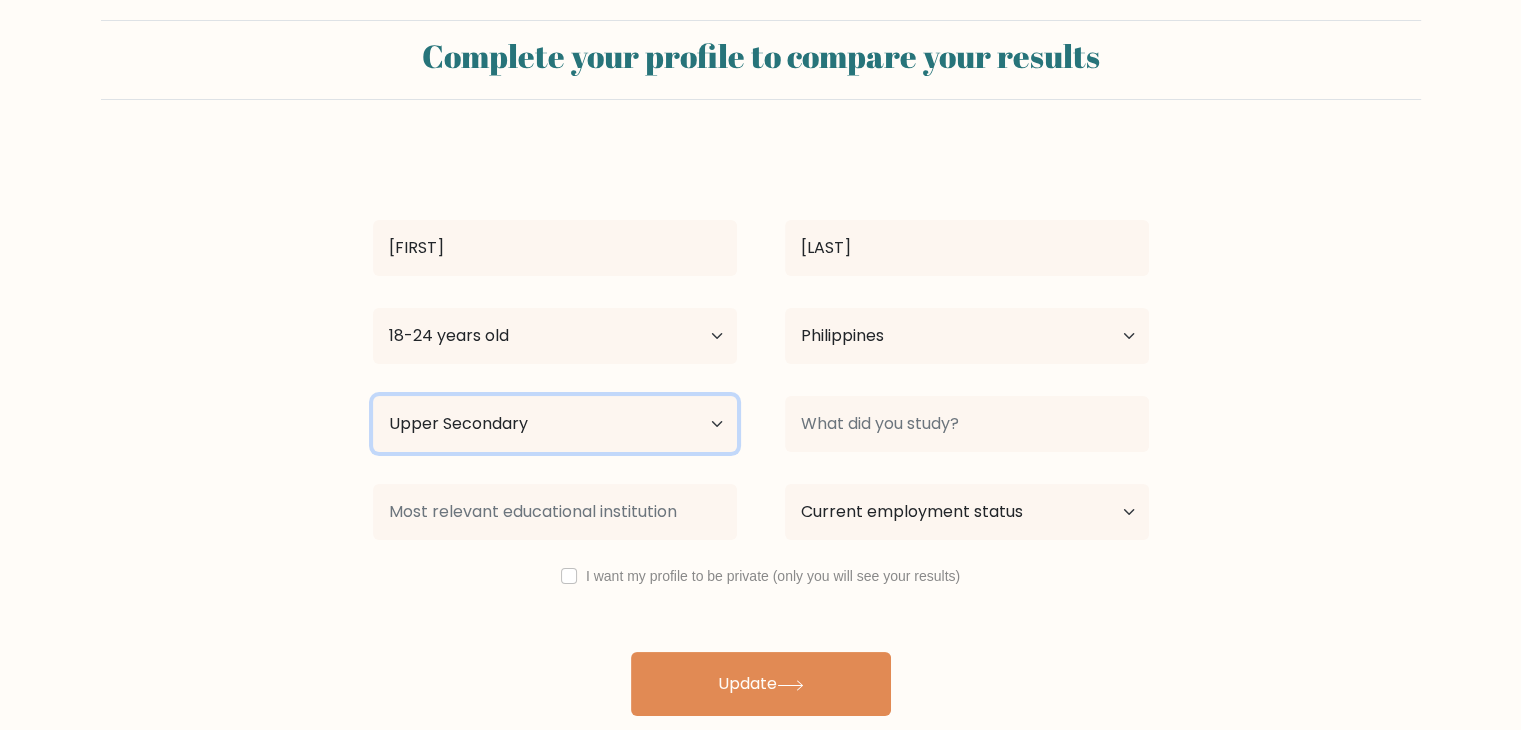 click on "Highest education level
No schooling
Primary
Lower Secondary
Upper Secondary
Occupation Specific
Bachelor's degree
Master's degree
Doctoral degree" at bounding box center (555, 424) 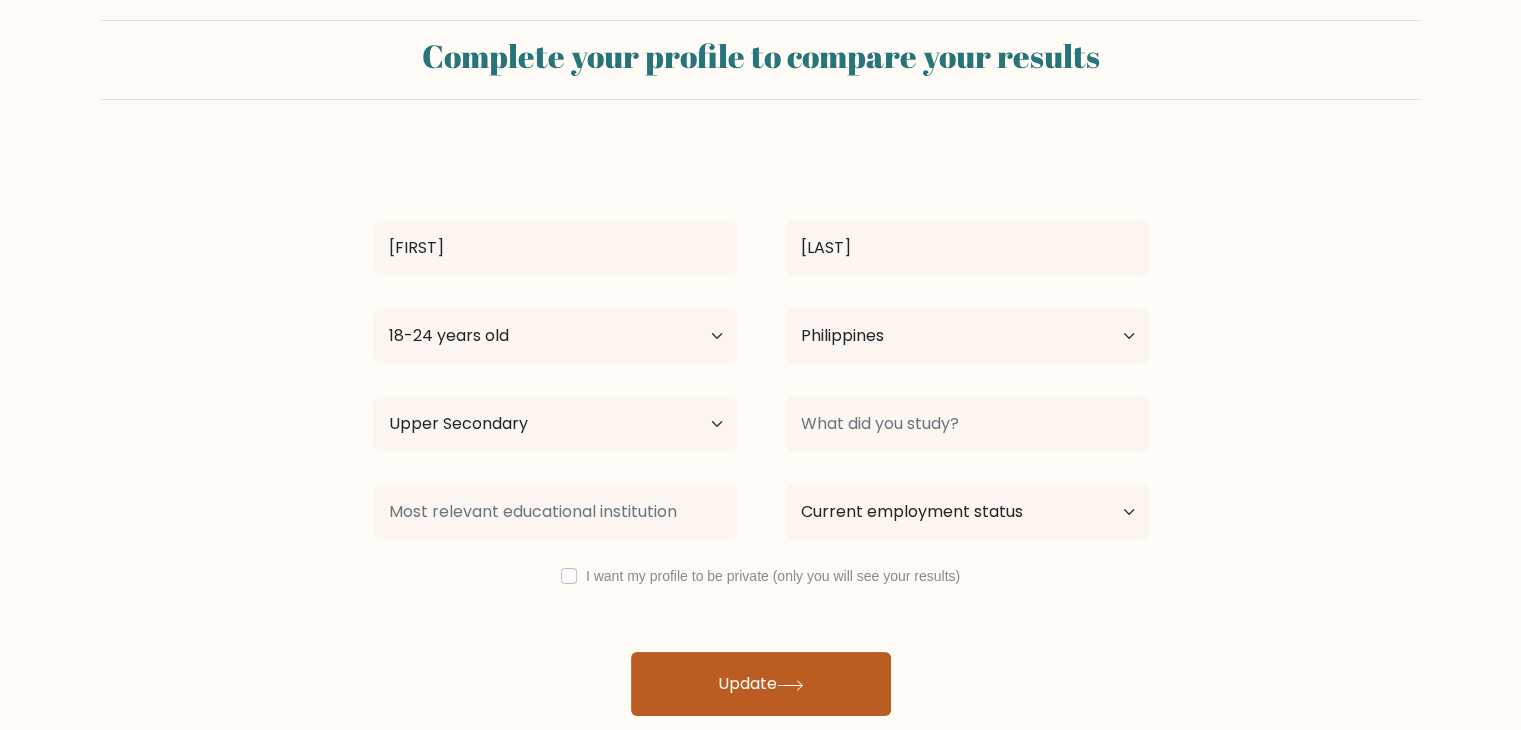 click on "Update" at bounding box center (761, 684) 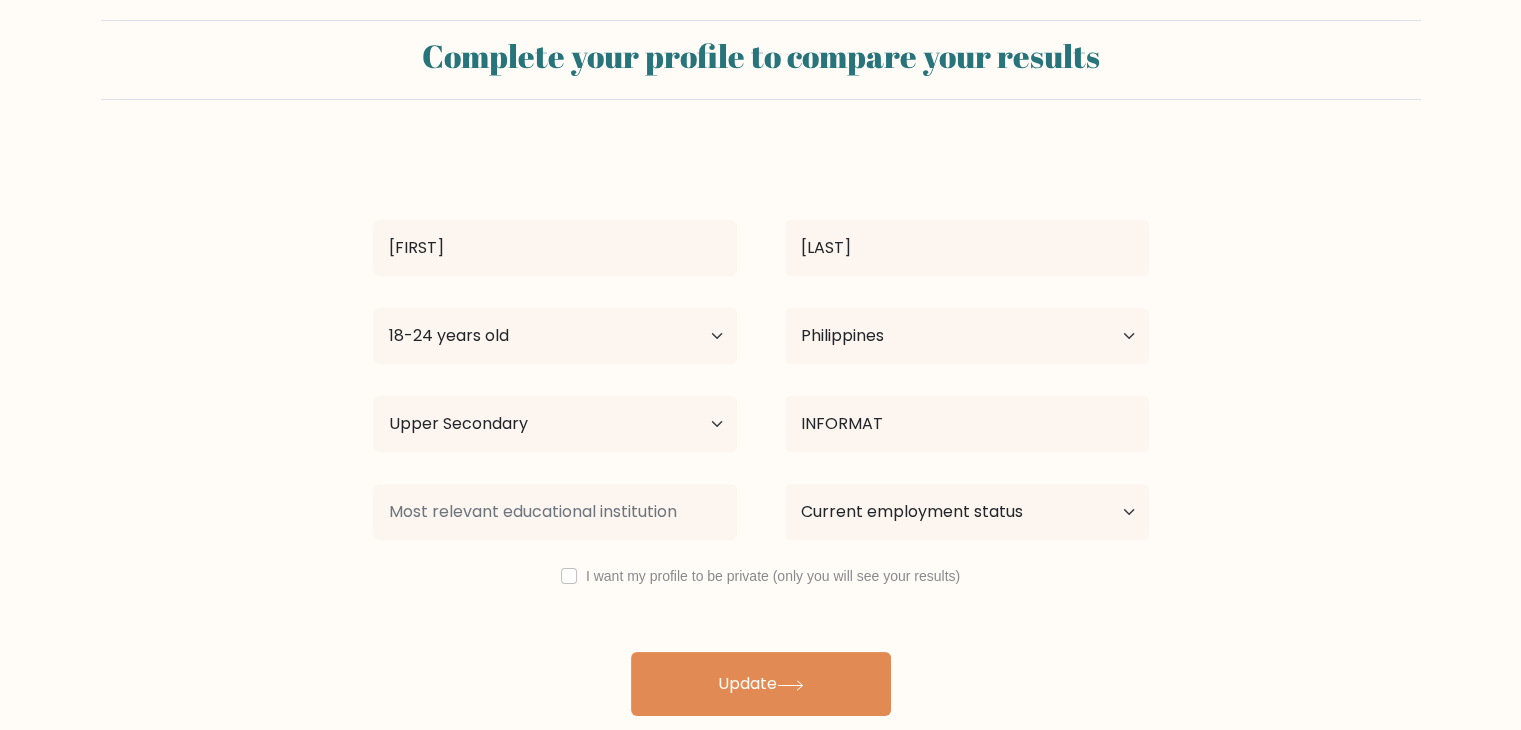 click on "Shadrach
Malaque
Age
Under 18 years old
18-24 years old
25-34 years old
35-44 years old
45-54 years old
55-64 years old
65 years old and above
Country
Afghanistan
Albania
Algeria
American Samoa
Andorra
Angola
Anguilla
Antarctica
Antigua and Barbuda
Argentina
Armenia
Aruba
Australia
Austria
Azerbaijan
Bahamas
Bahrain
Bangladesh
Barbados
Belarus
Belgium
Belize
Benin
Bermuda
Bhutan" at bounding box center (761, 432) 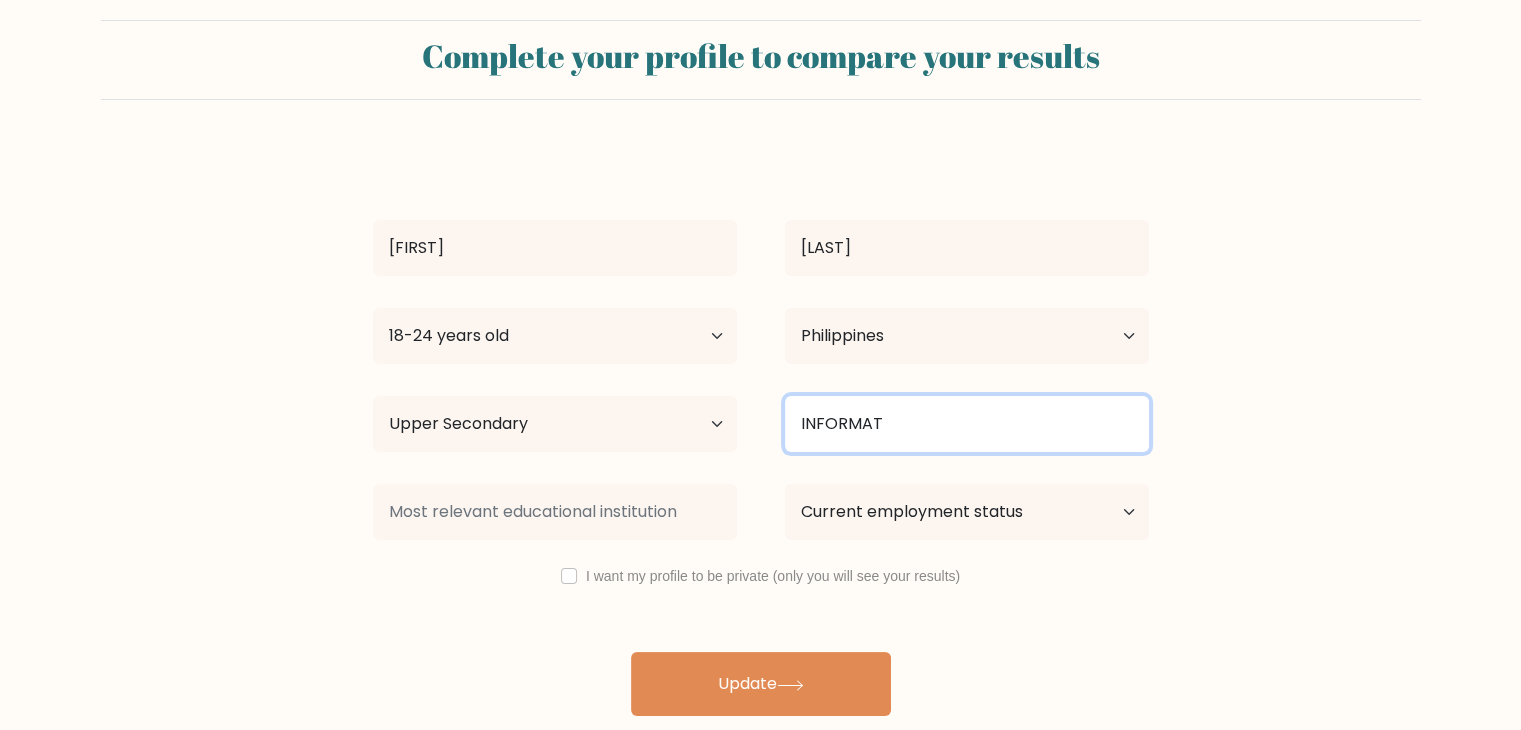 click on "INFORMAT" at bounding box center [967, 424] 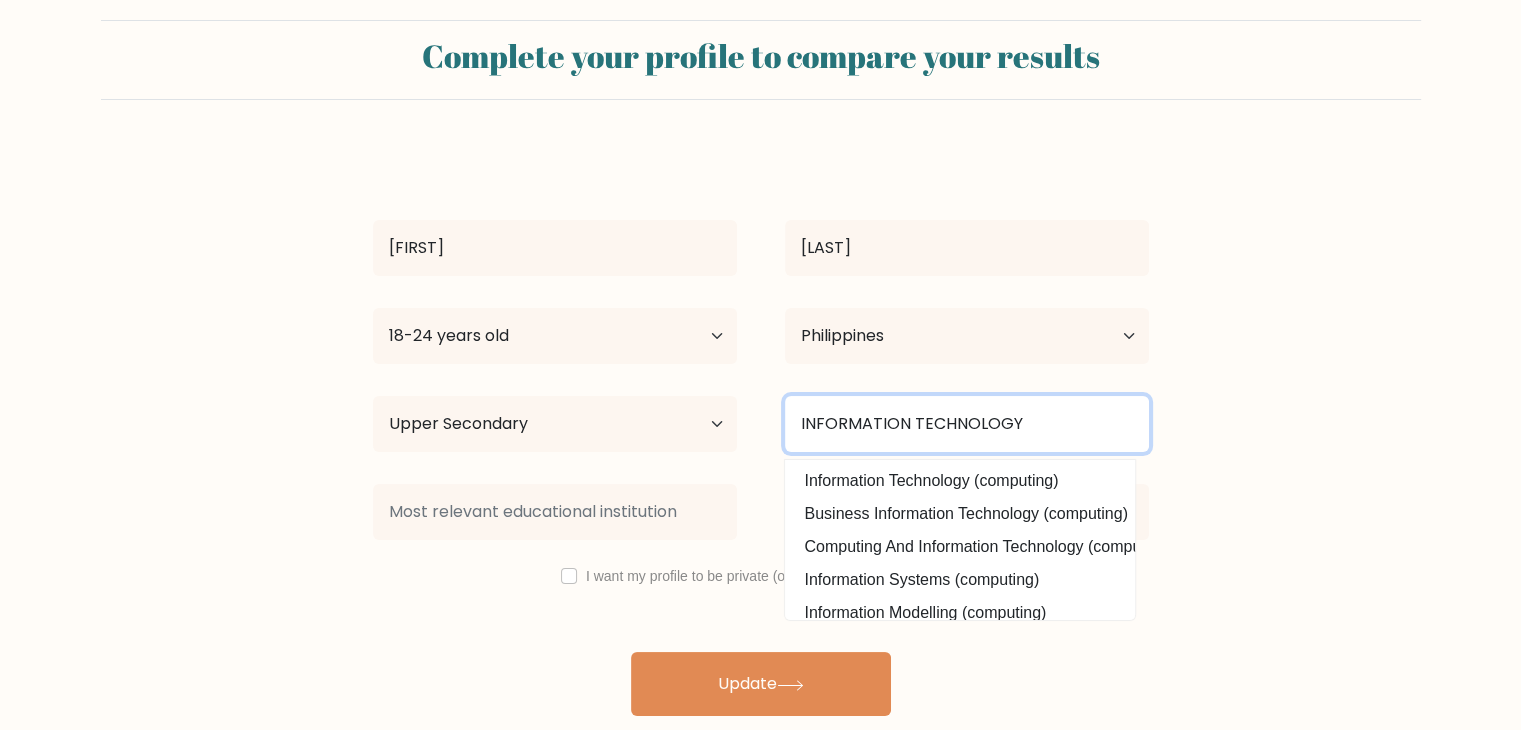 type on "INFORMATION TECHNOLOGY" 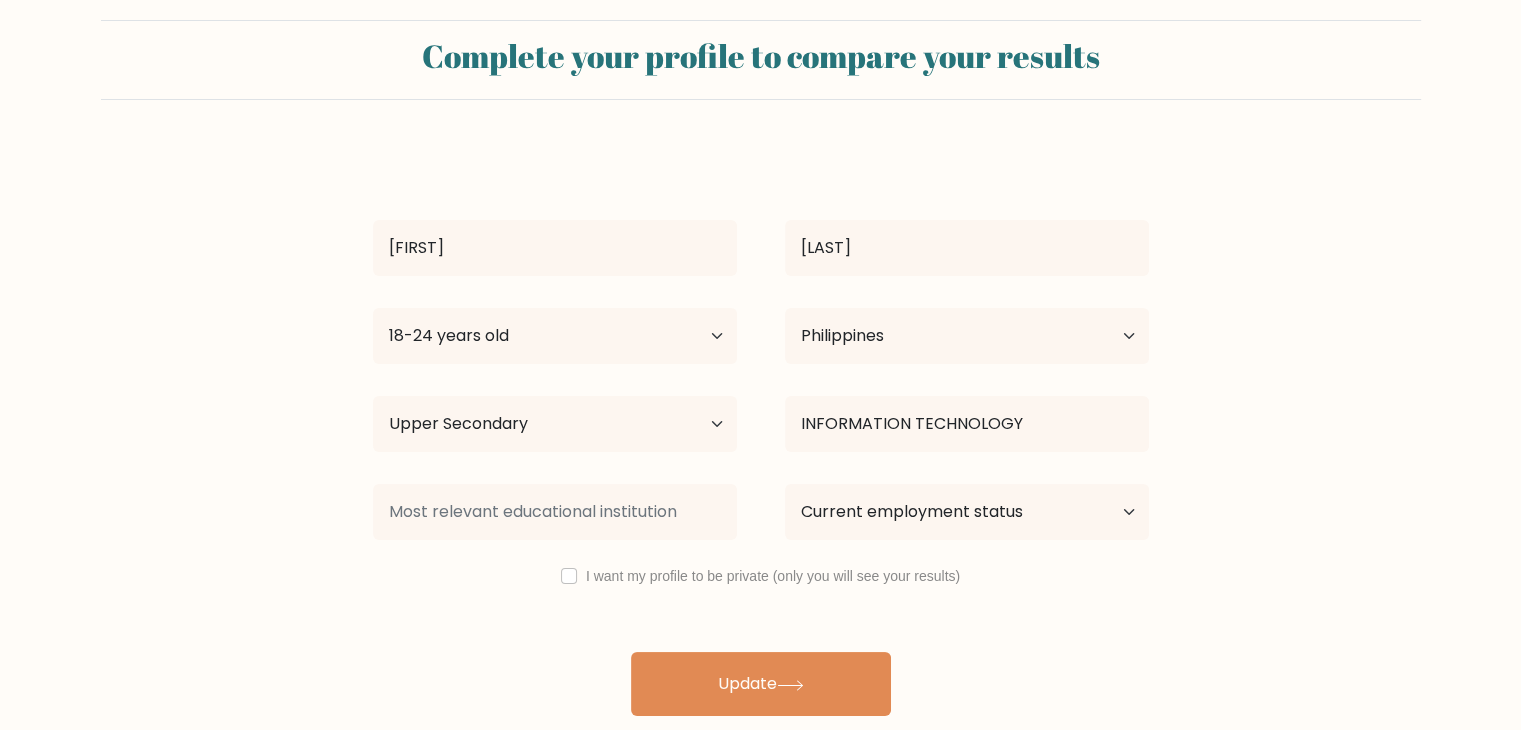 click at bounding box center (555, 336) 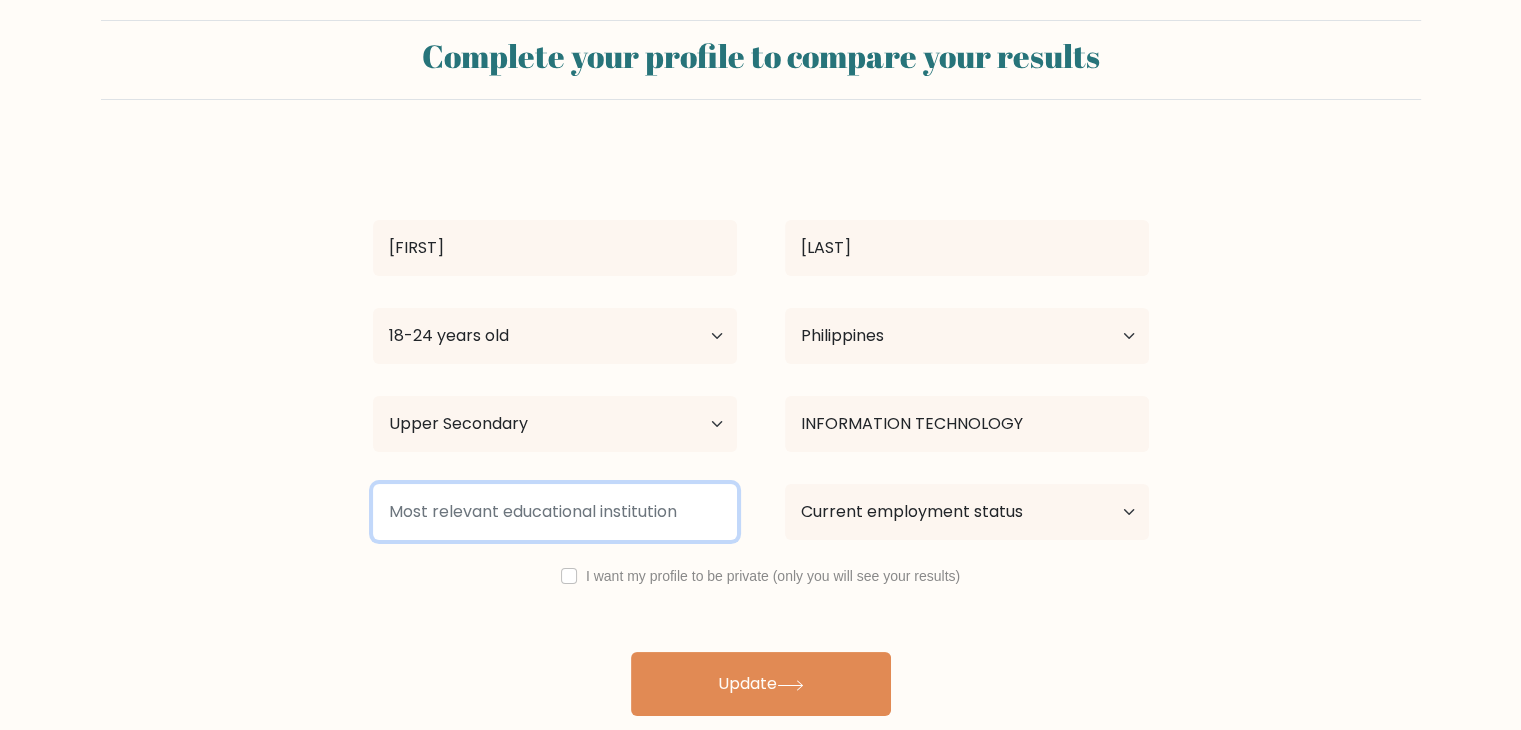 click at bounding box center (555, 512) 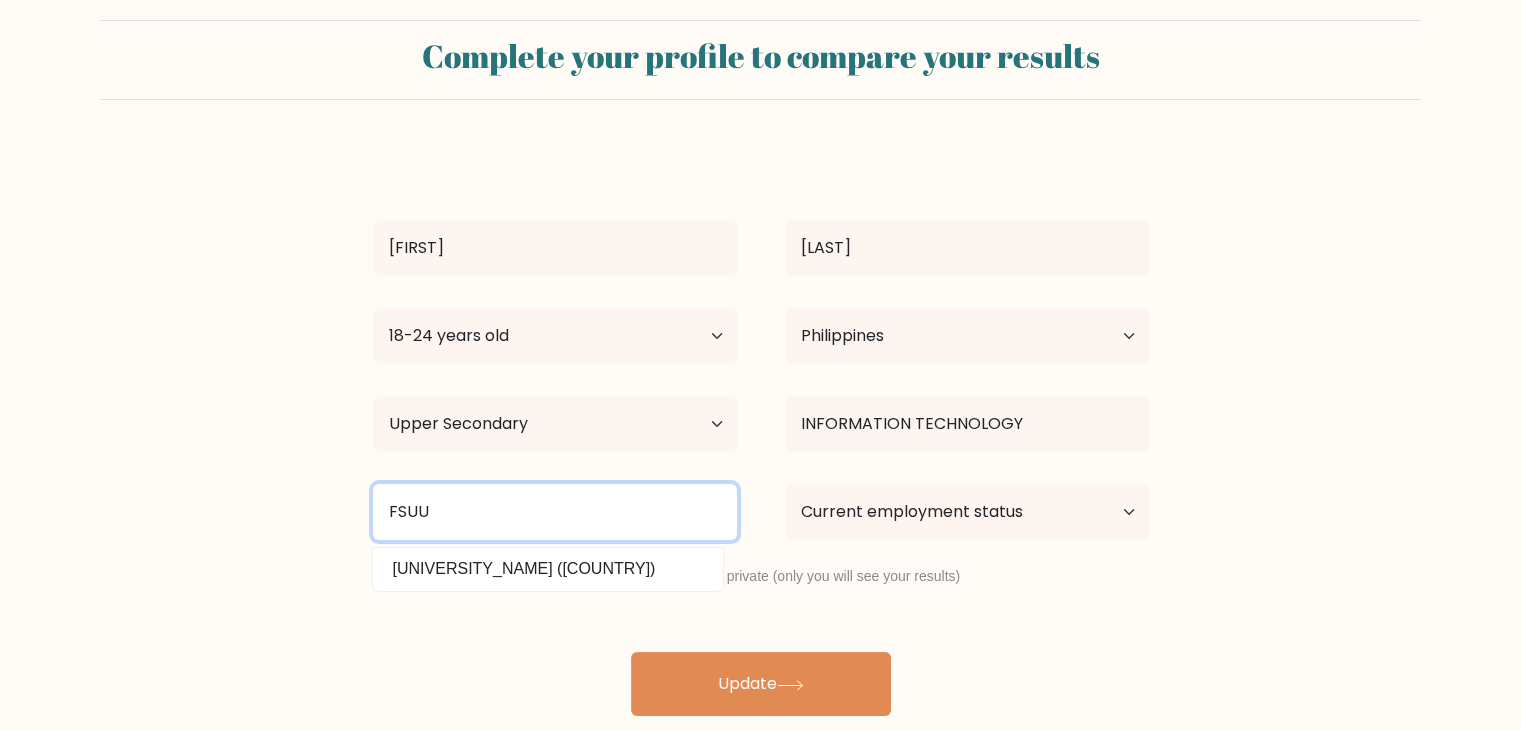 type on "FSUU" 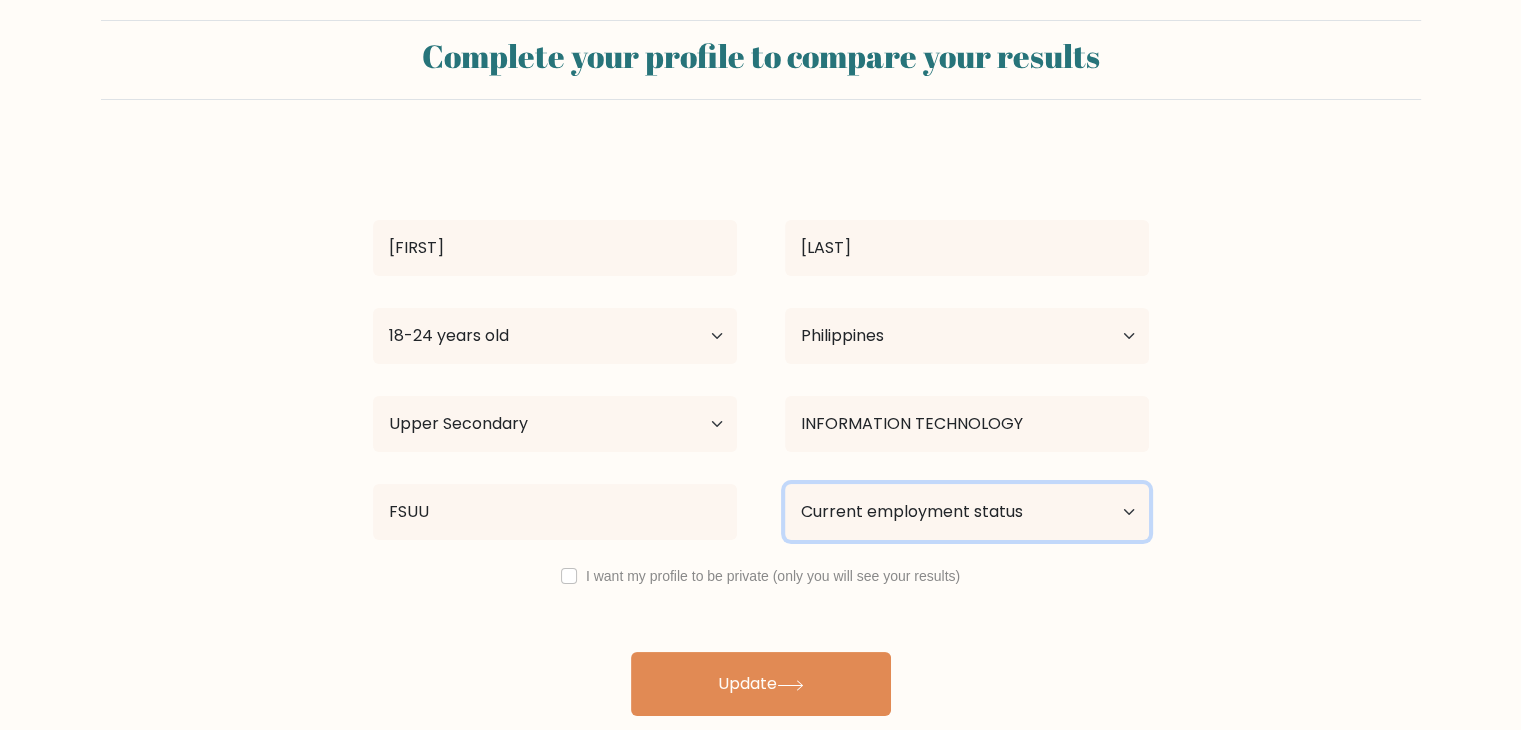 click on "Current employment status
Employed
Student
Retired
Other / prefer not to answer" at bounding box center [967, 512] 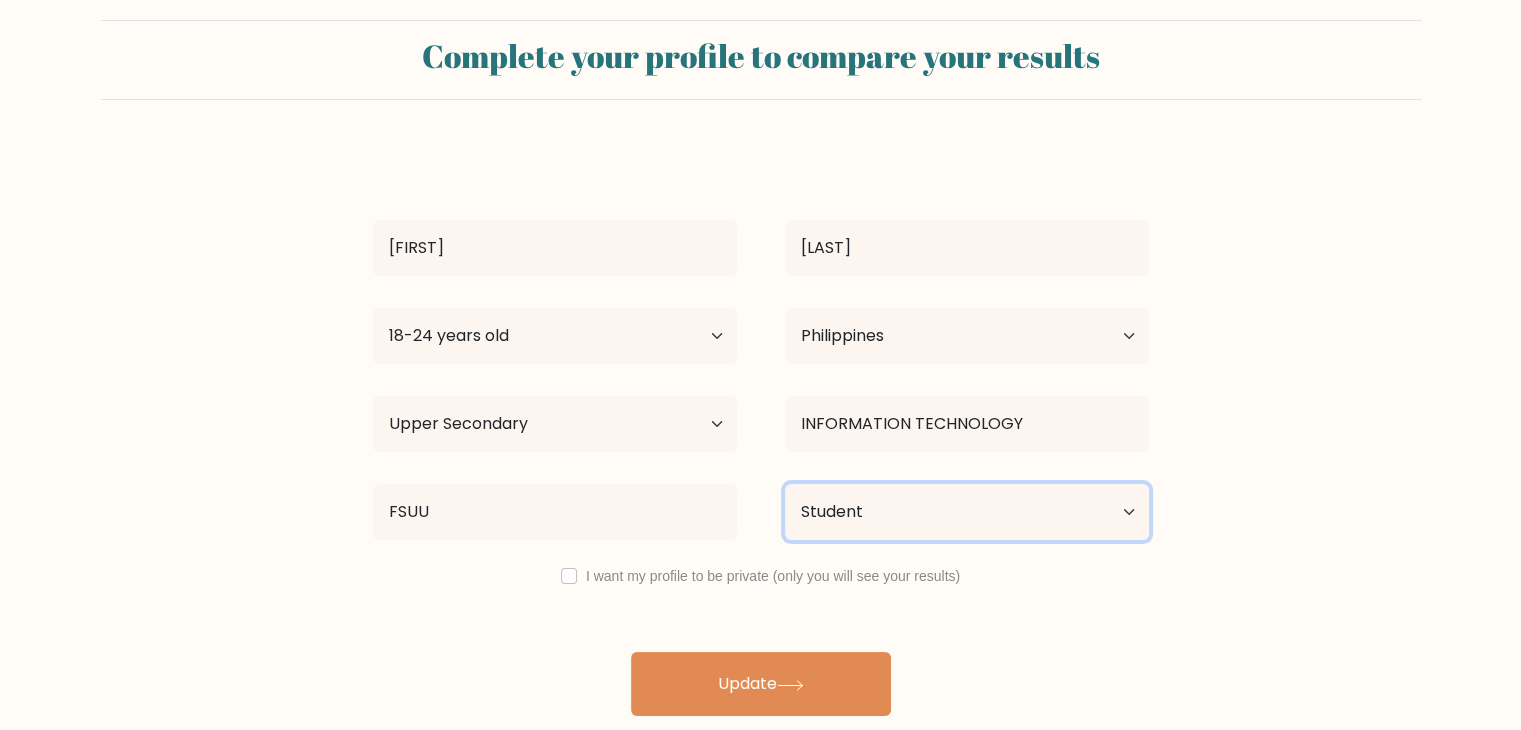 click on "Current employment status
Employed
Student
Retired
Other / prefer not to answer" at bounding box center [967, 512] 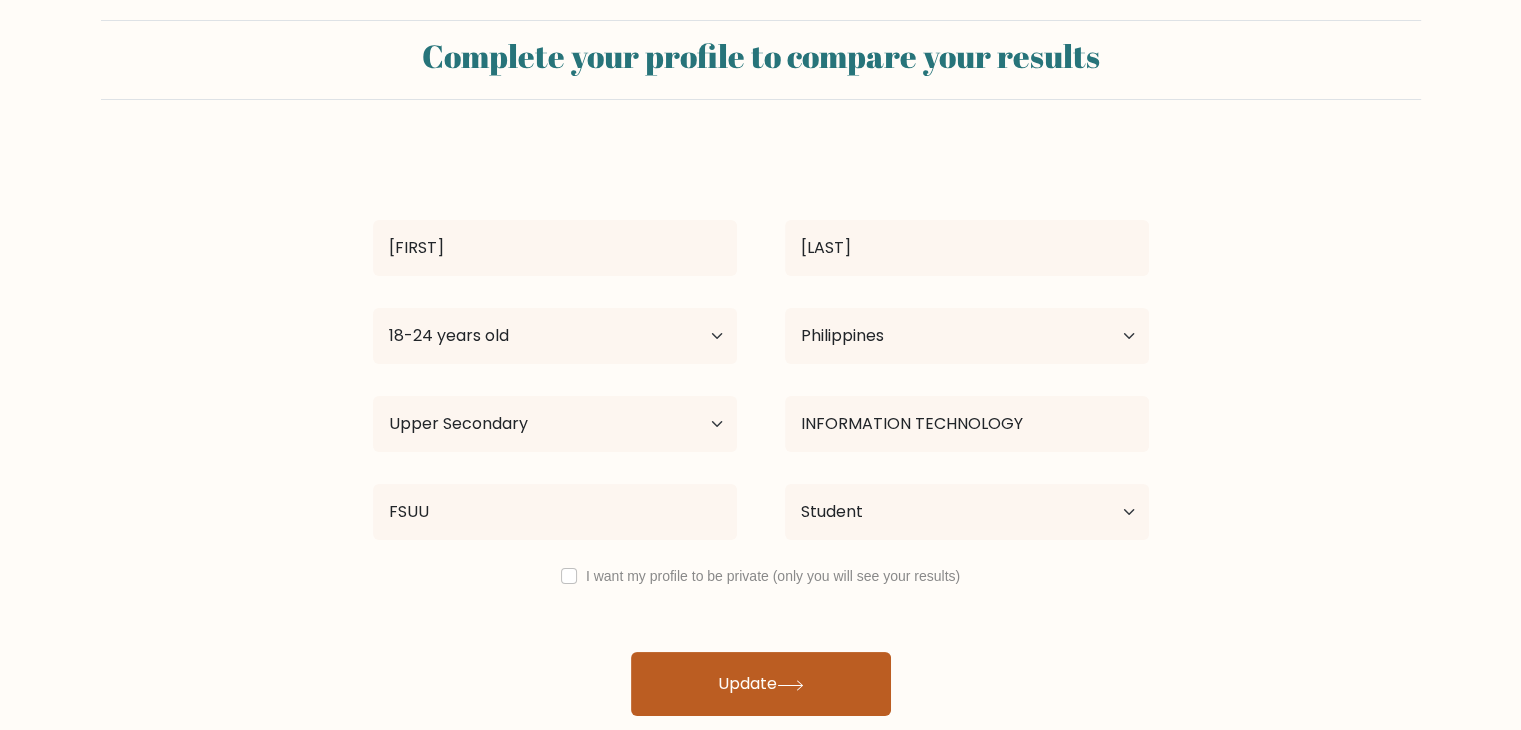 click on "Update" at bounding box center [761, 684] 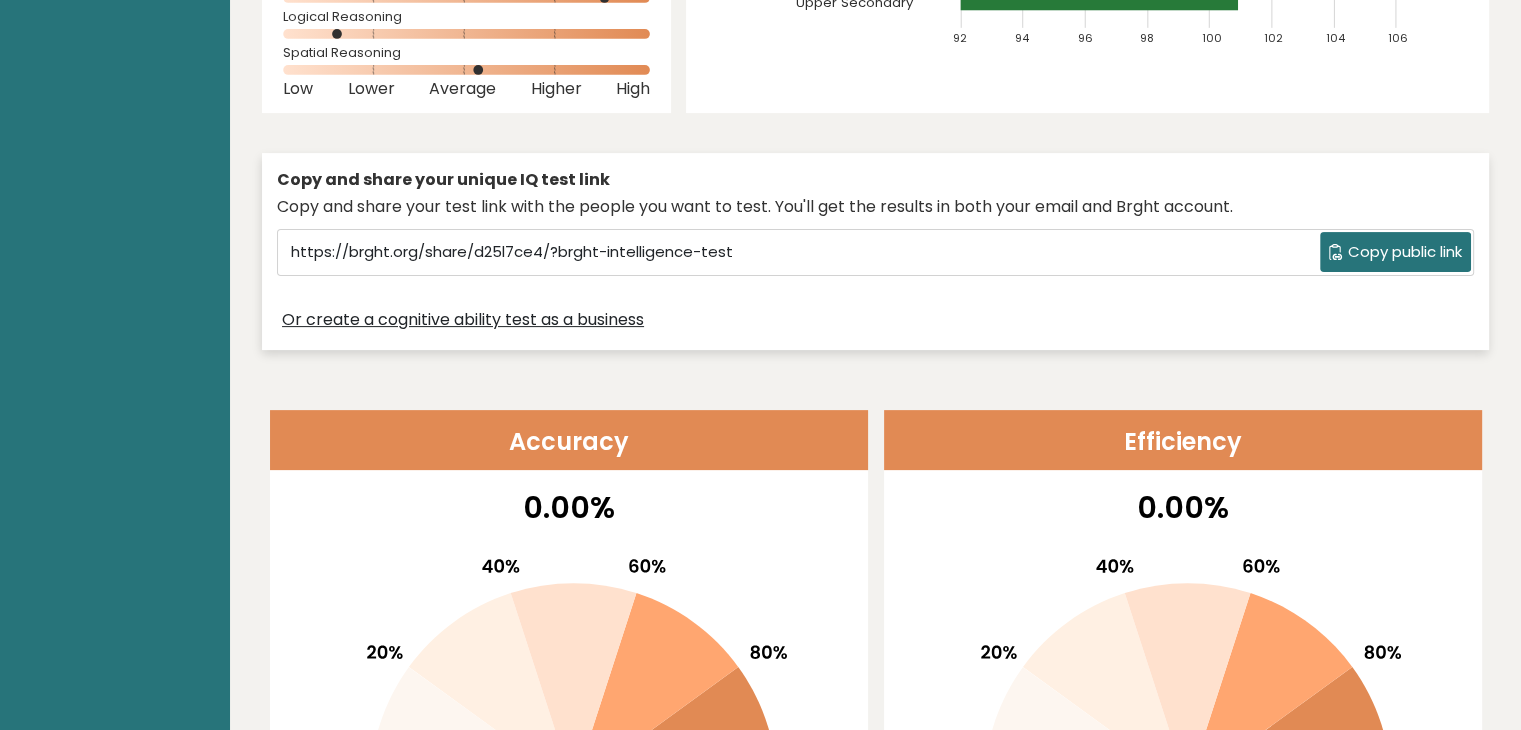 scroll, scrollTop: 0, scrollLeft: 0, axis: both 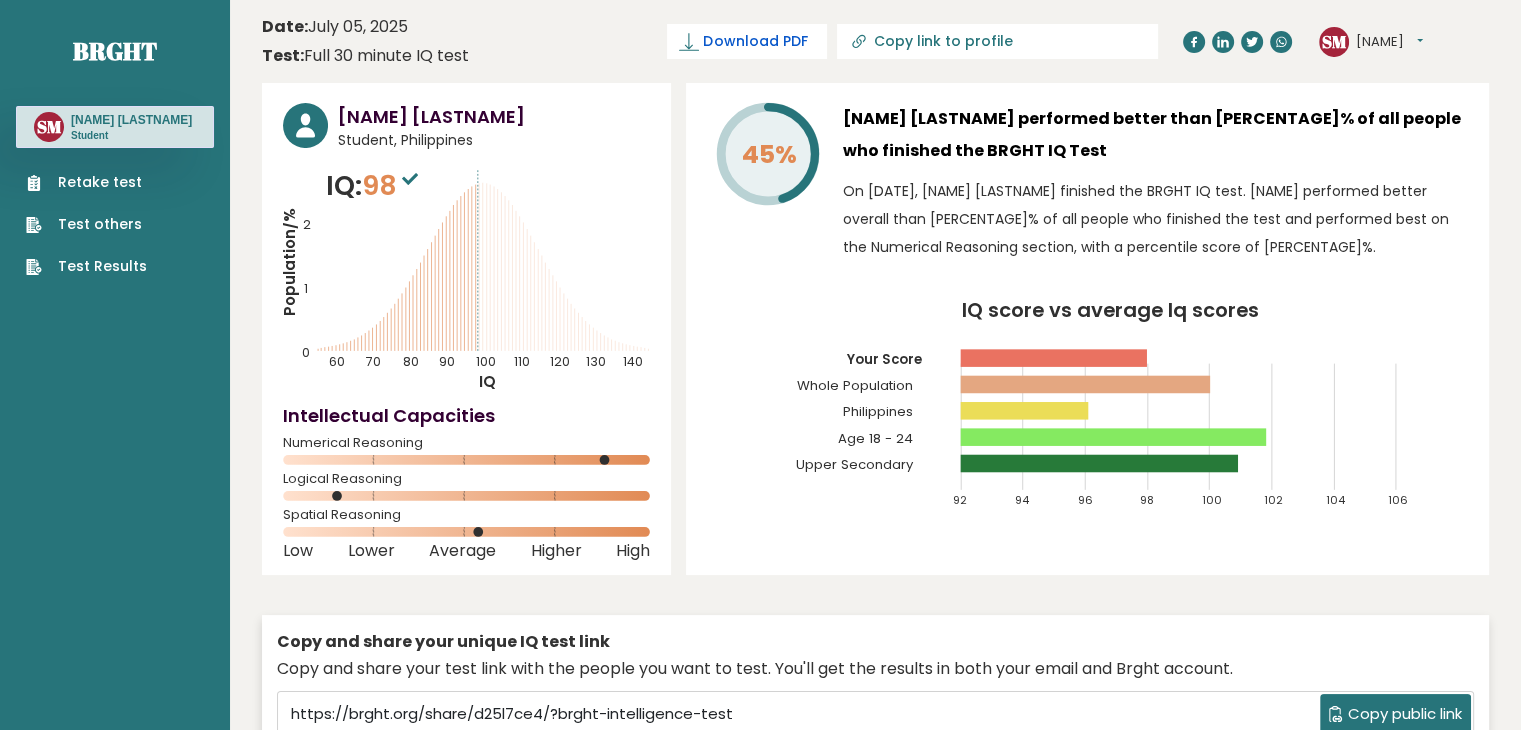 click on "Download PDF" at bounding box center [755, 41] 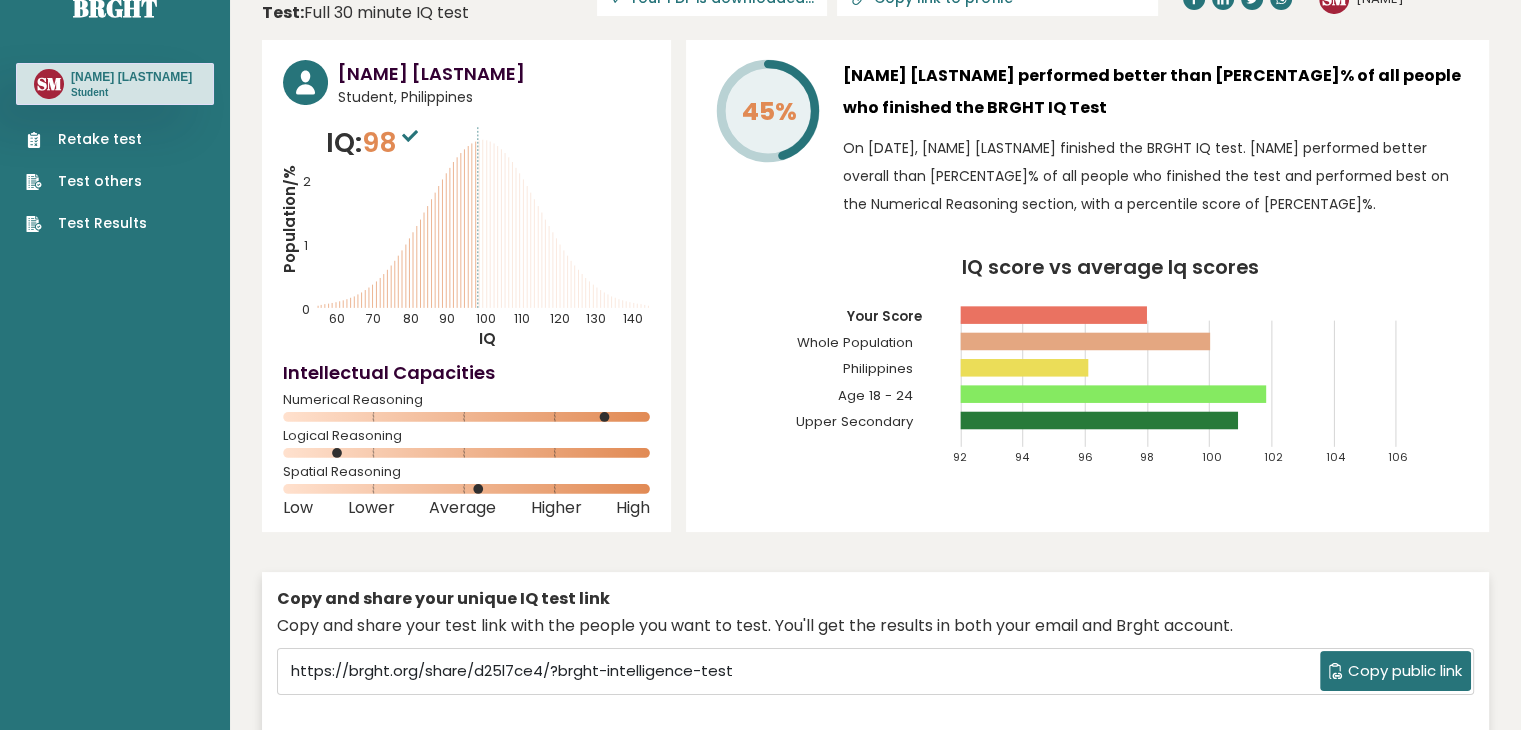 scroll, scrollTop: 0, scrollLeft: 0, axis: both 